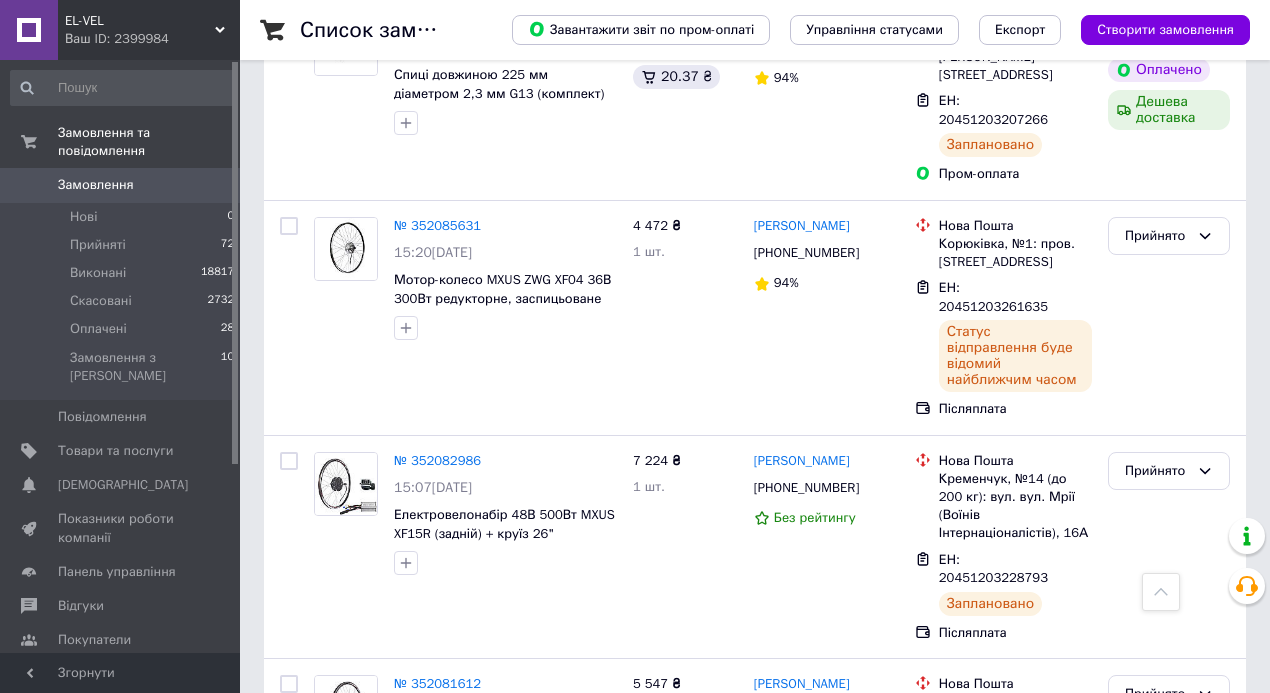 scroll, scrollTop: 206, scrollLeft: 0, axis: vertical 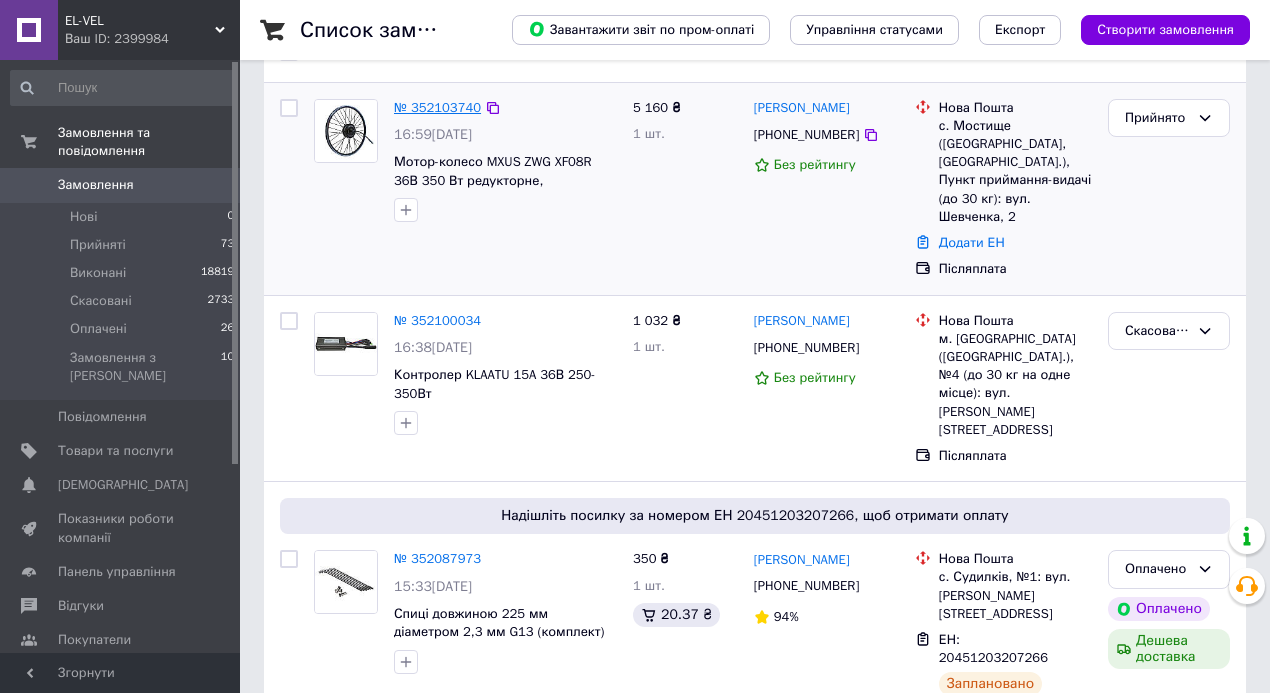 click on "№ 352103740" at bounding box center [437, 107] 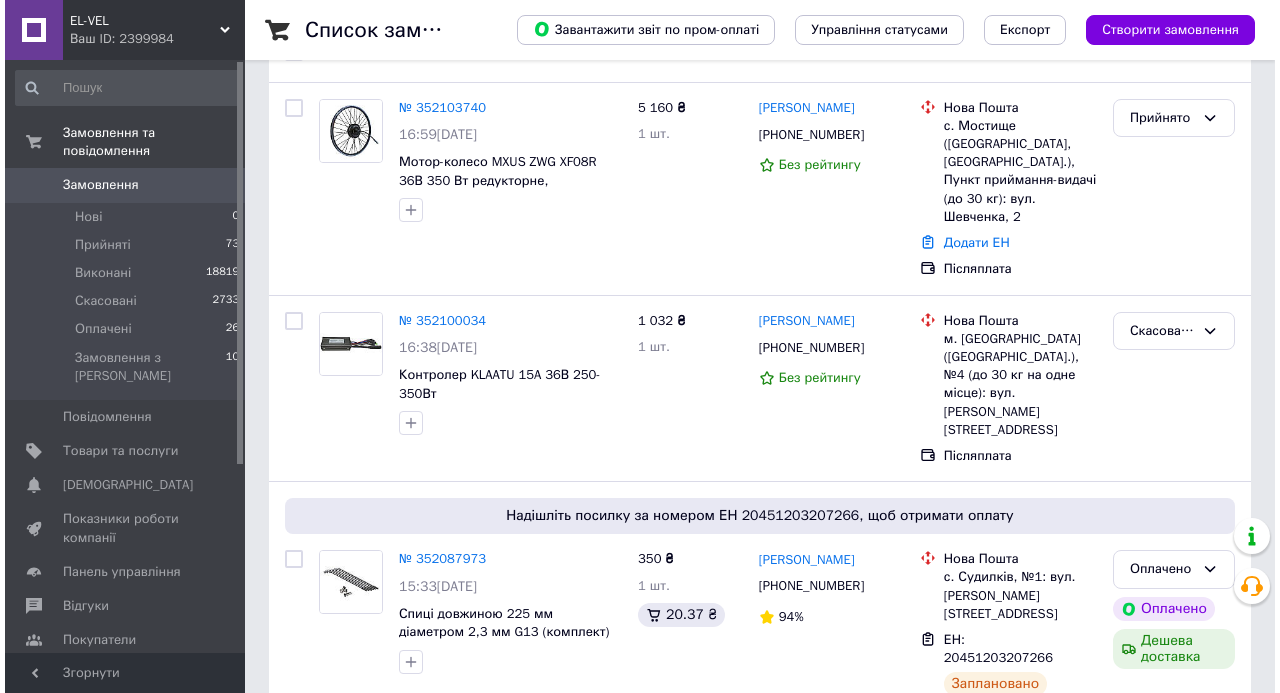 scroll, scrollTop: 0, scrollLeft: 0, axis: both 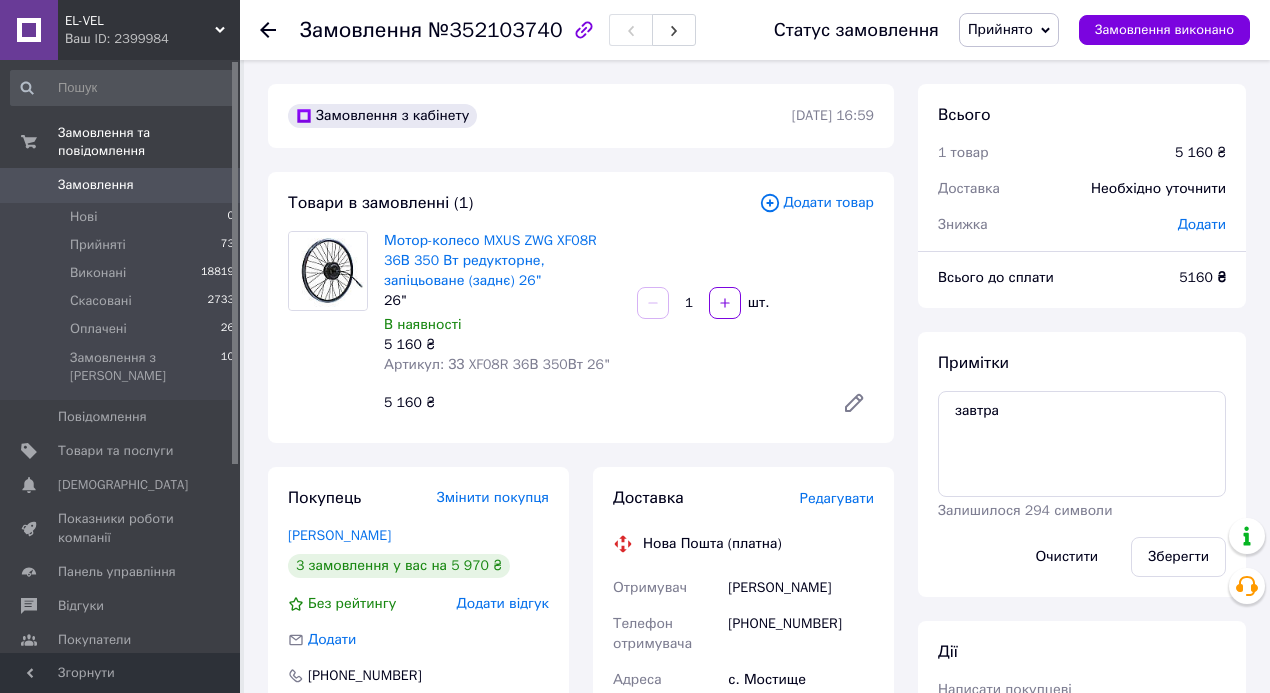drag, startPoint x: 726, startPoint y: 584, endPoint x: 848, endPoint y: 580, distance: 122.06556 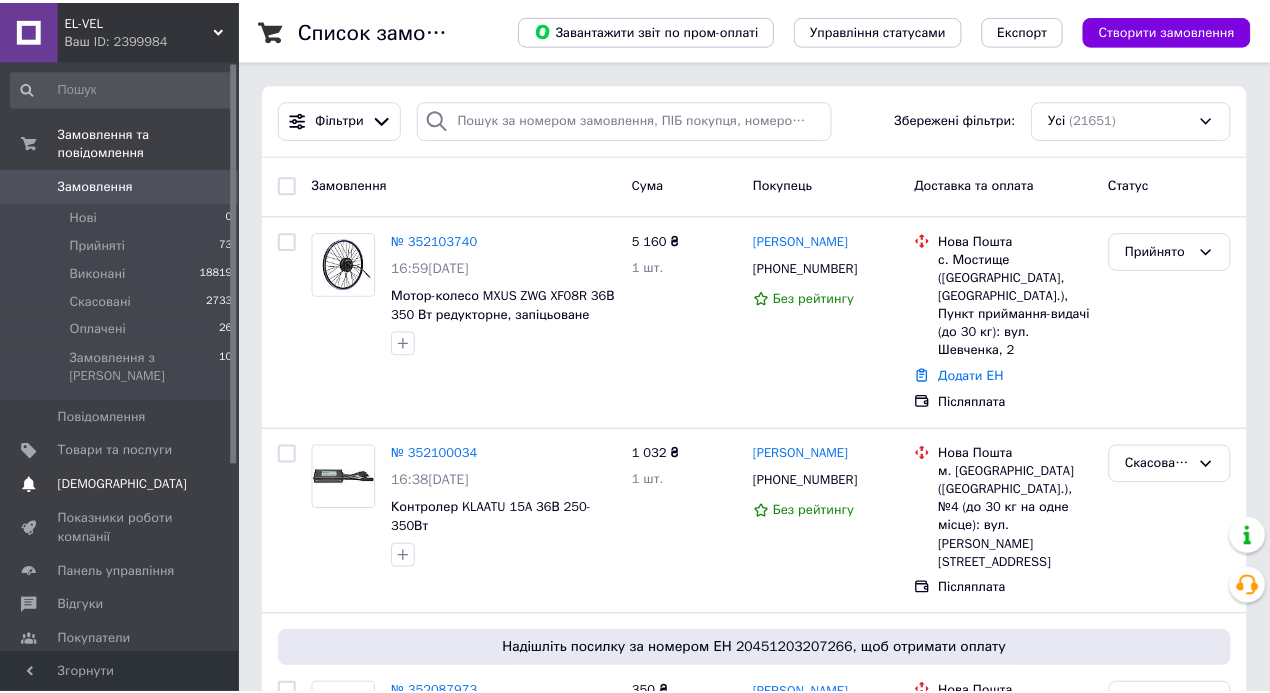 scroll, scrollTop: 0, scrollLeft: 0, axis: both 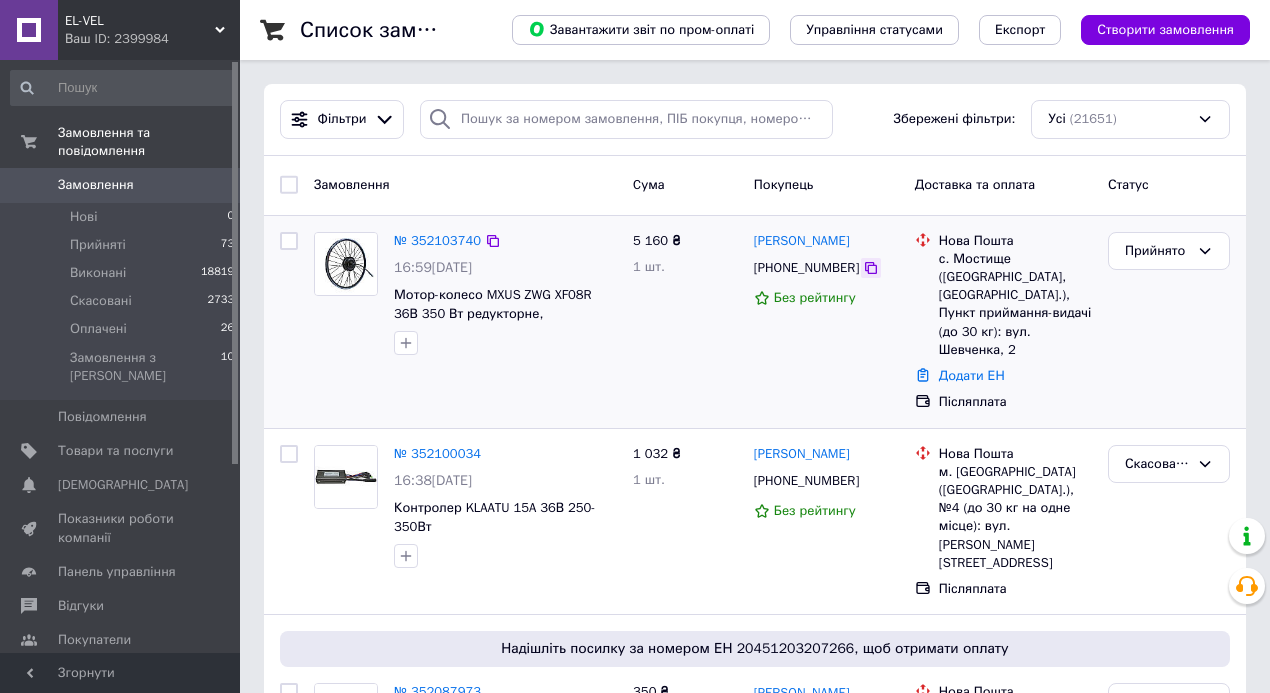 click 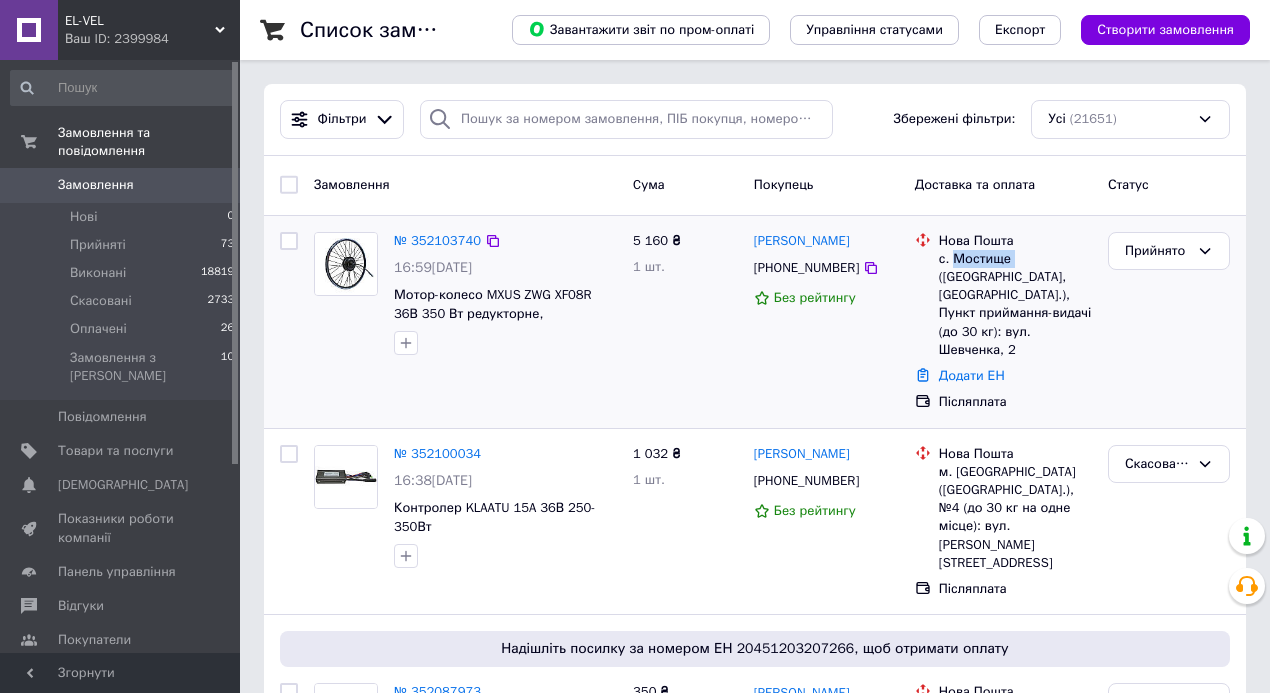 drag, startPoint x: 1009, startPoint y: 258, endPoint x: 954, endPoint y: 261, distance: 55.081757 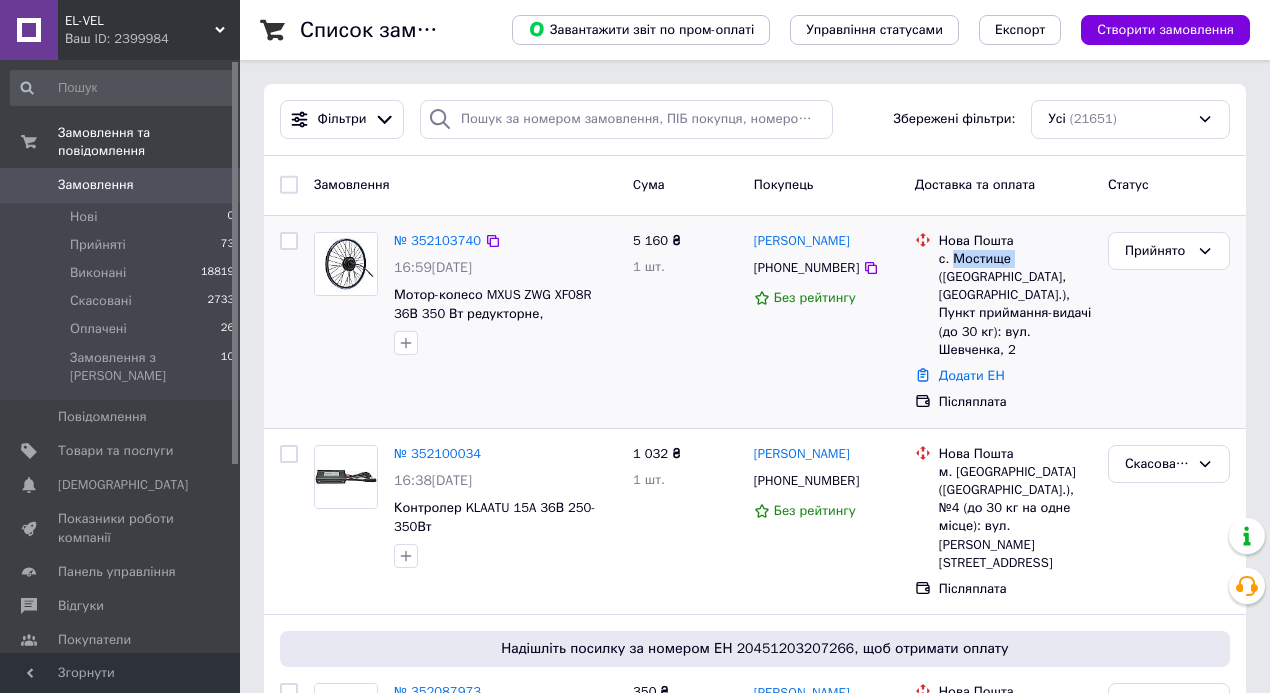copy on "Мостище" 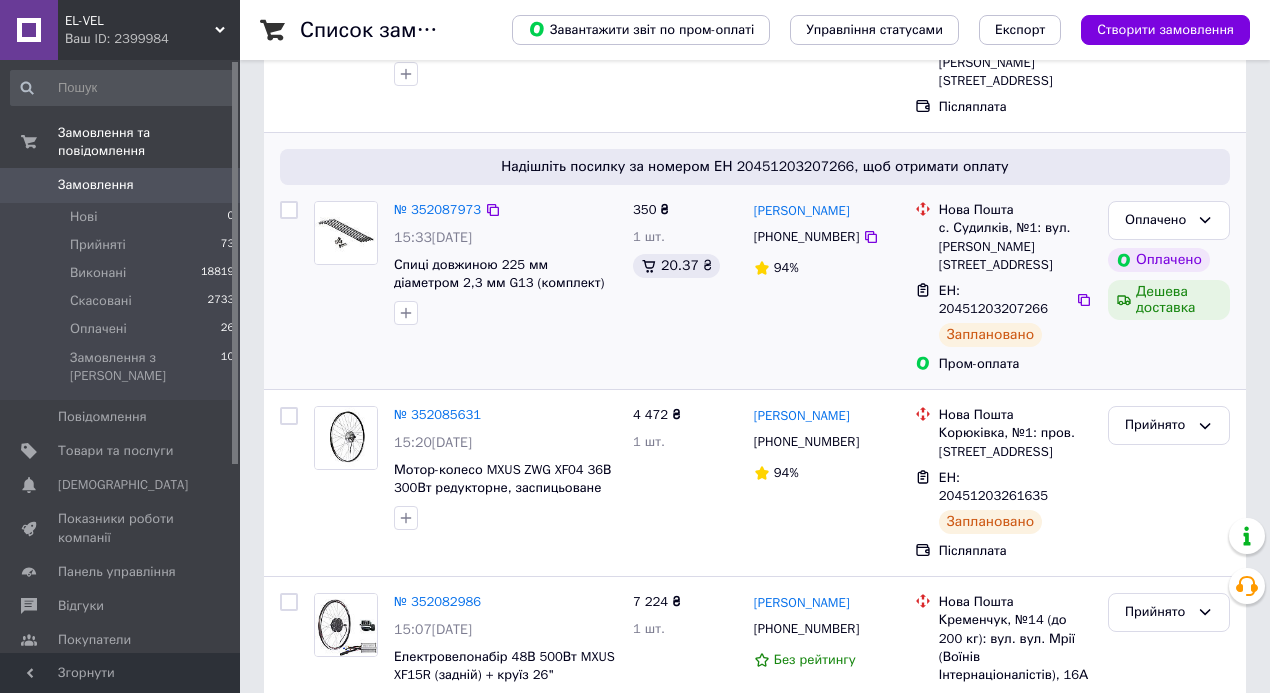 scroll, scrollTop: 533, scrollLeft: 0, axis: vertical 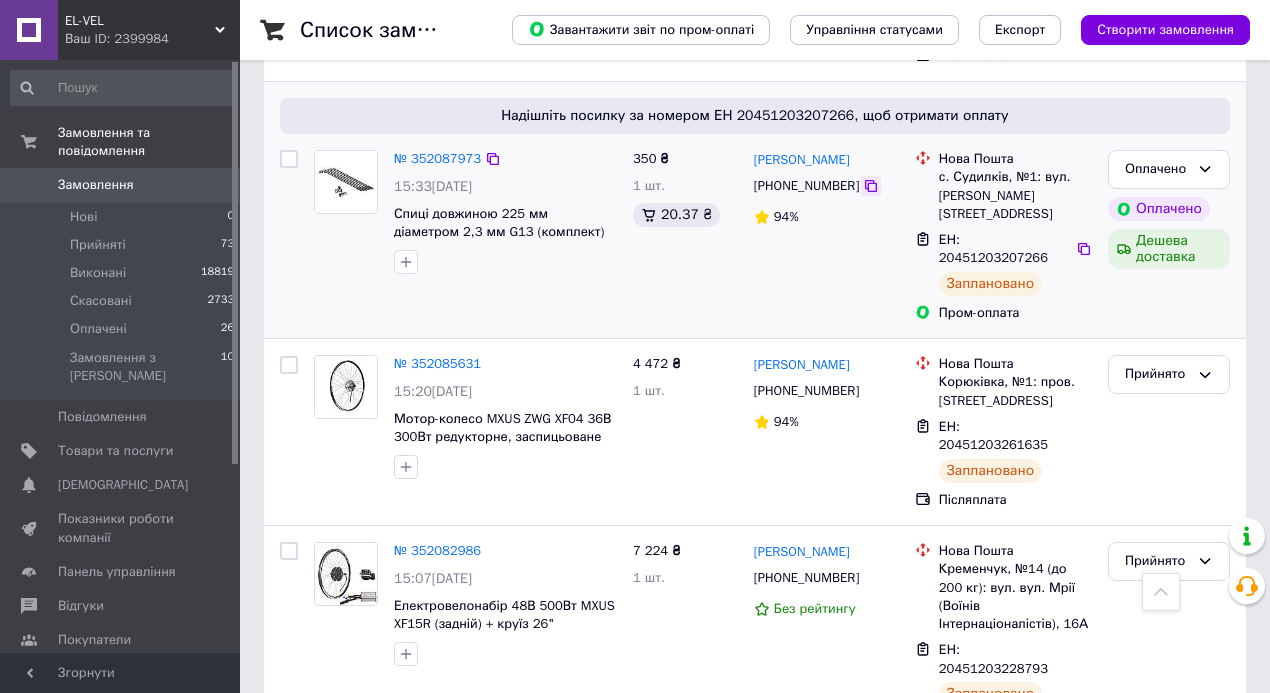click 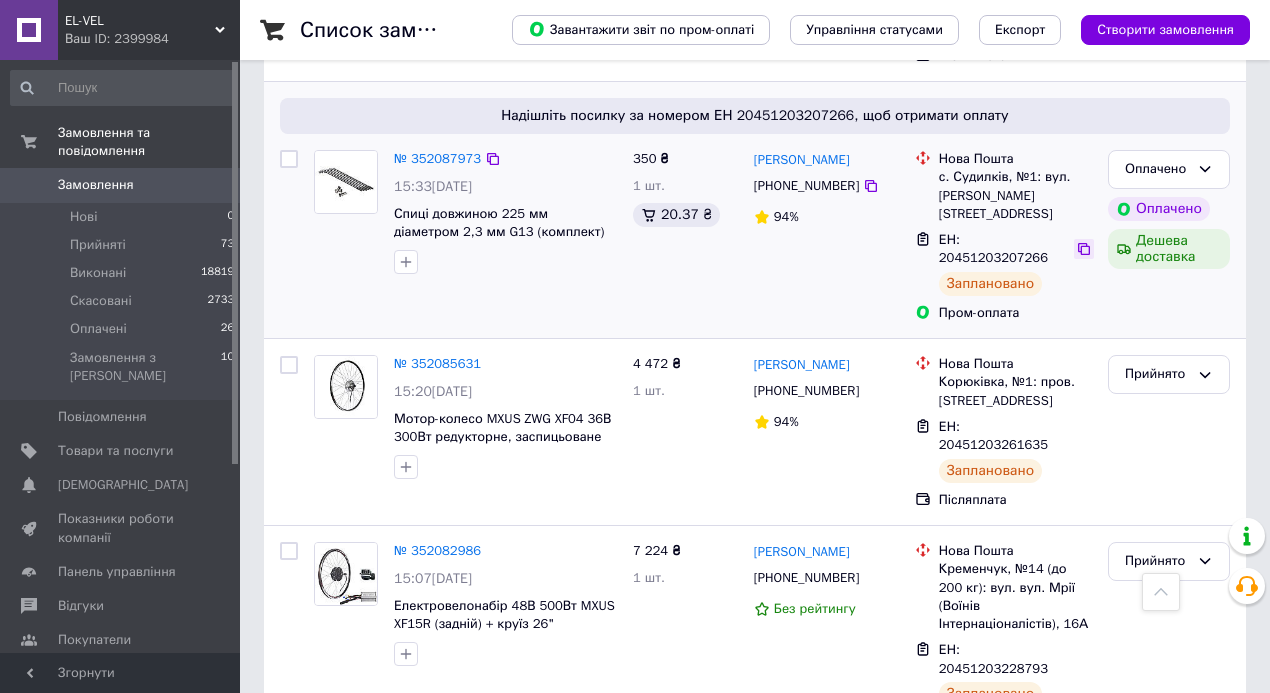 click 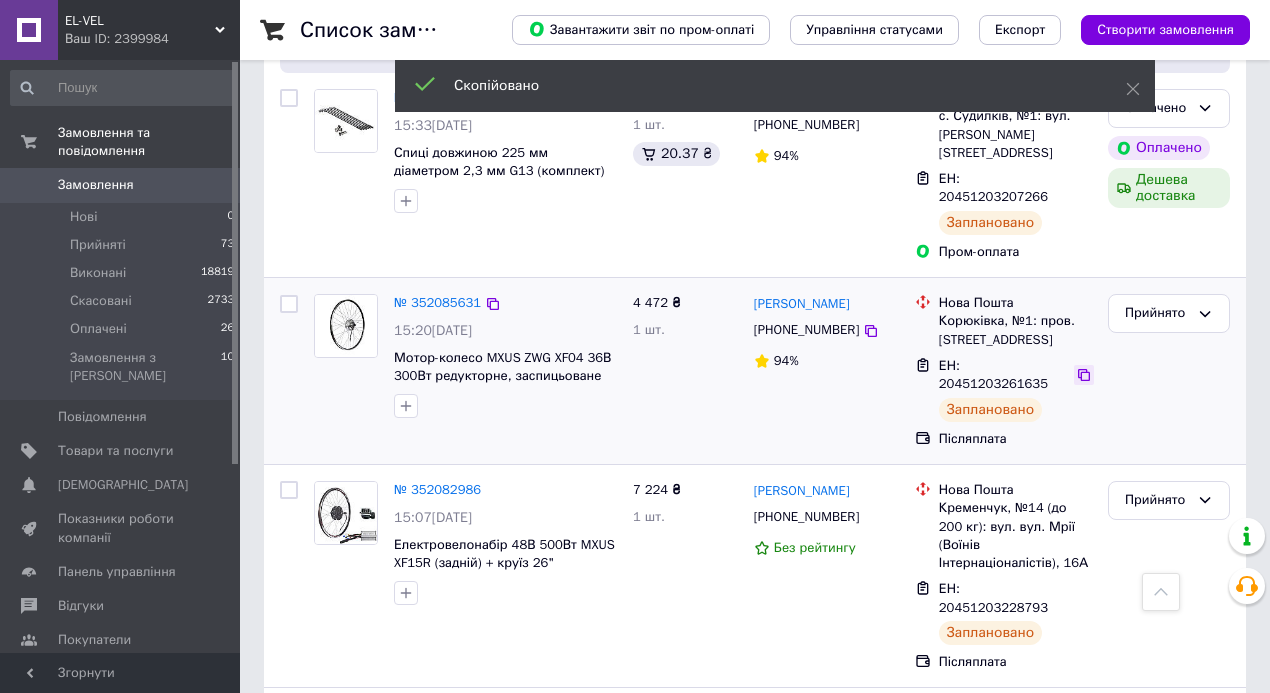 scroll, scrollTop: 666, scrollLeft: 0, axis: vertical 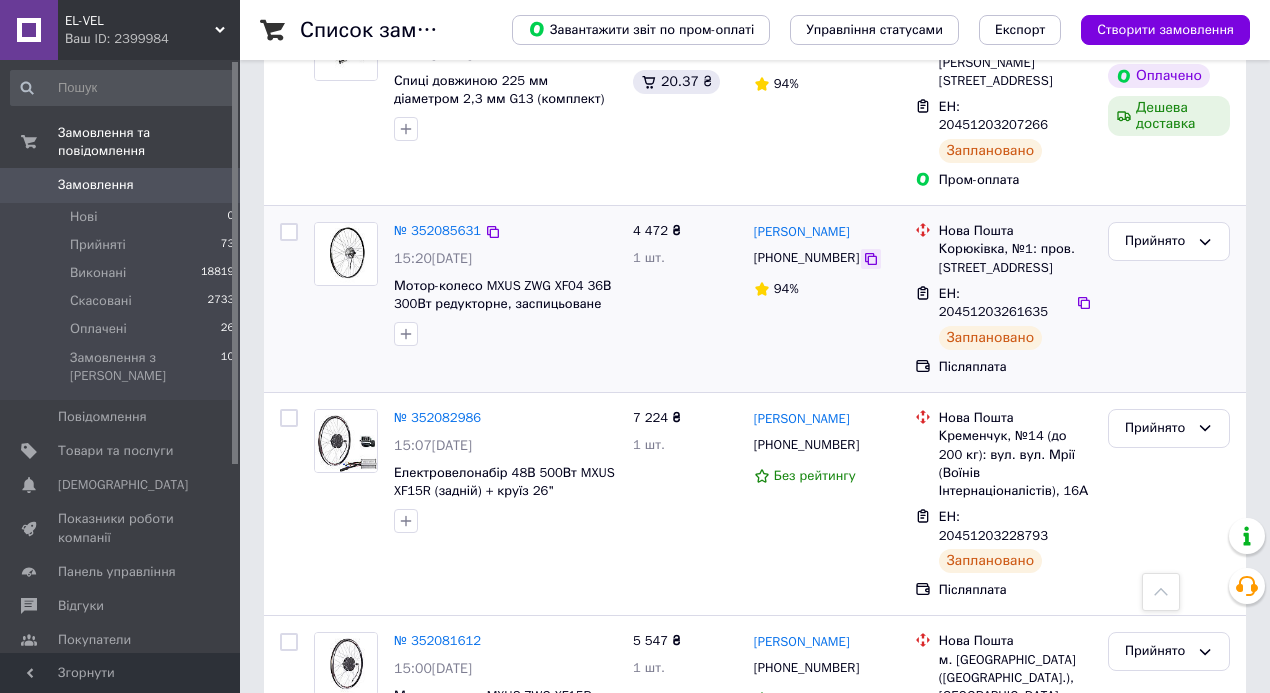 click 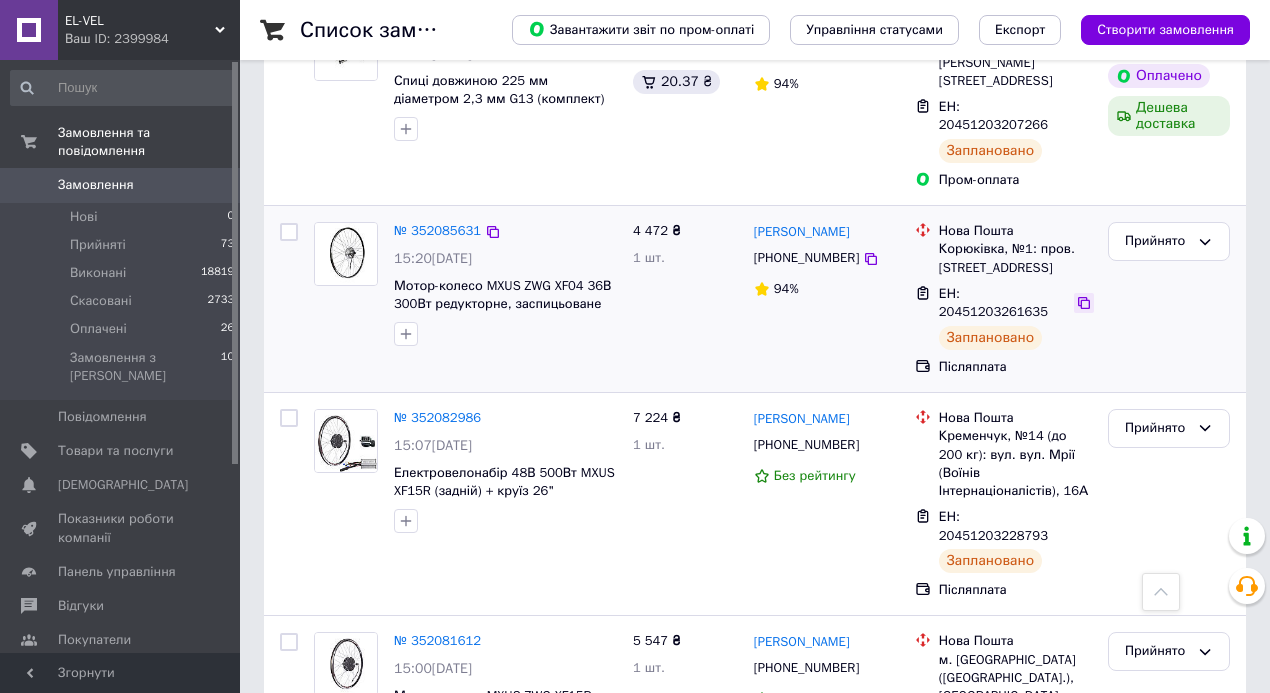 click 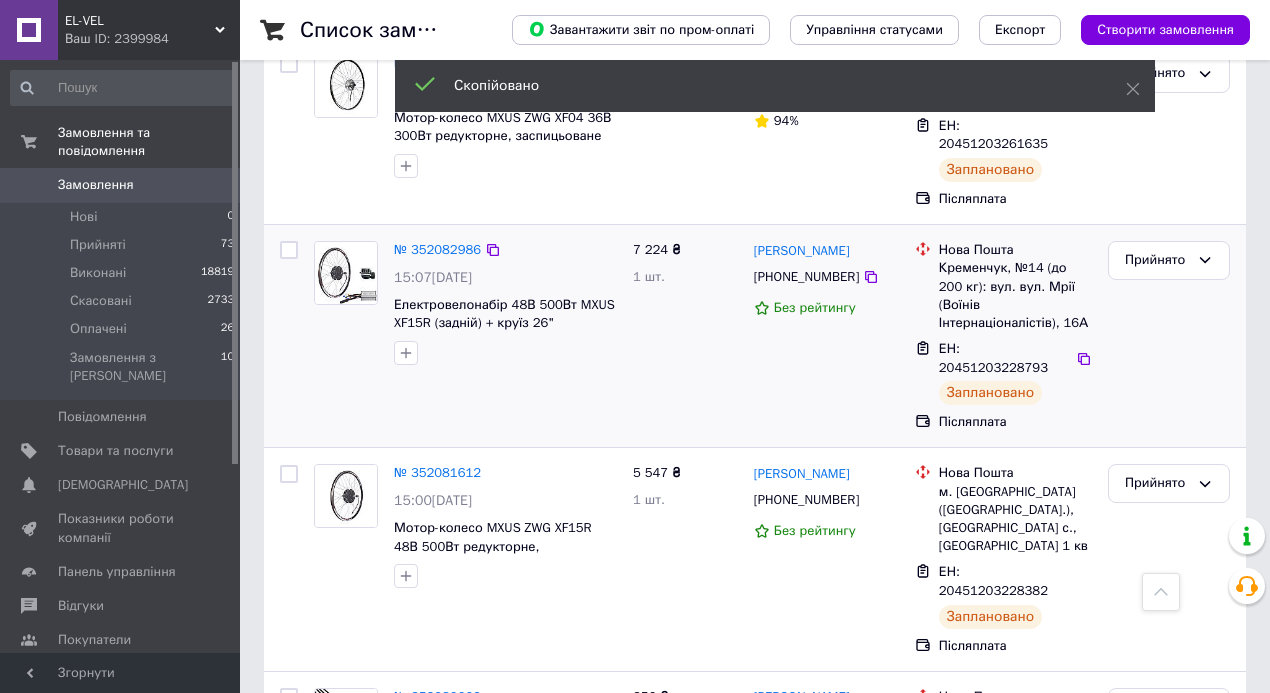 scroll, scrollTop: 866, scrollLeft: 0, axis: vertical 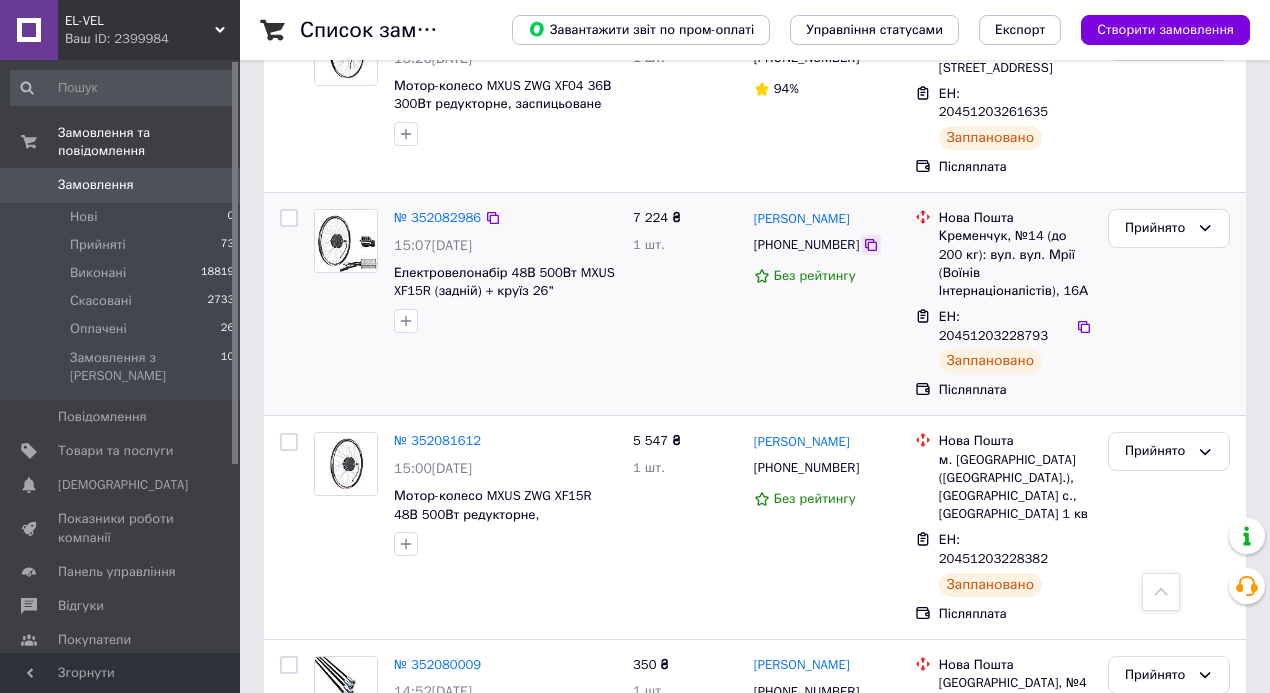 click 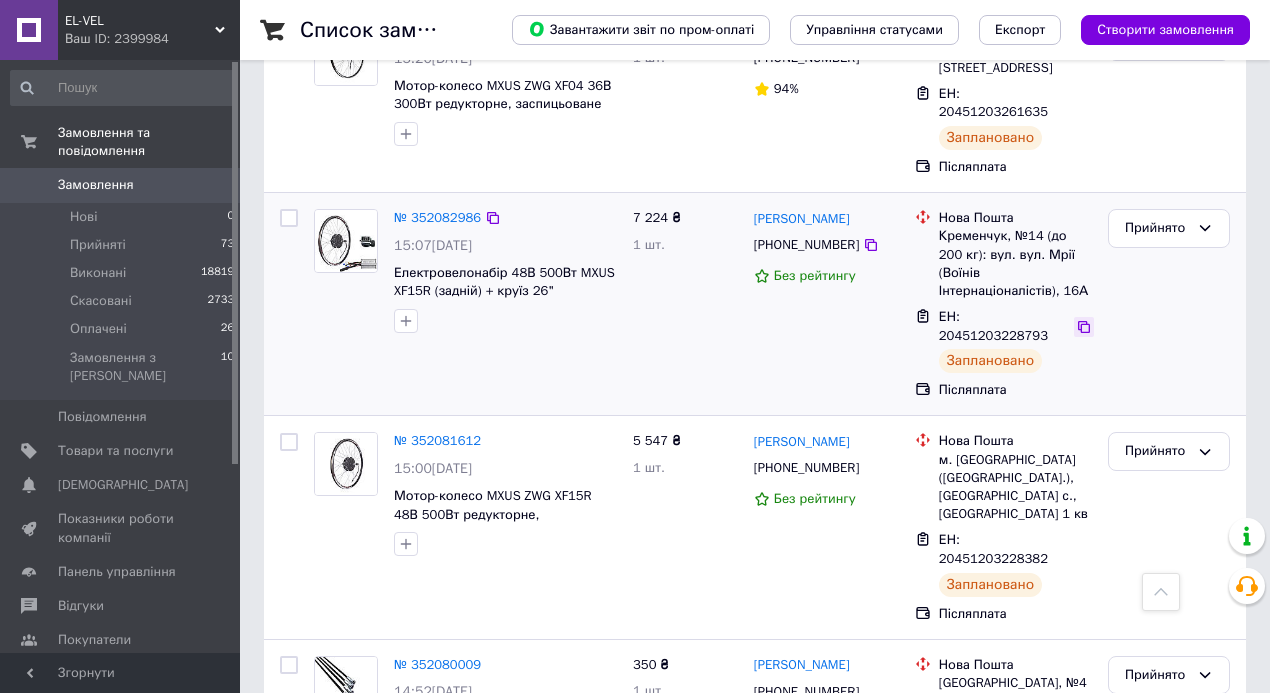 click 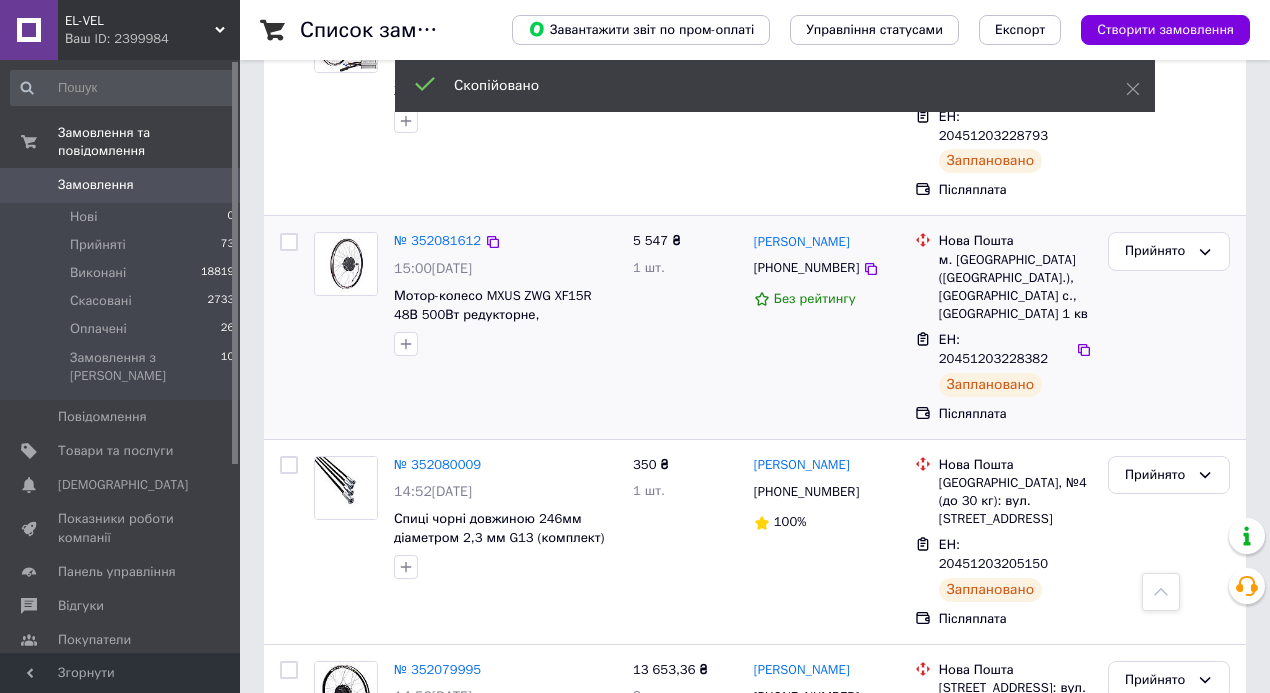 scroll, scrollTop: 1066, scrollLeft: 0, axis: vertical 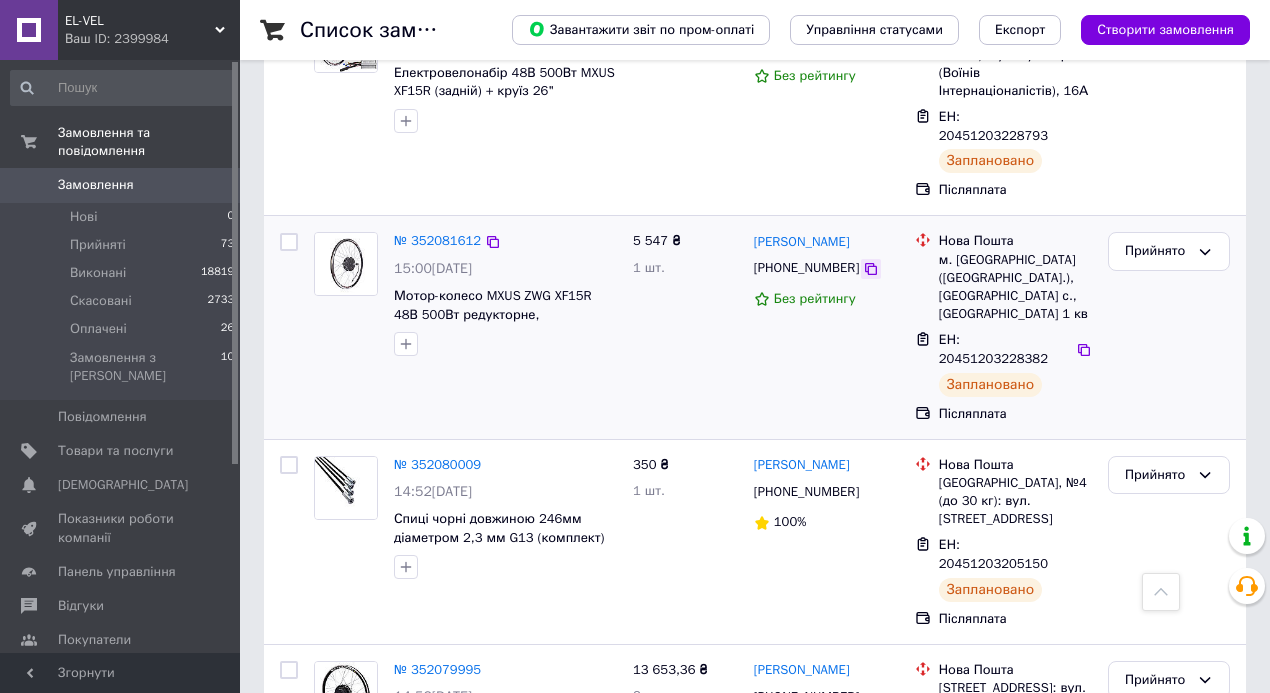 click 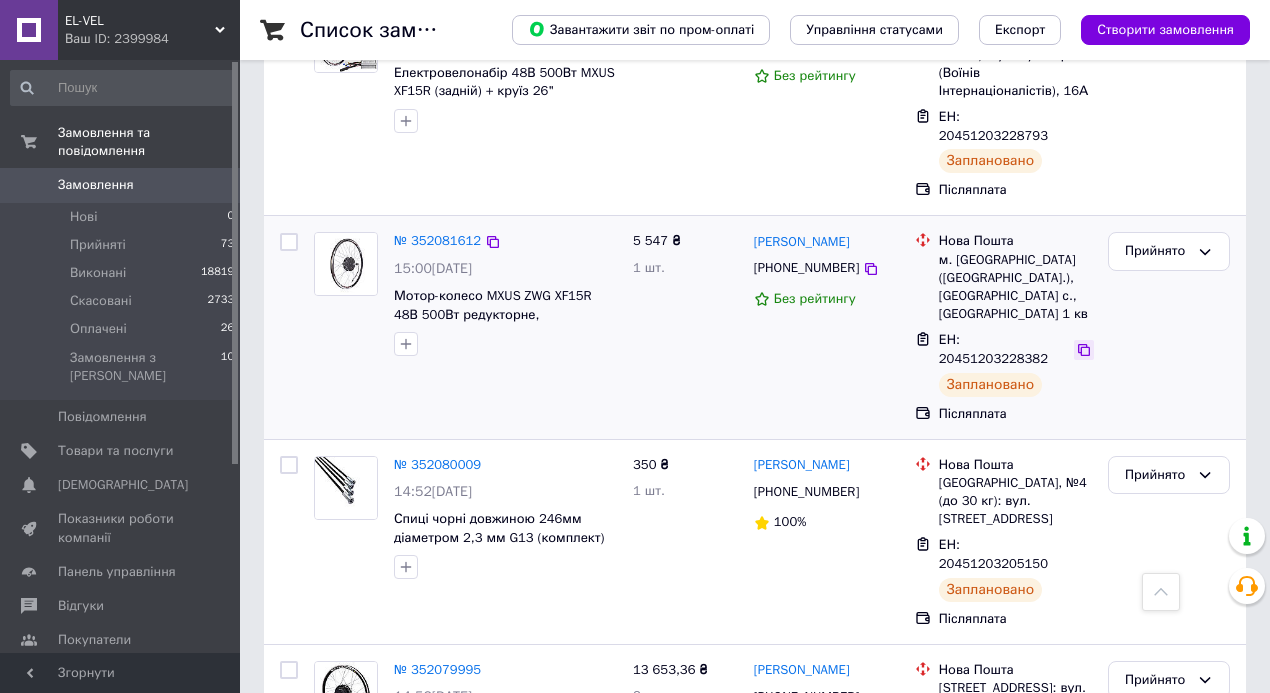 click 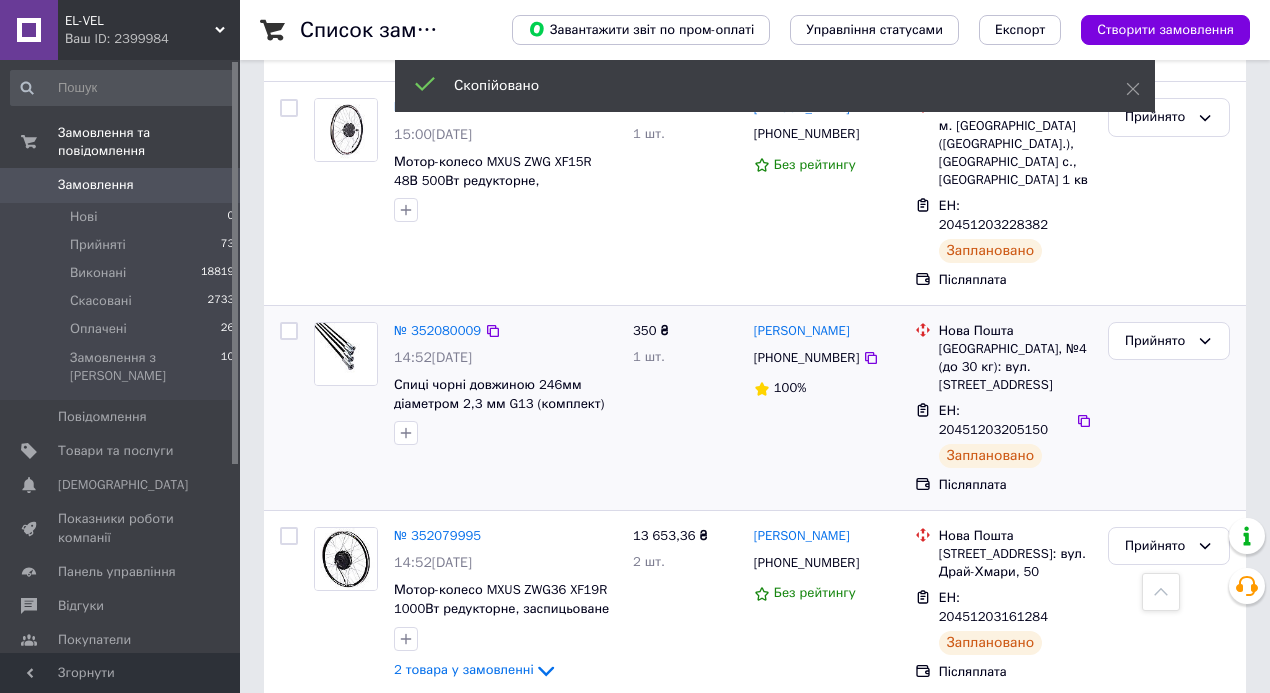 scroll, scrollTop: 1266, scrollLeft: 0, axis: vertical 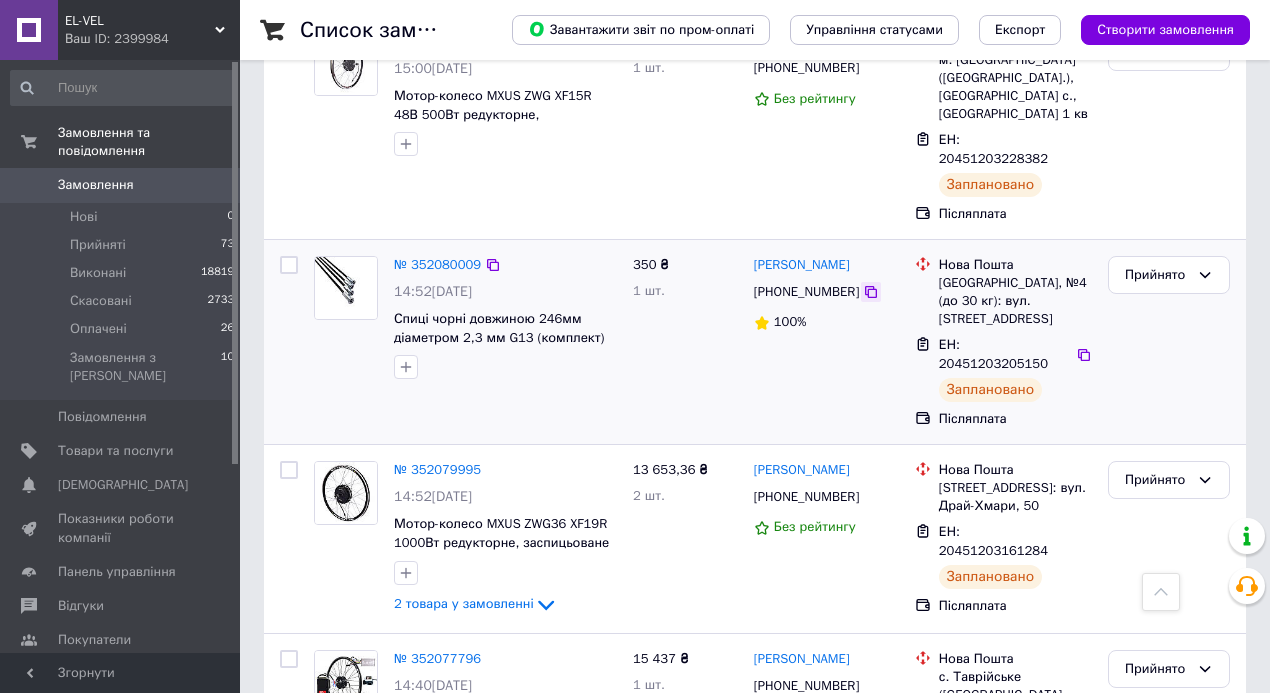 click 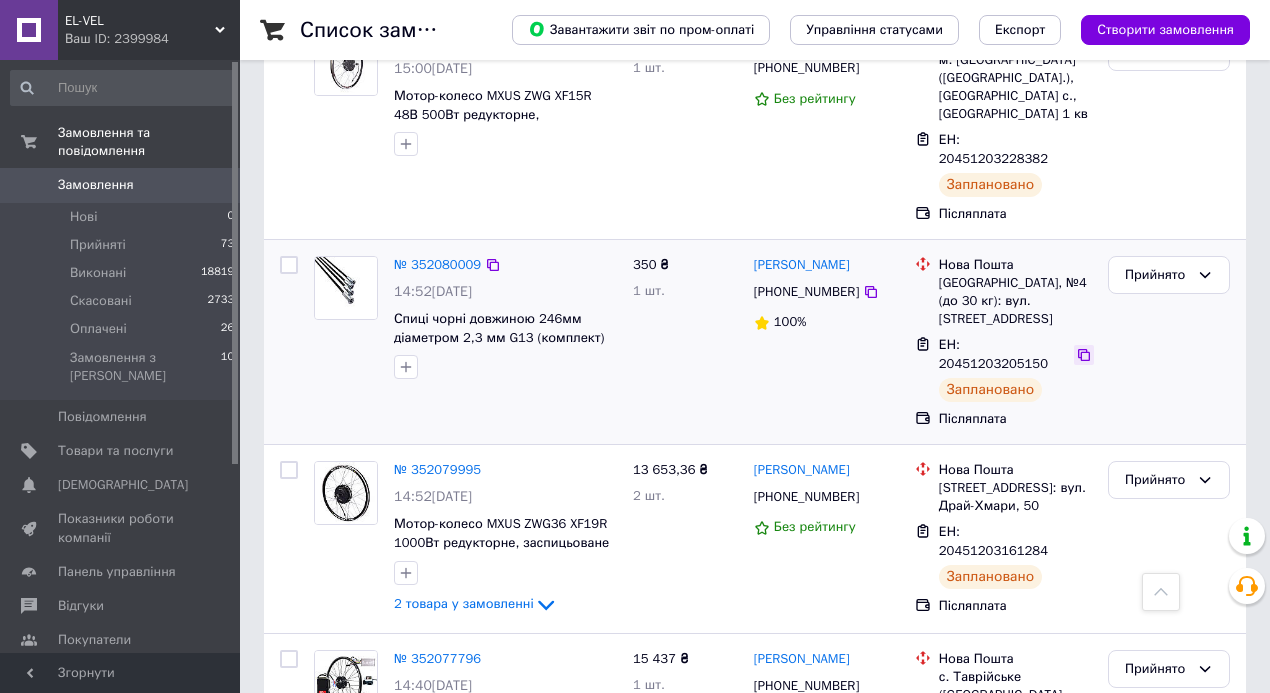 click at bounding box center [1084, 355] 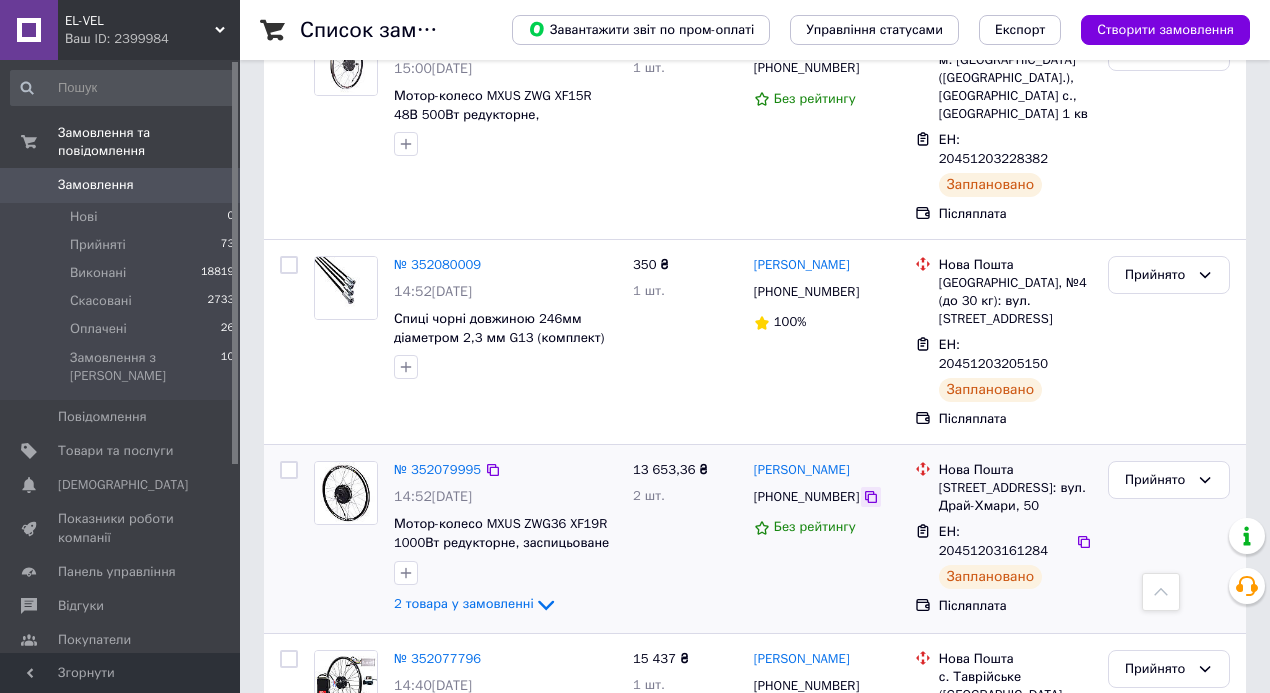 click 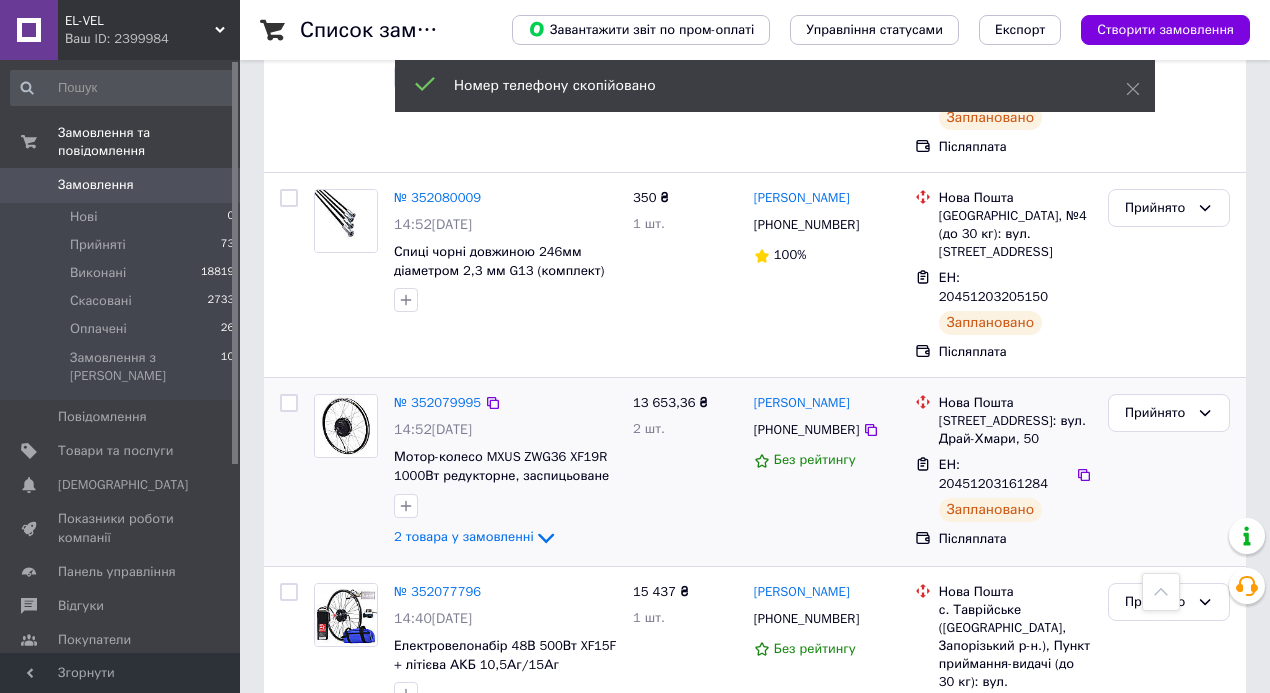 scroll, scrollTop: 1400, scrollLeft: 0, axis: vertical 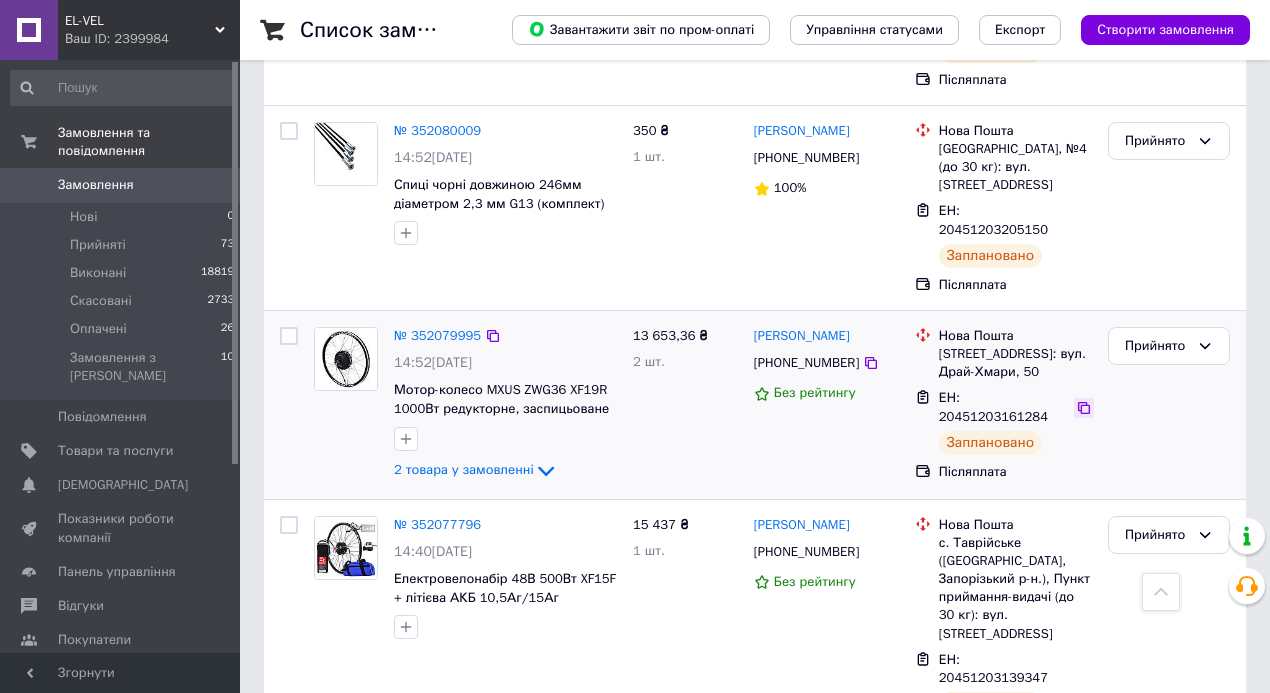 click 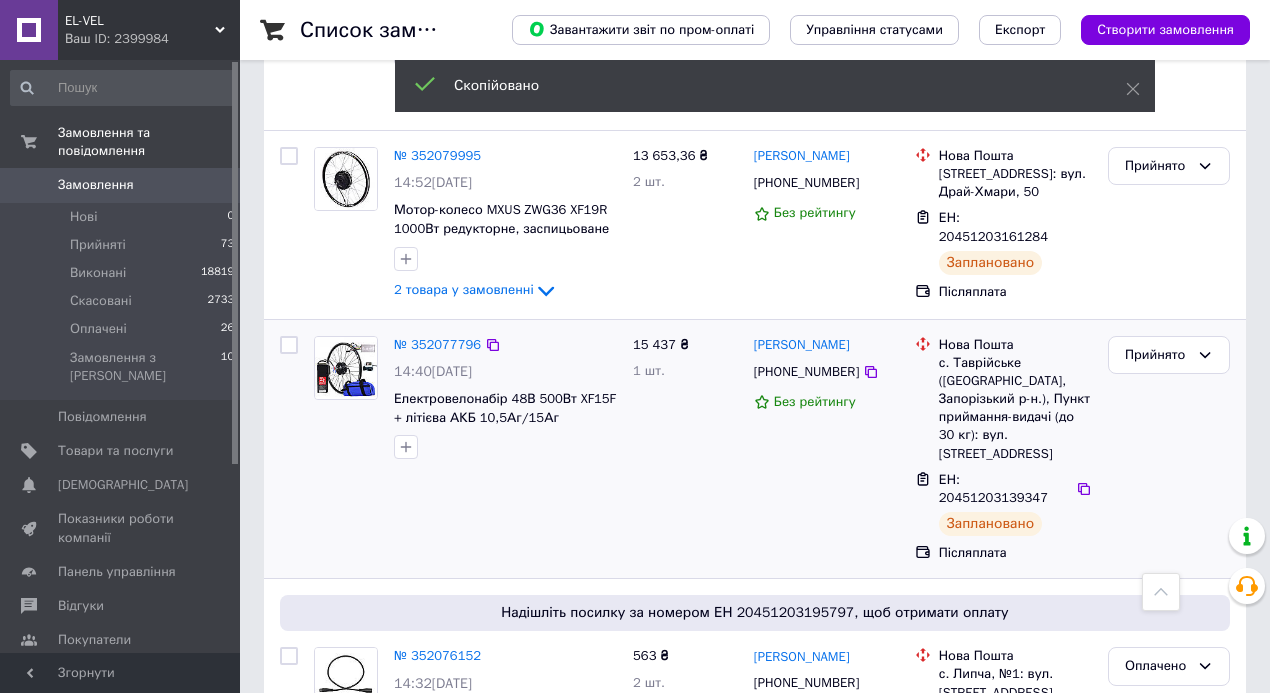 scroll, scrollTop: 1600, scrollLeft: 0, axis: vertical 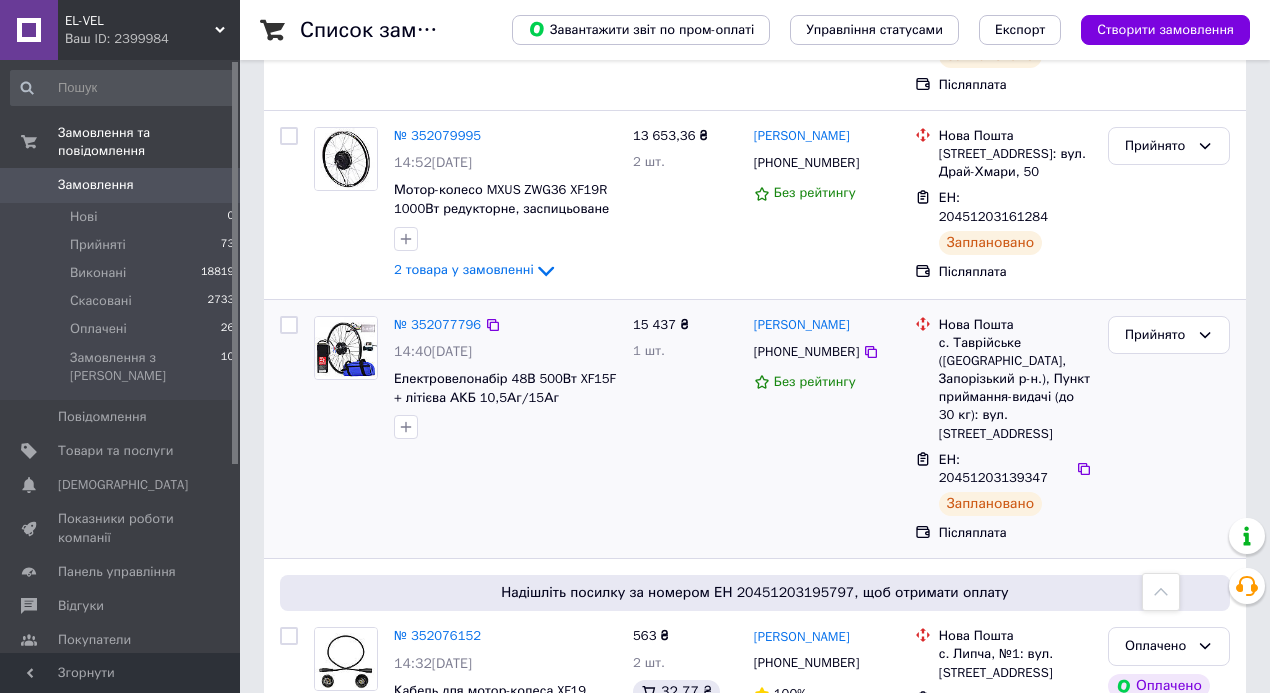 drag, startPoint x: 857, startPoint y: 164, endPoint x: 730, endPoint y: 163, distance: 127.00394 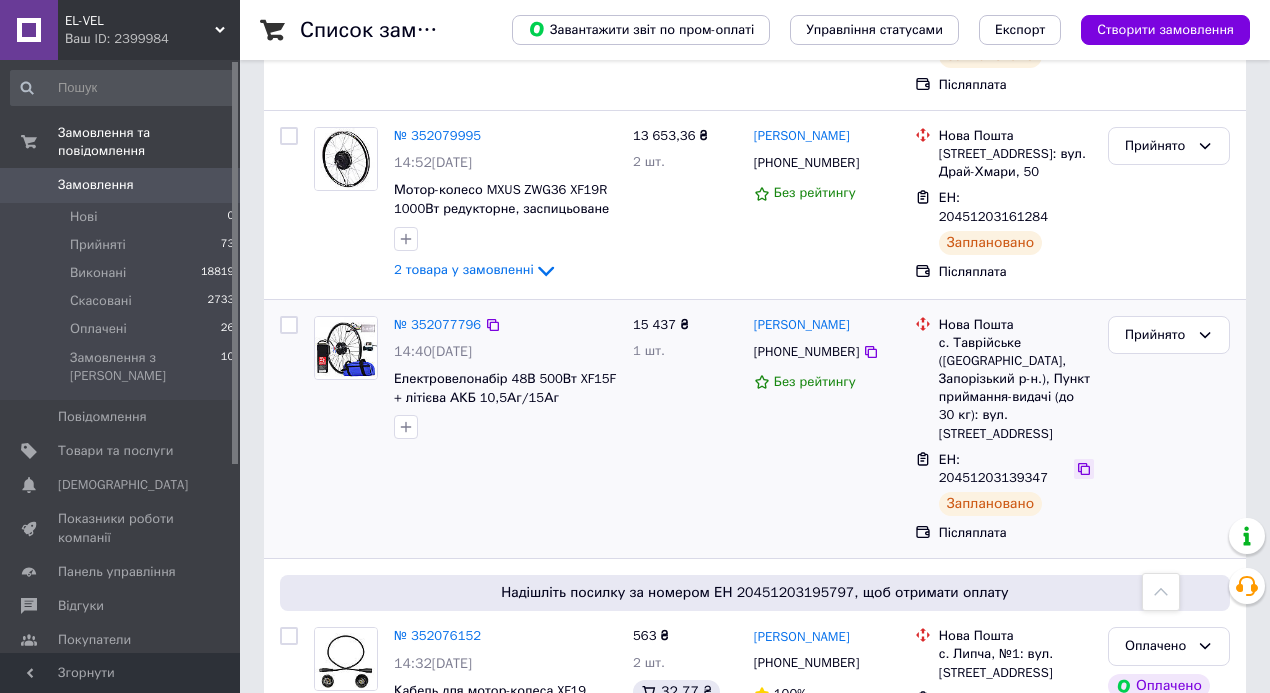 click 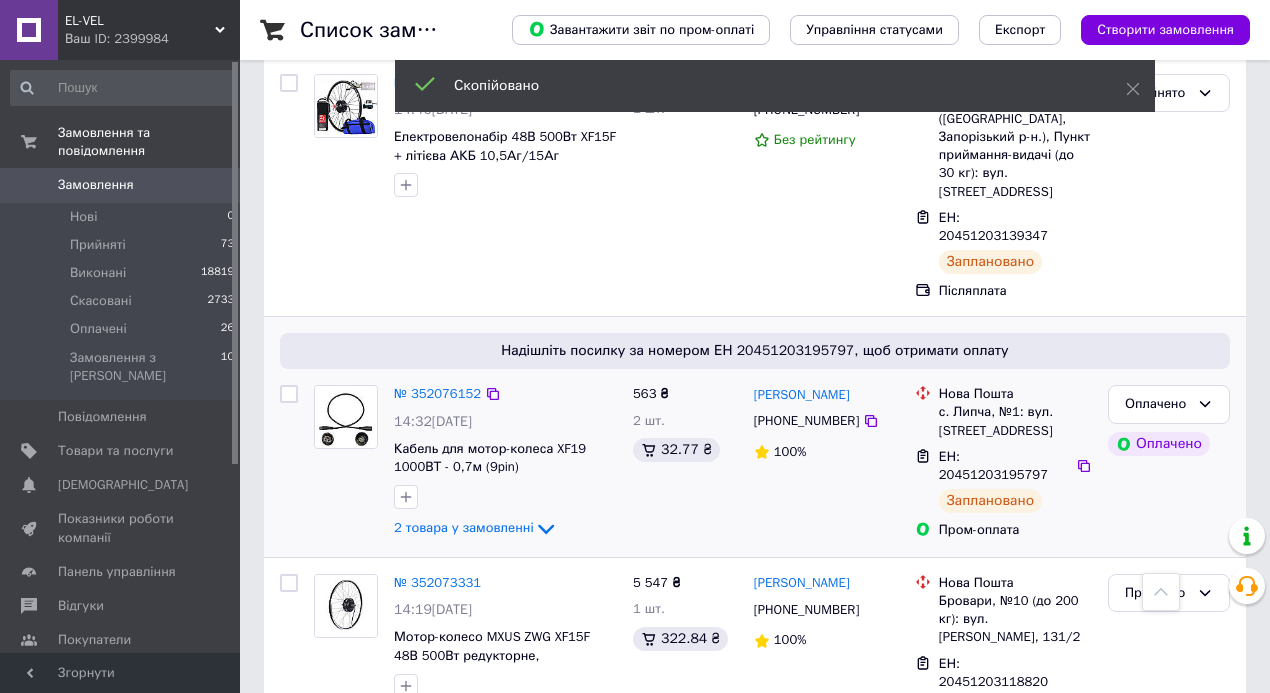 scroll, scrollTop: 1866, scrollLeft: 0, axis: vertical 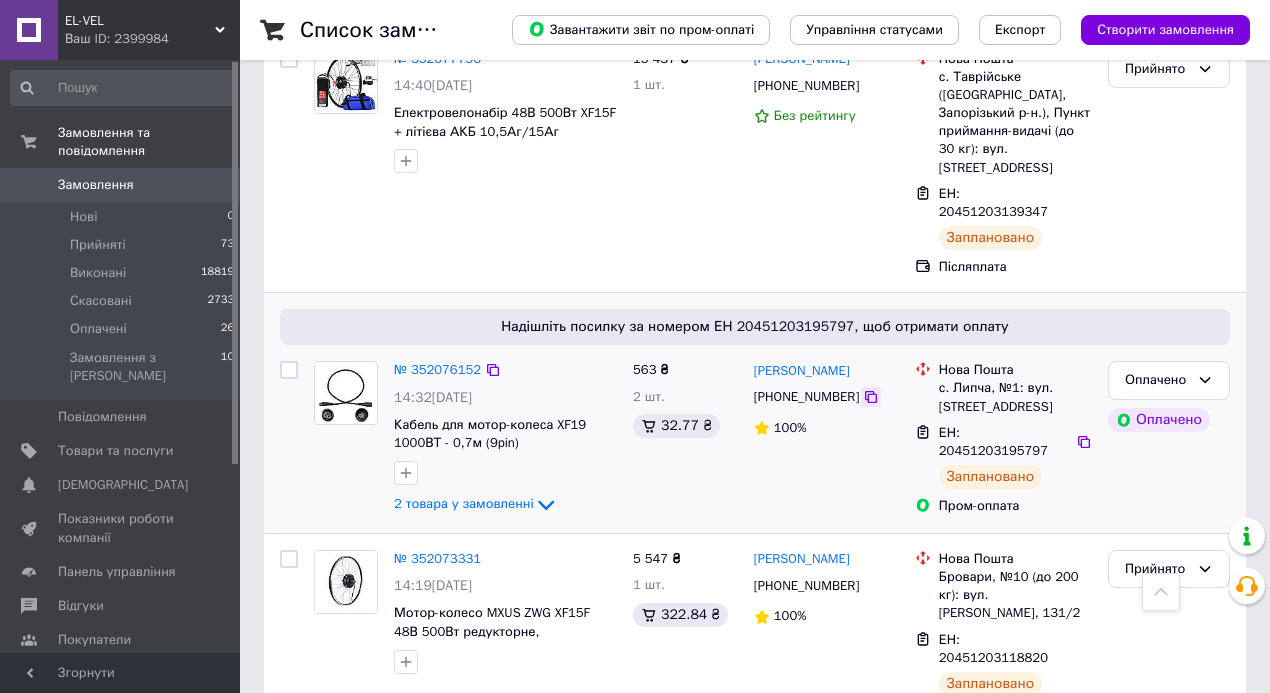 click 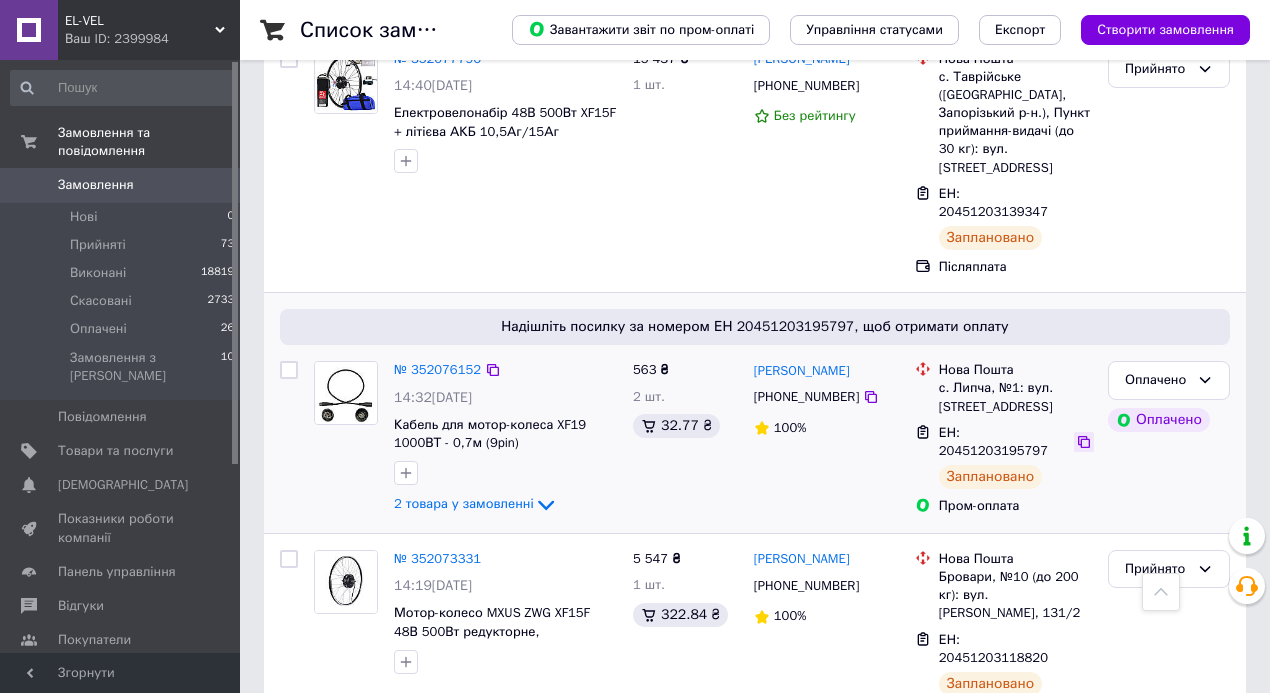 click 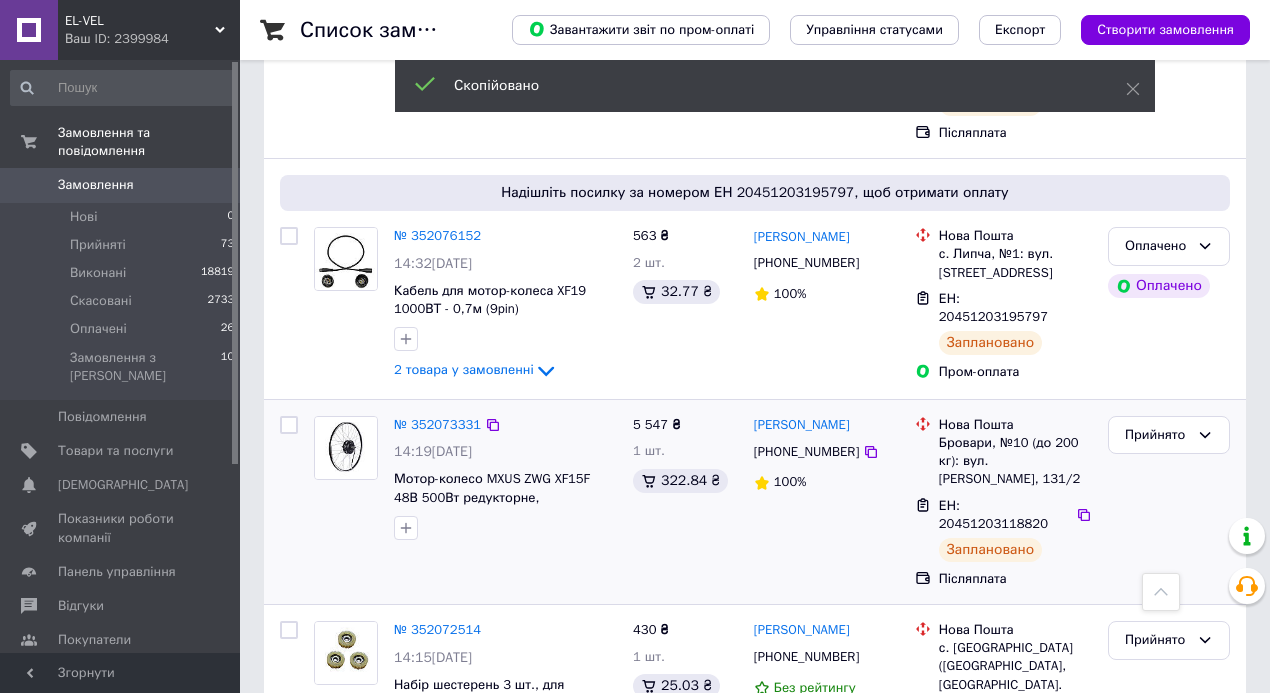 scroll, scrollTop: 2066, scrollLeft: 0, axis: vertical 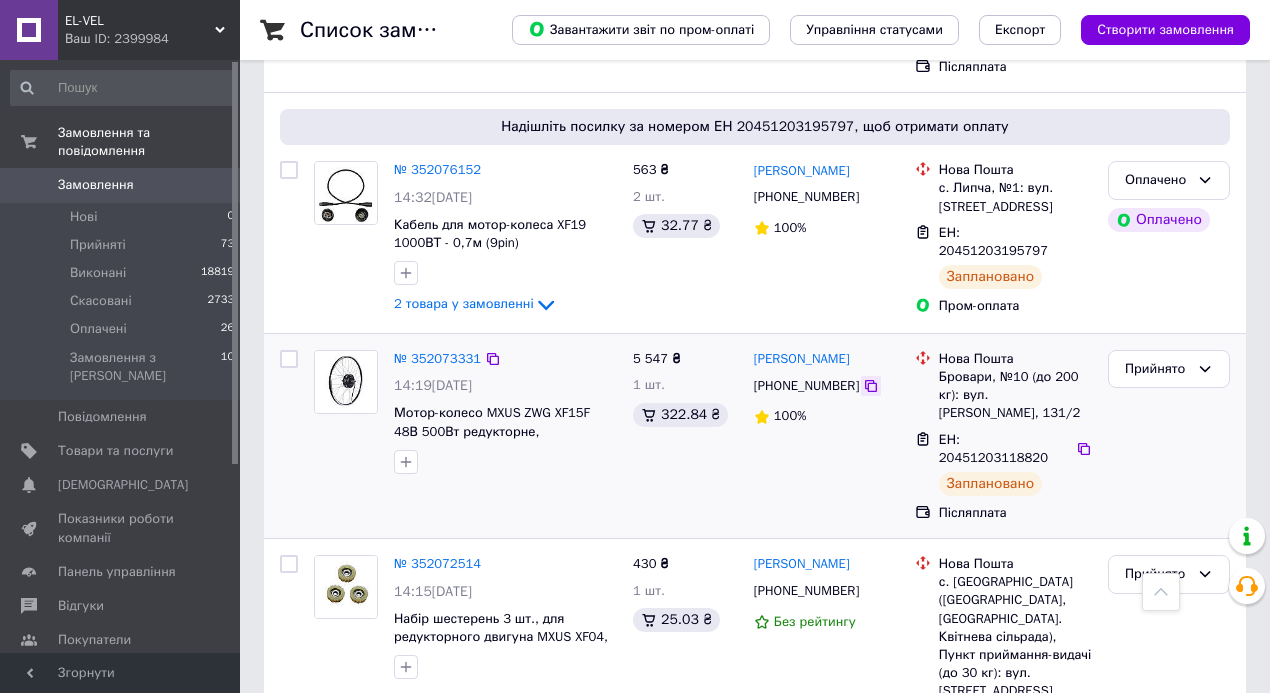 click 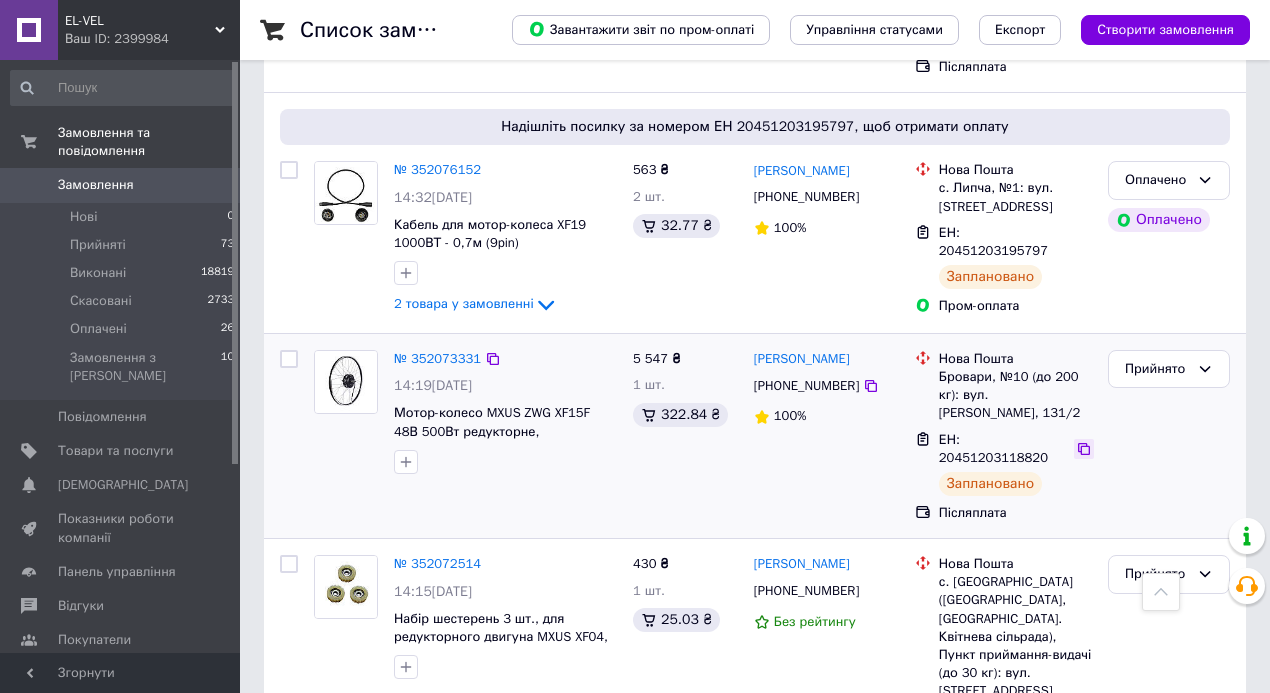 click 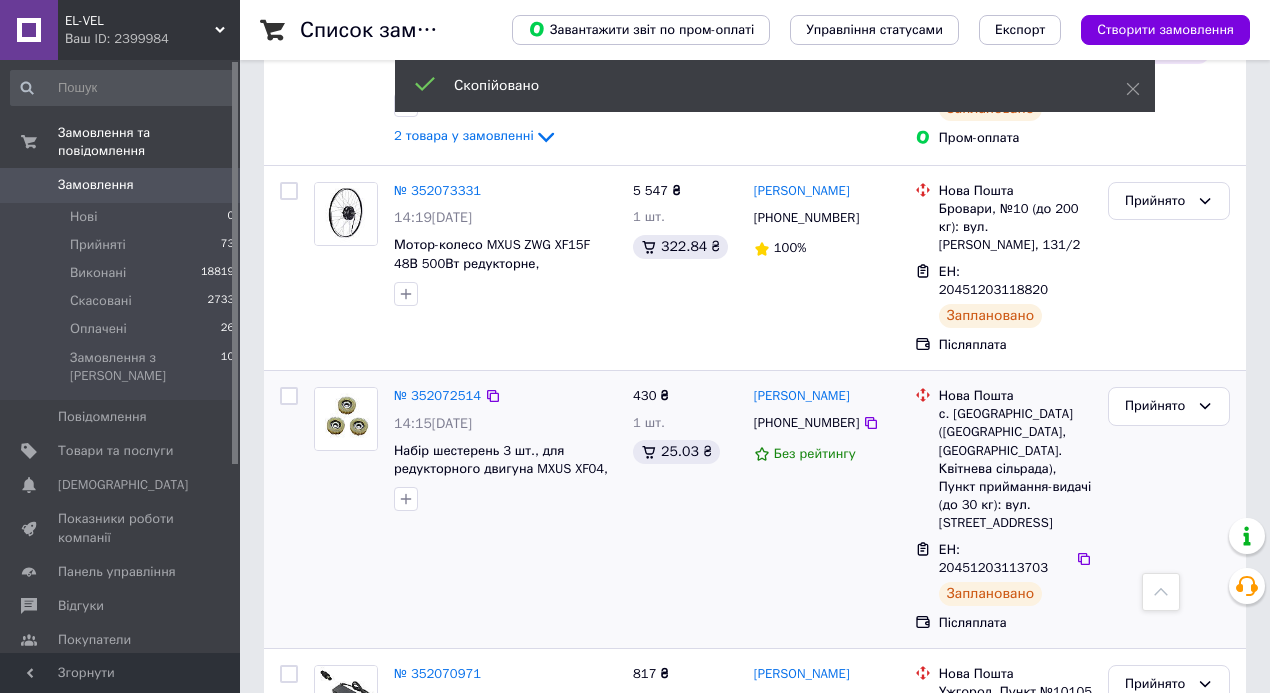 scroll, scrollTop: 2266, scrollLeft: 0, axis: vertical 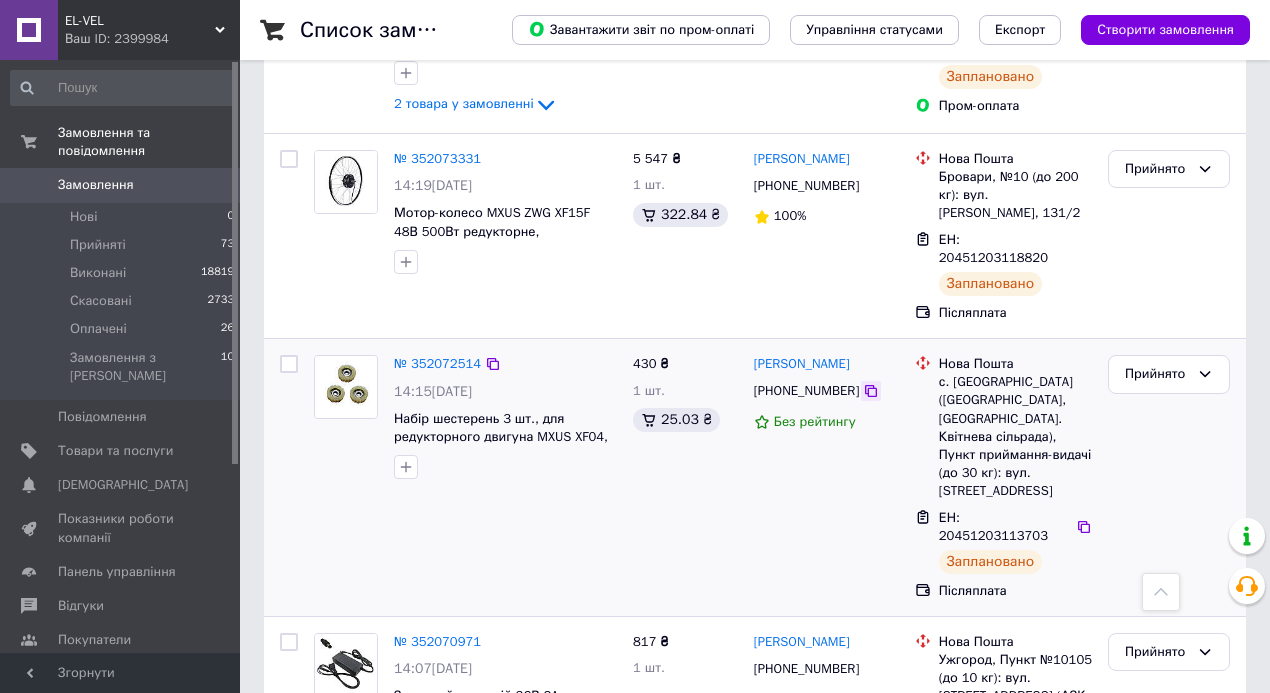 click 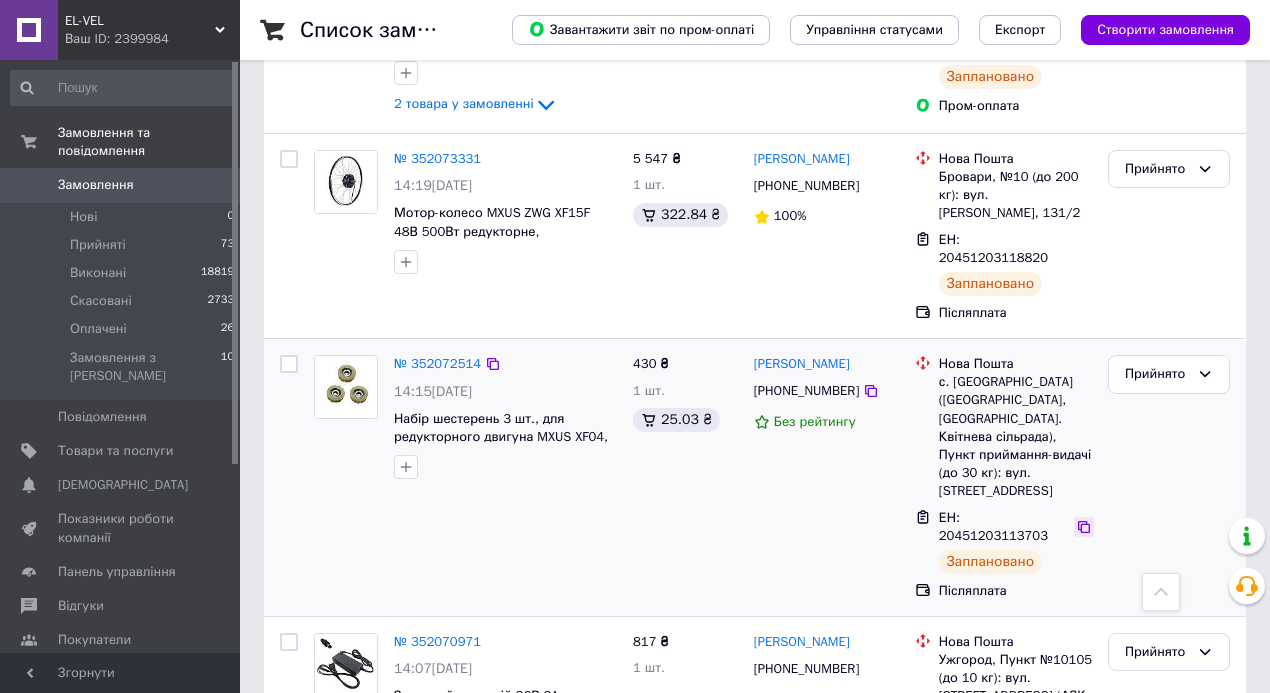click 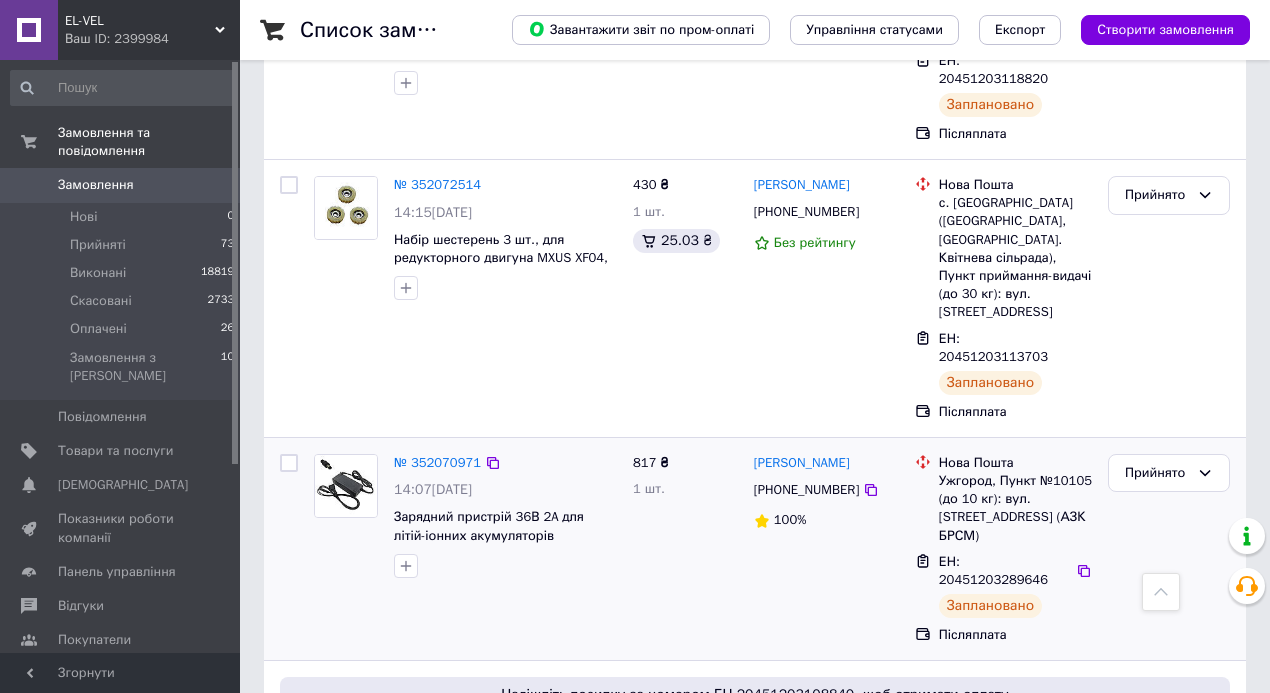 scroll, scrollTop: 2466, scrollLeft: 0, axis: vertical 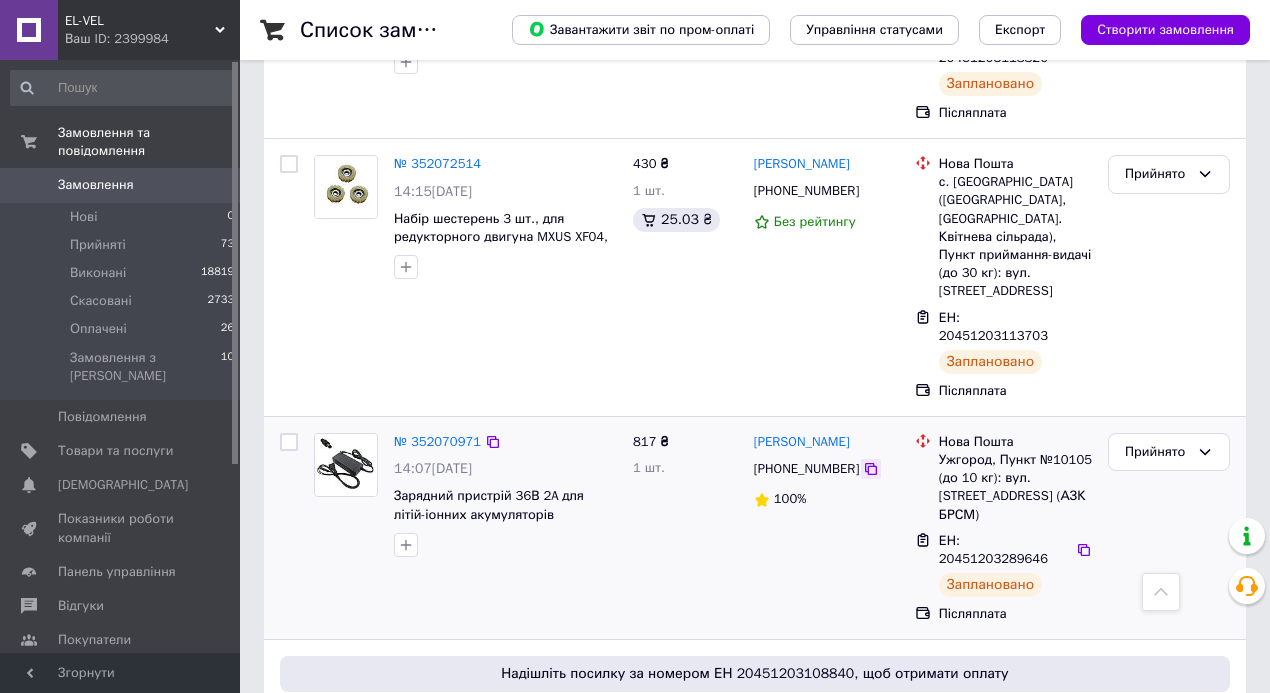 click 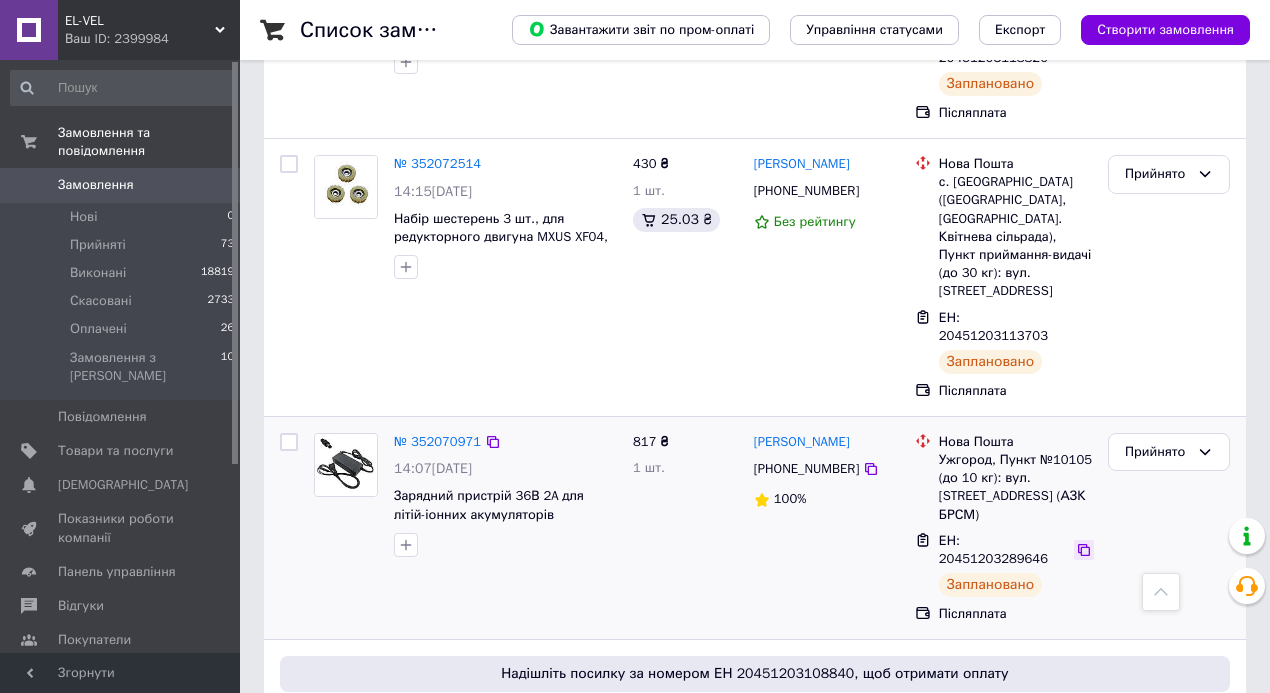 click 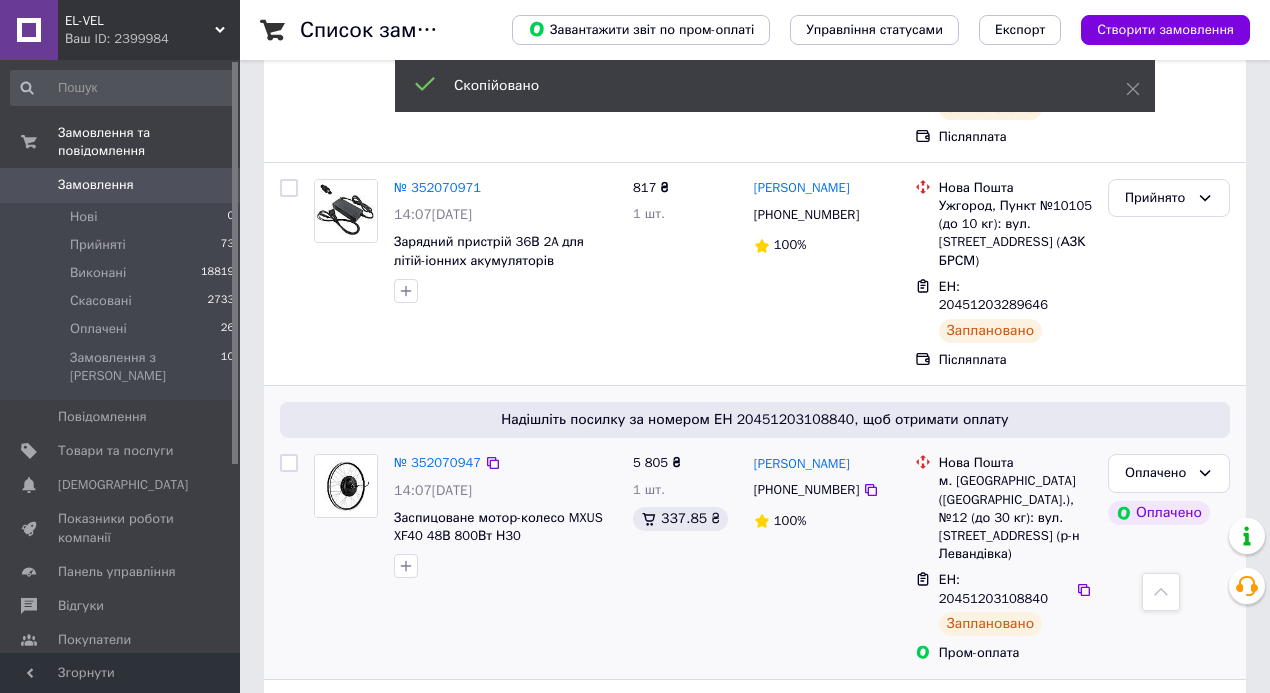 scroll, scrollTop: 2733, scrollLeft: 0, axis: vertical 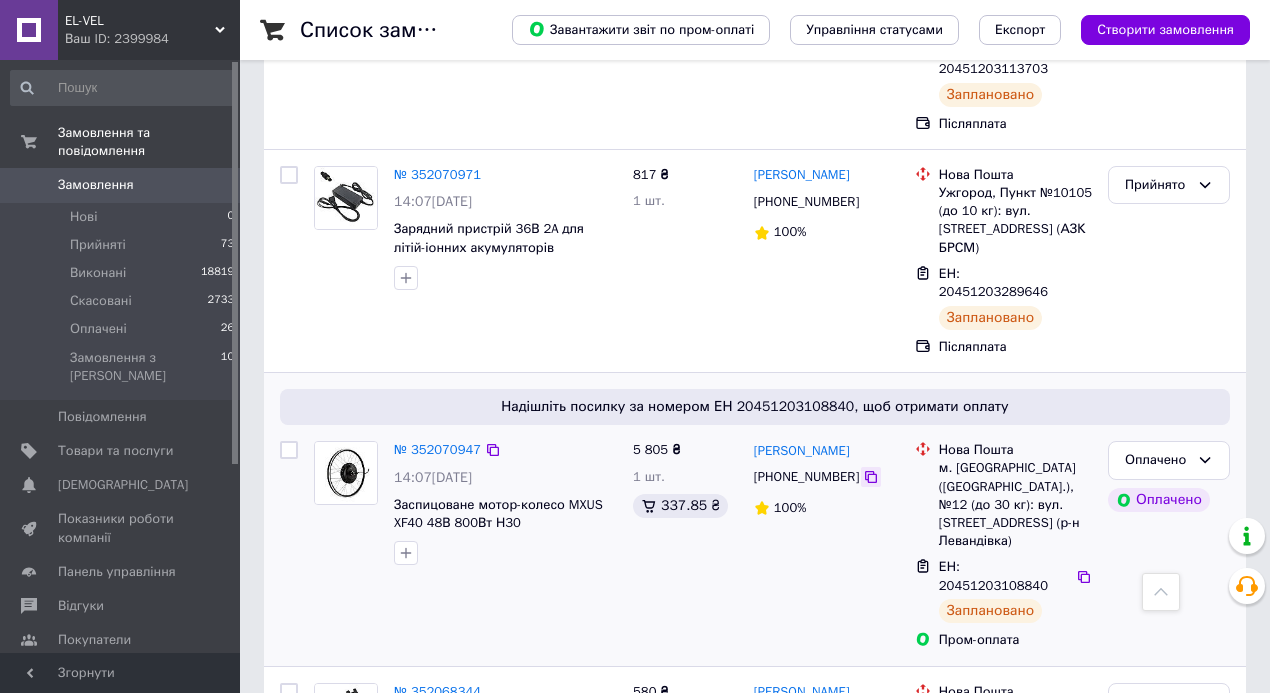 click 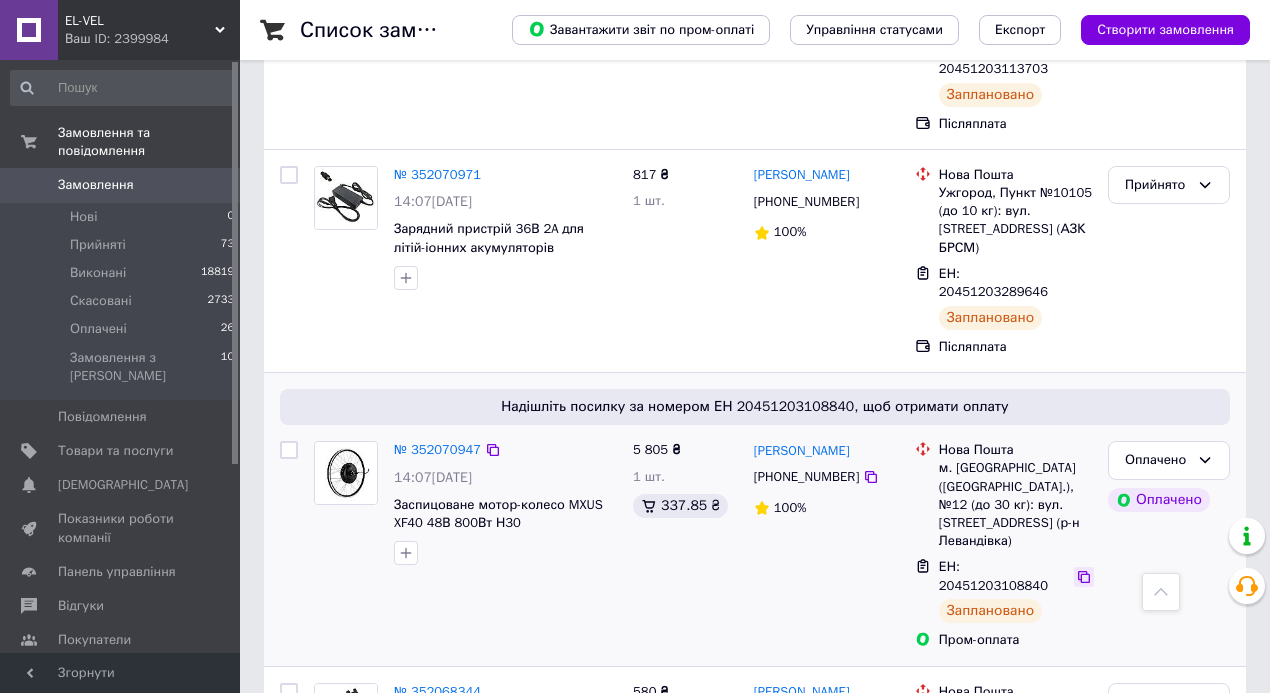 click 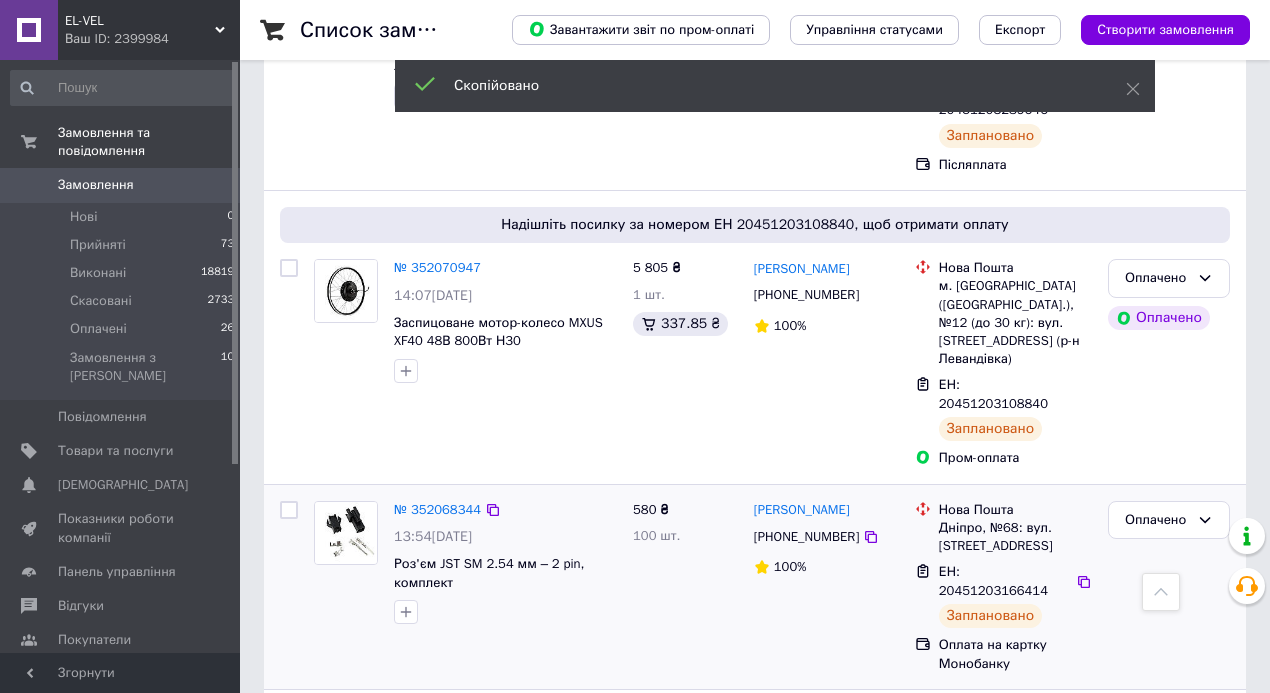 scroll, scrollTop: 2933, scrollLeft: 0, axis: vertical 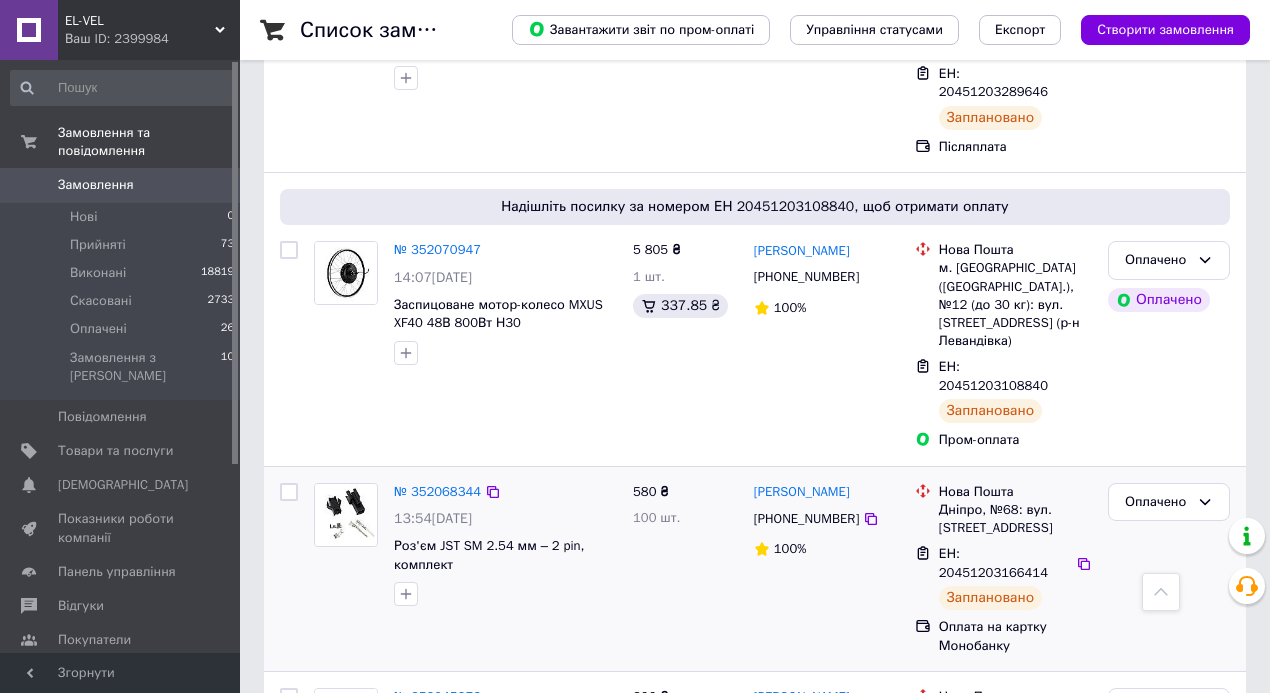 drag, startPoint x: 864, startPoint y: 165, endPoint x: 841, endPoint y: 150, distance: 27.45906 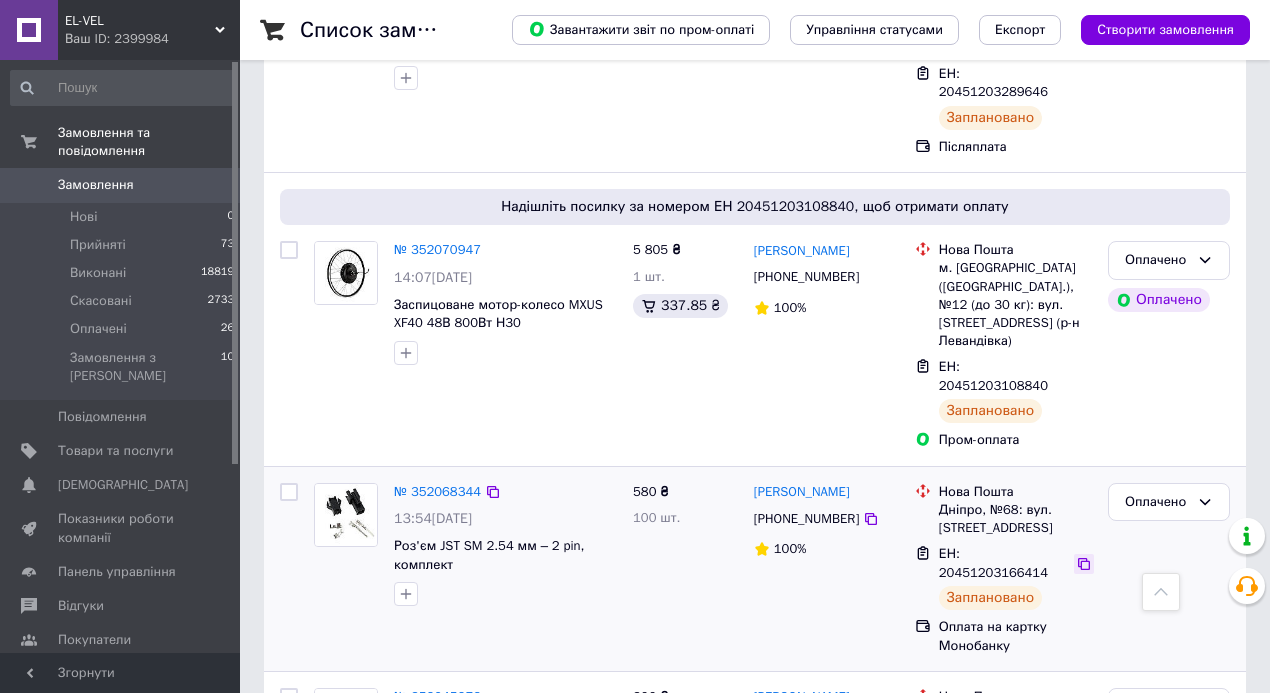 click 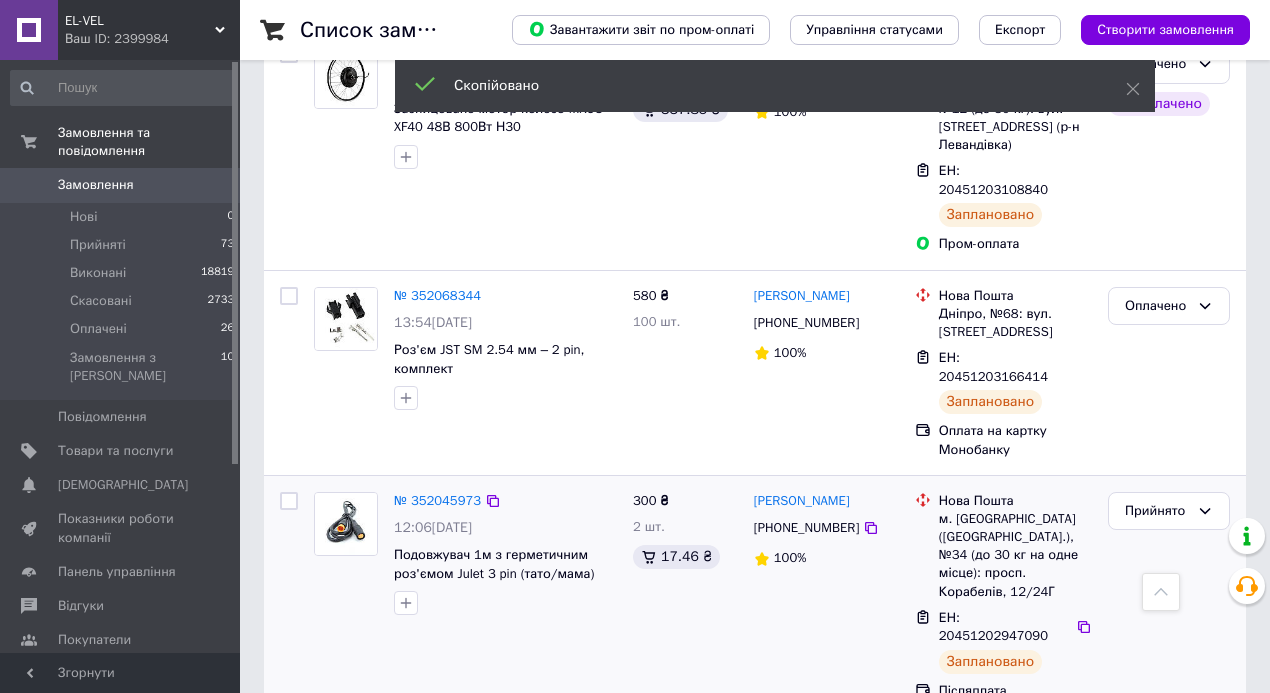 scroll, scrollTop: 3133, scrollLeft: 0, axis: vertical 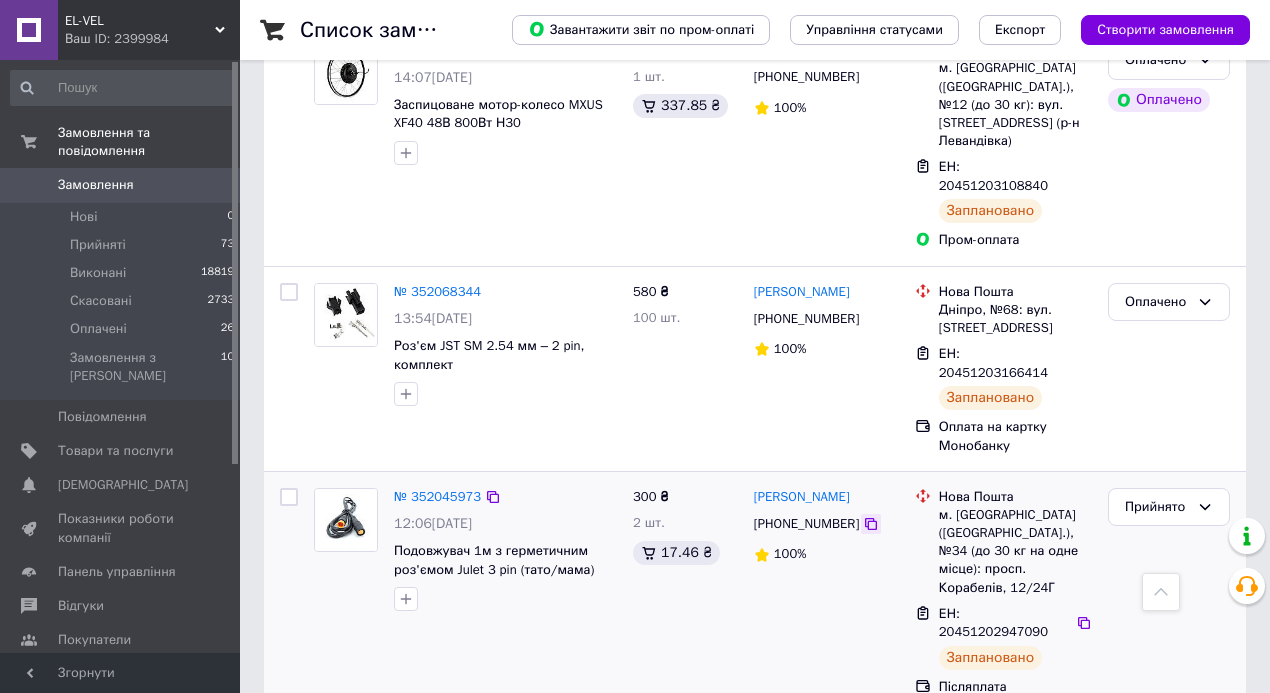 click 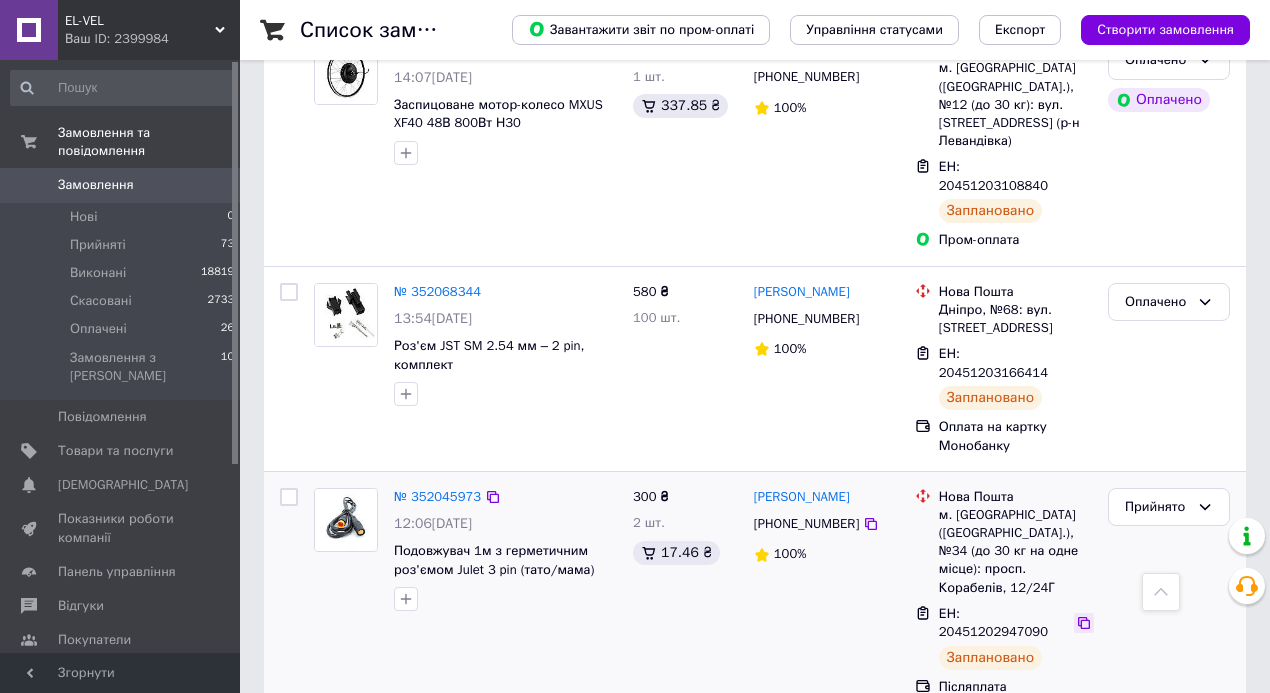 click 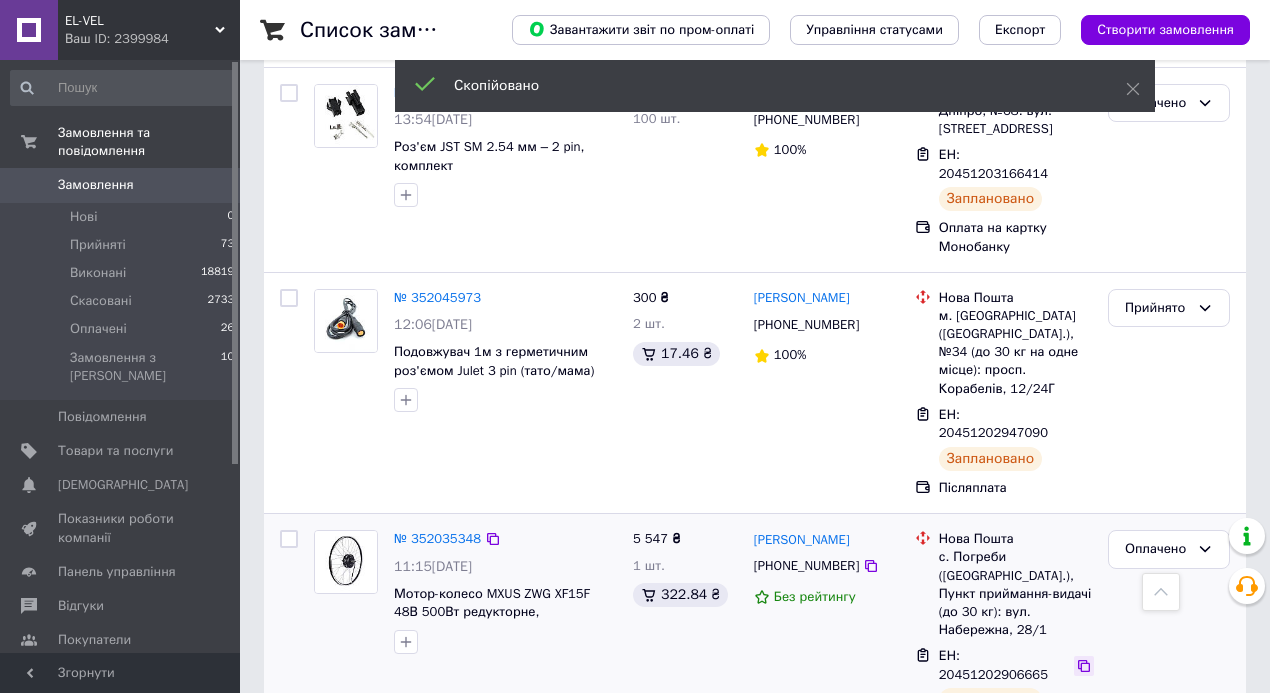 scroll, scrollTop: 3333, scrollLeft: 0, axis: vertical 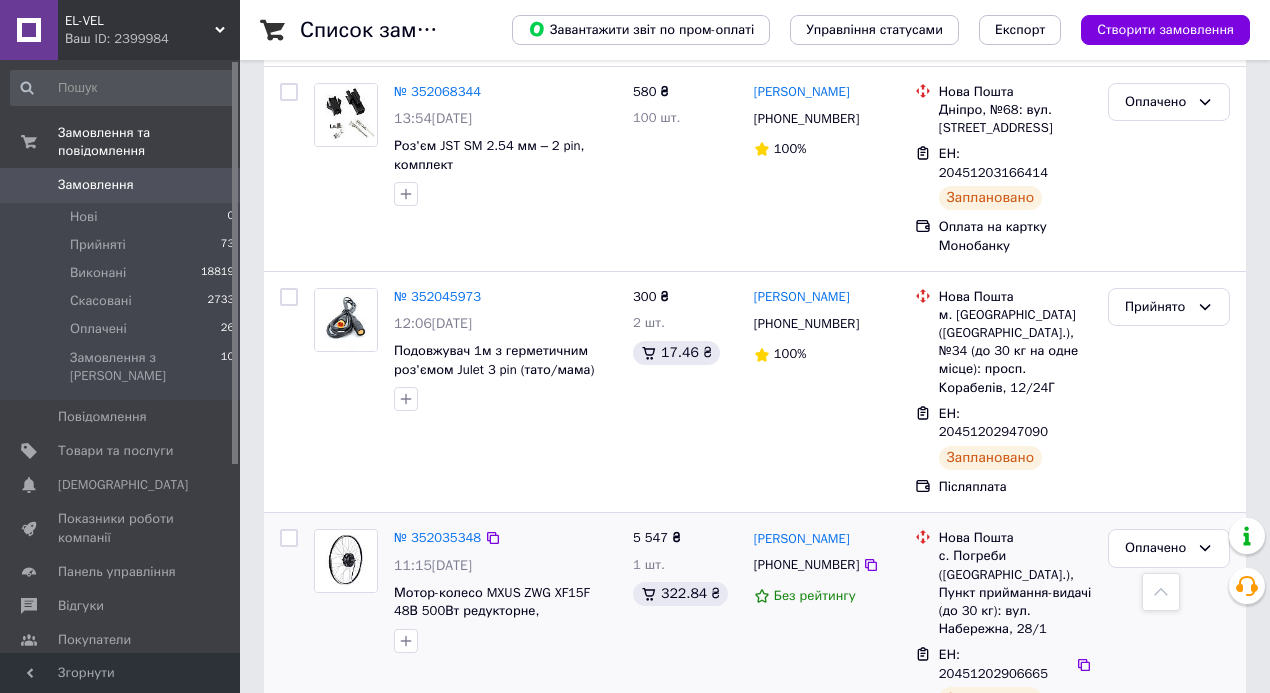 drag, startPoint x: 860, startPoint y: 193, endPoint x: 839, endPoint y: 182, distance: 23.70654 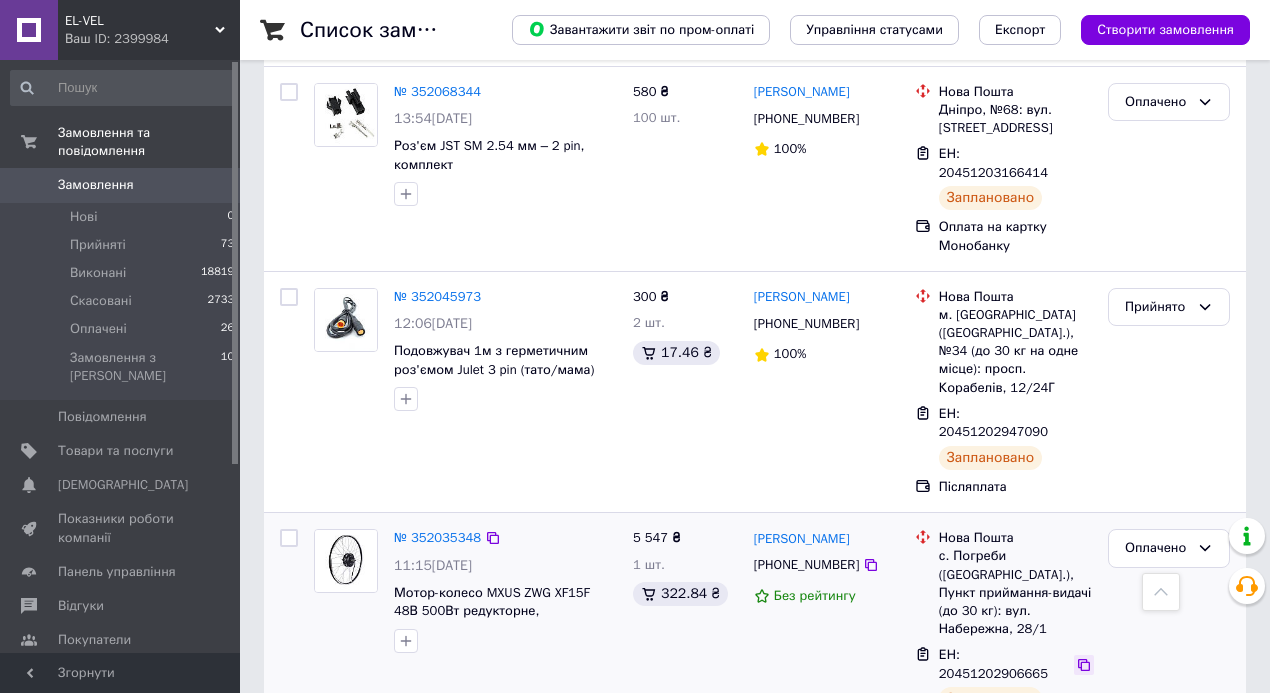 click 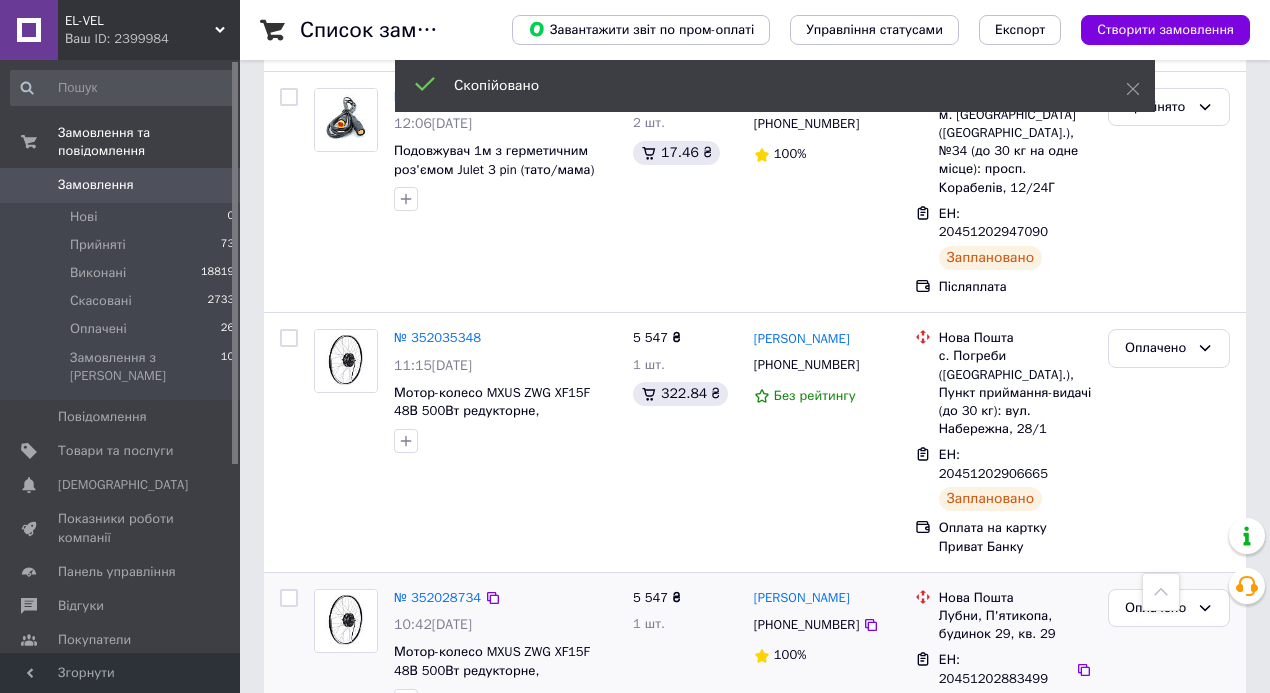 scroll, scrollTop: 3600, scrollLeft: 0, axis: vertical 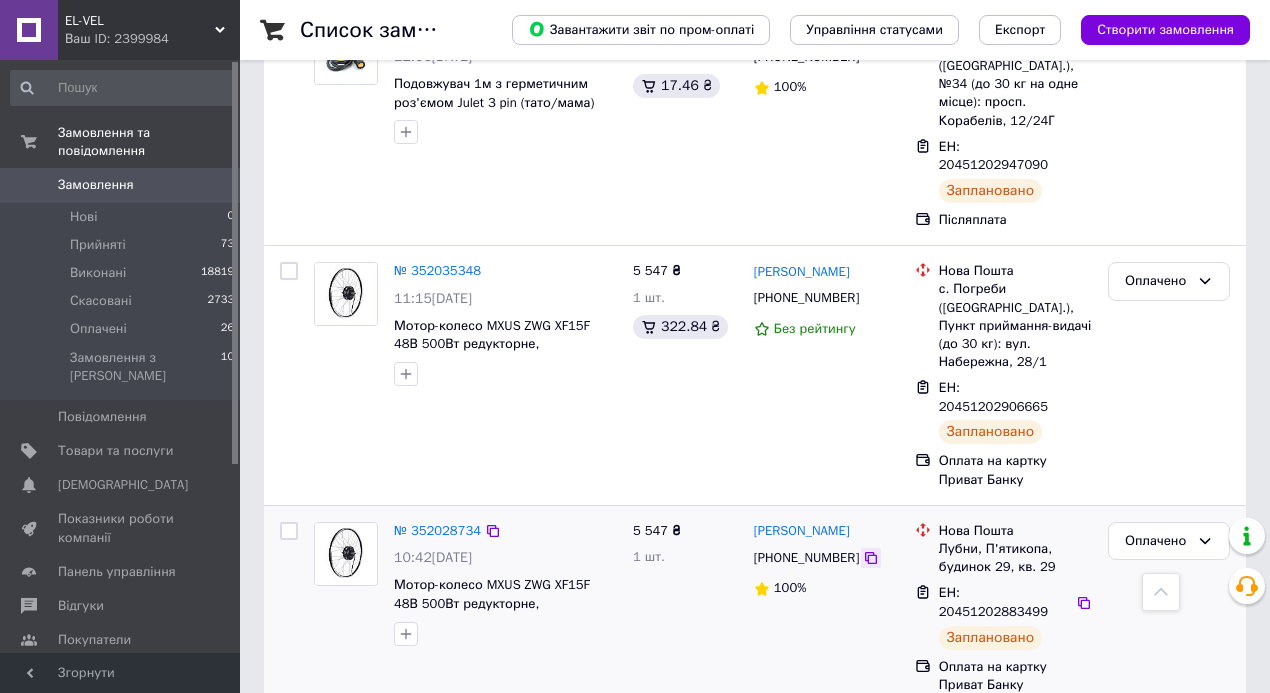 click 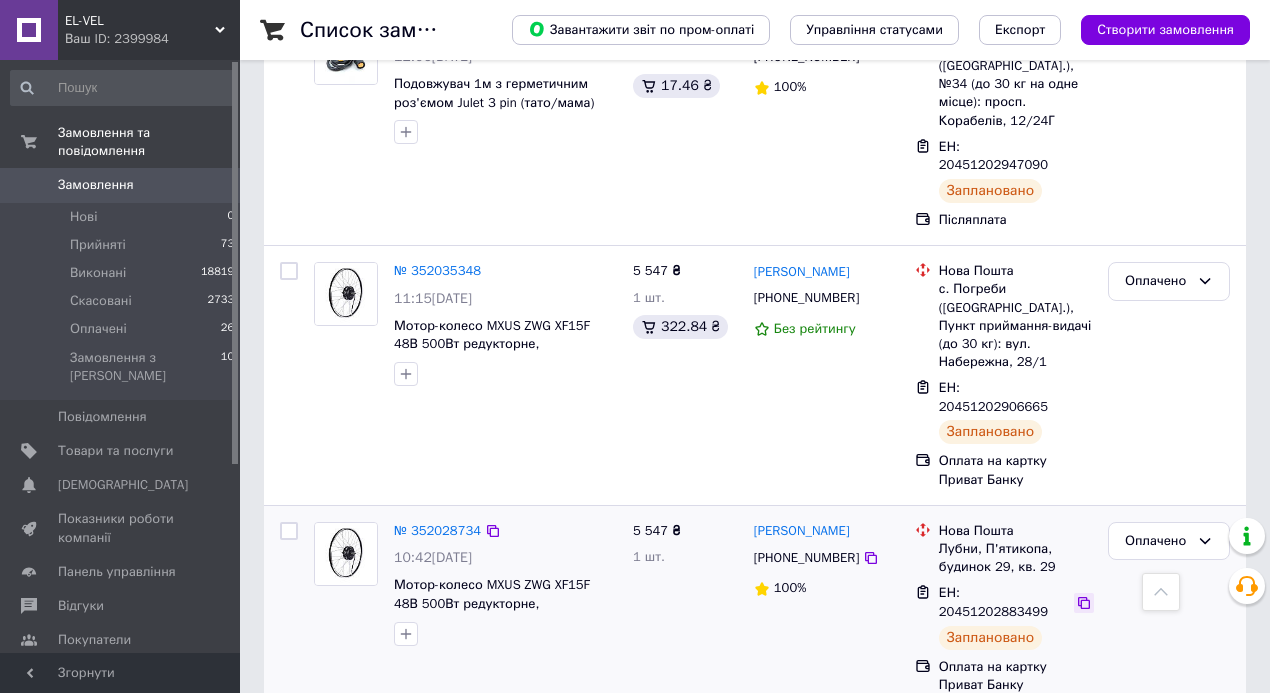 click 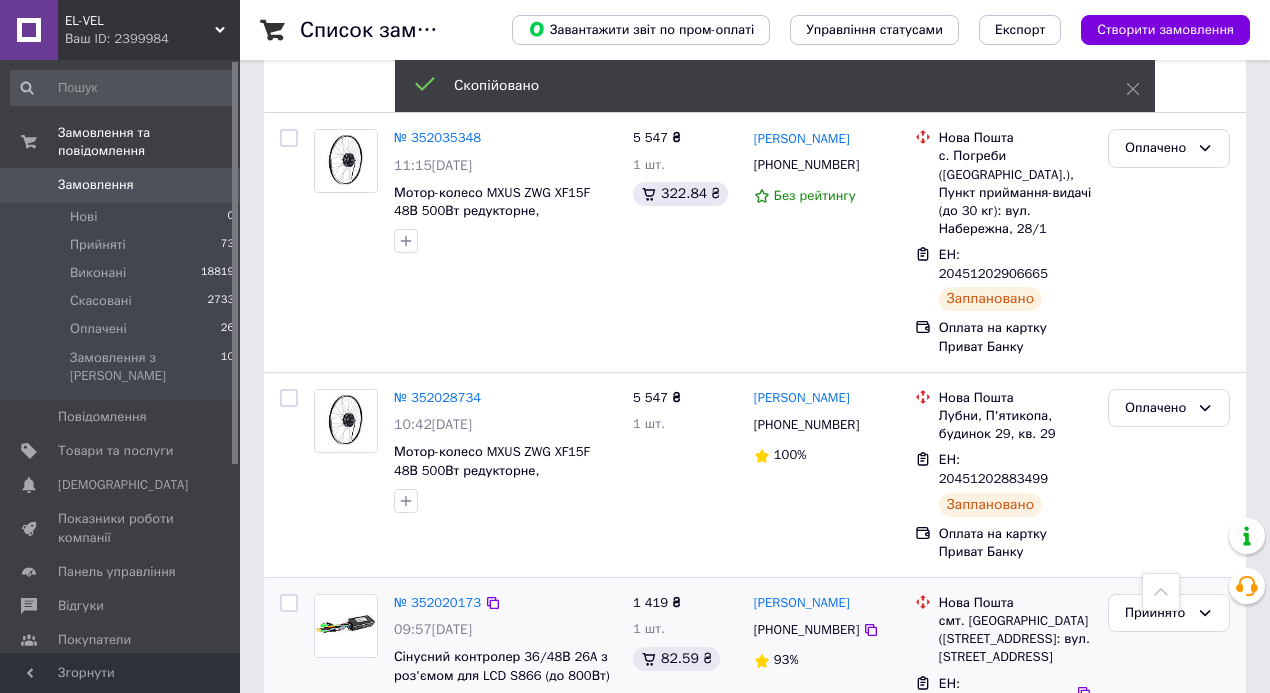 scroll, scrollTop: 3800, scrollLeft: 0, axis: vertical 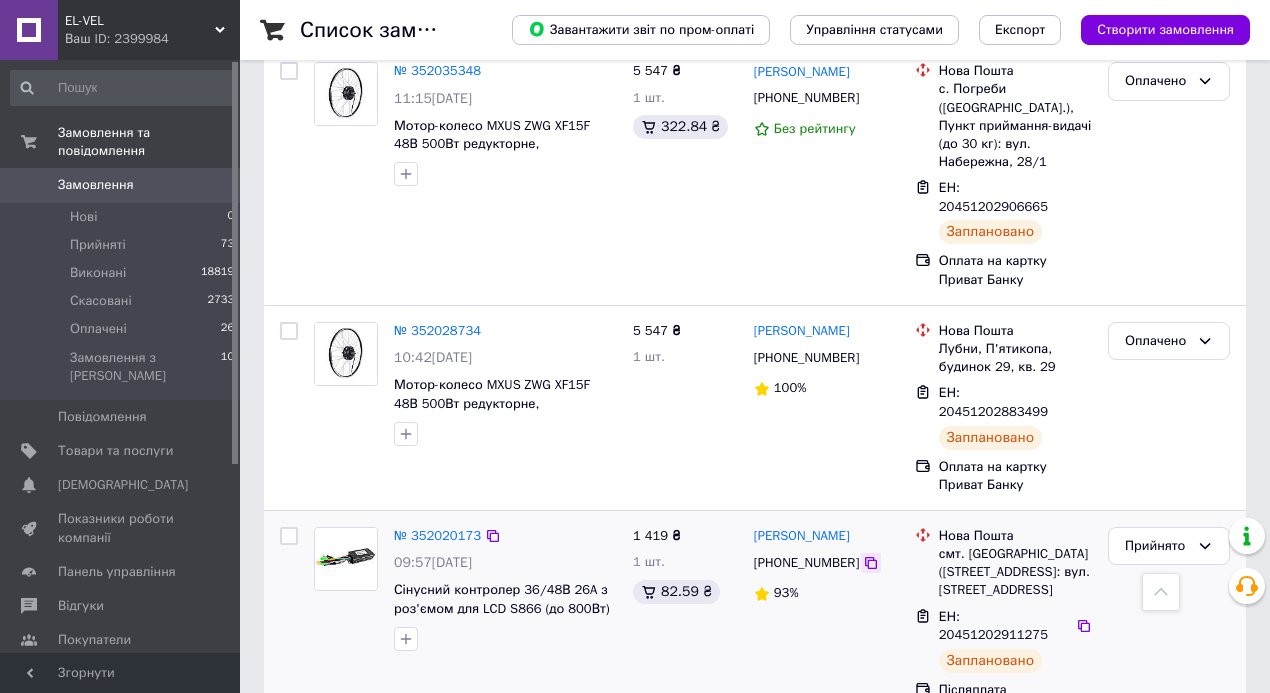 click 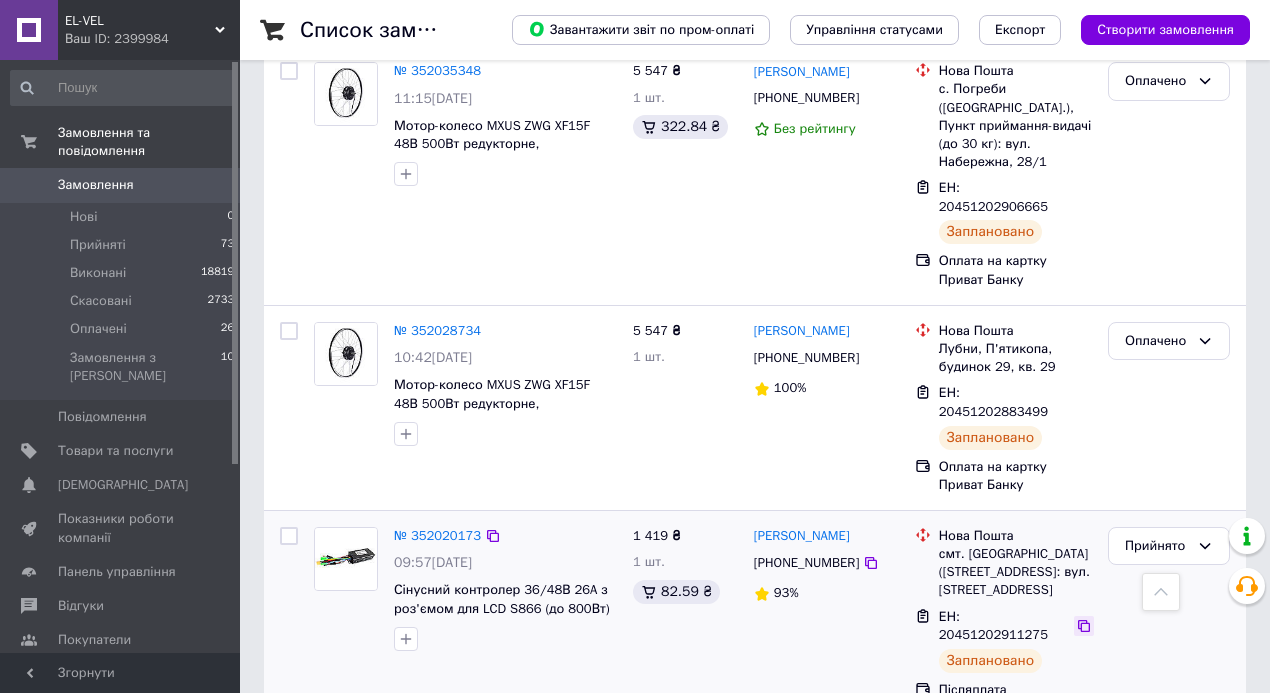 click 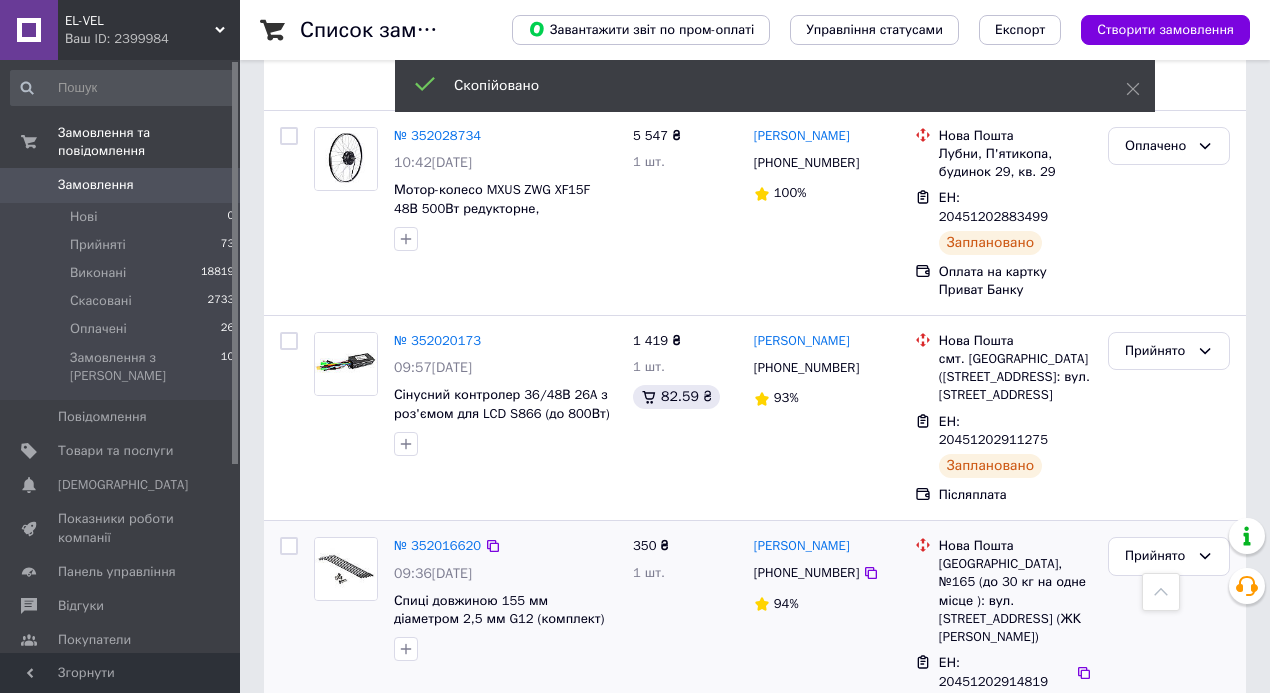 scroll, scrollTop: 4000, scrollLeft: 0, axis: vertical 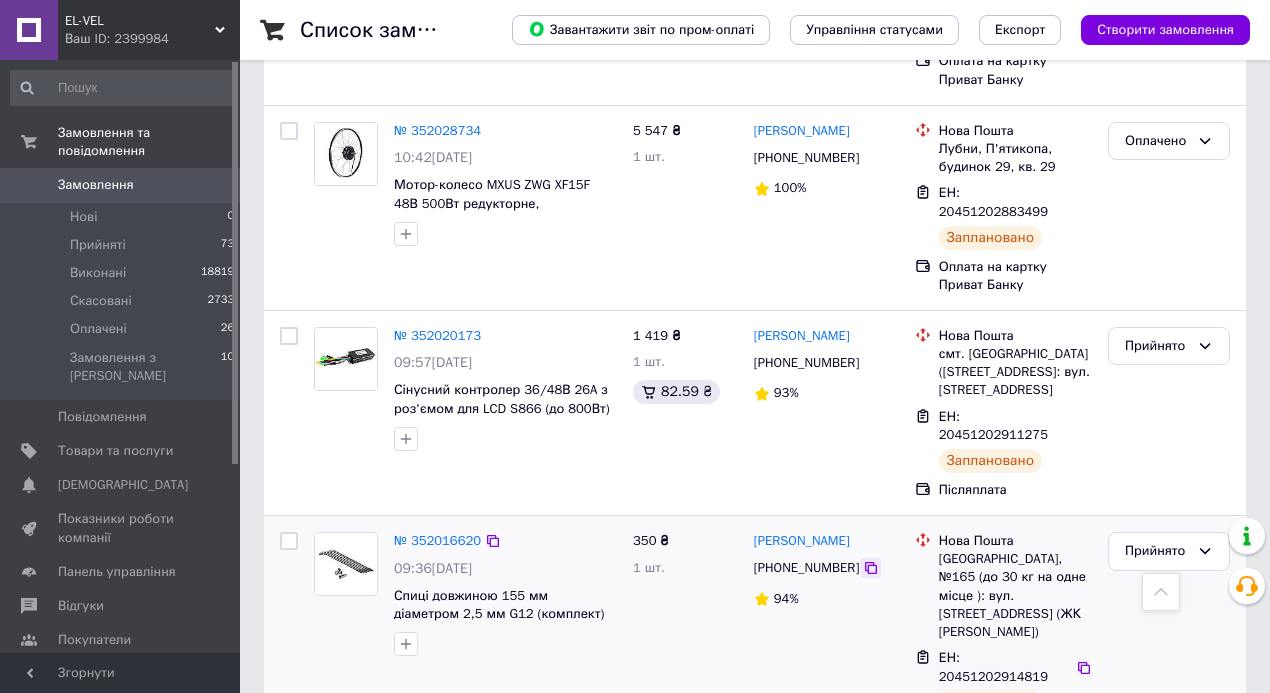 click 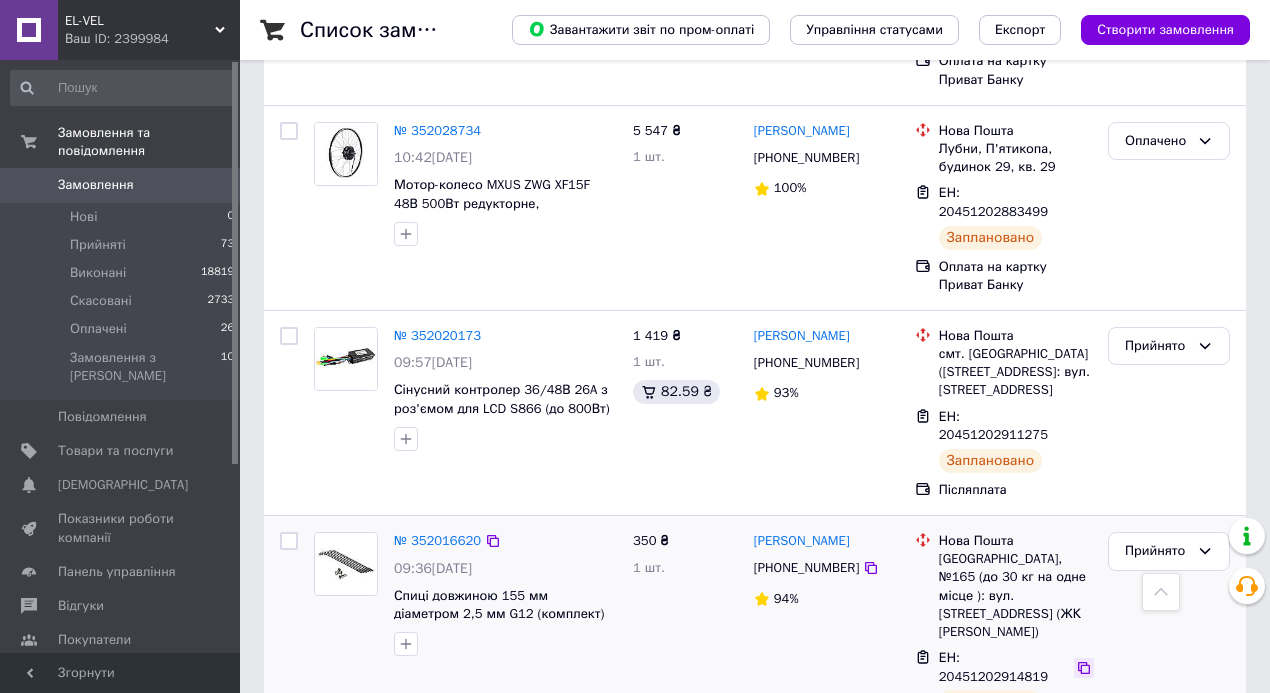 click 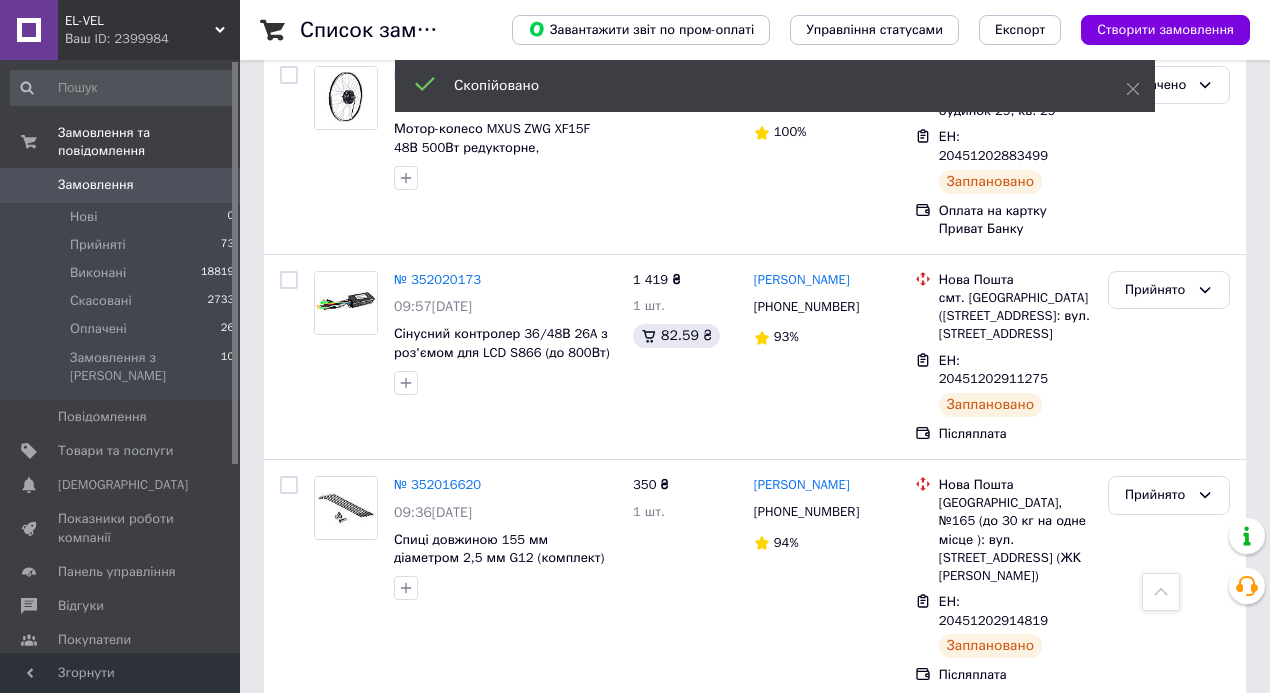 scroll, scrollTop: 4133, scrollLeft: 0, axis: vertical 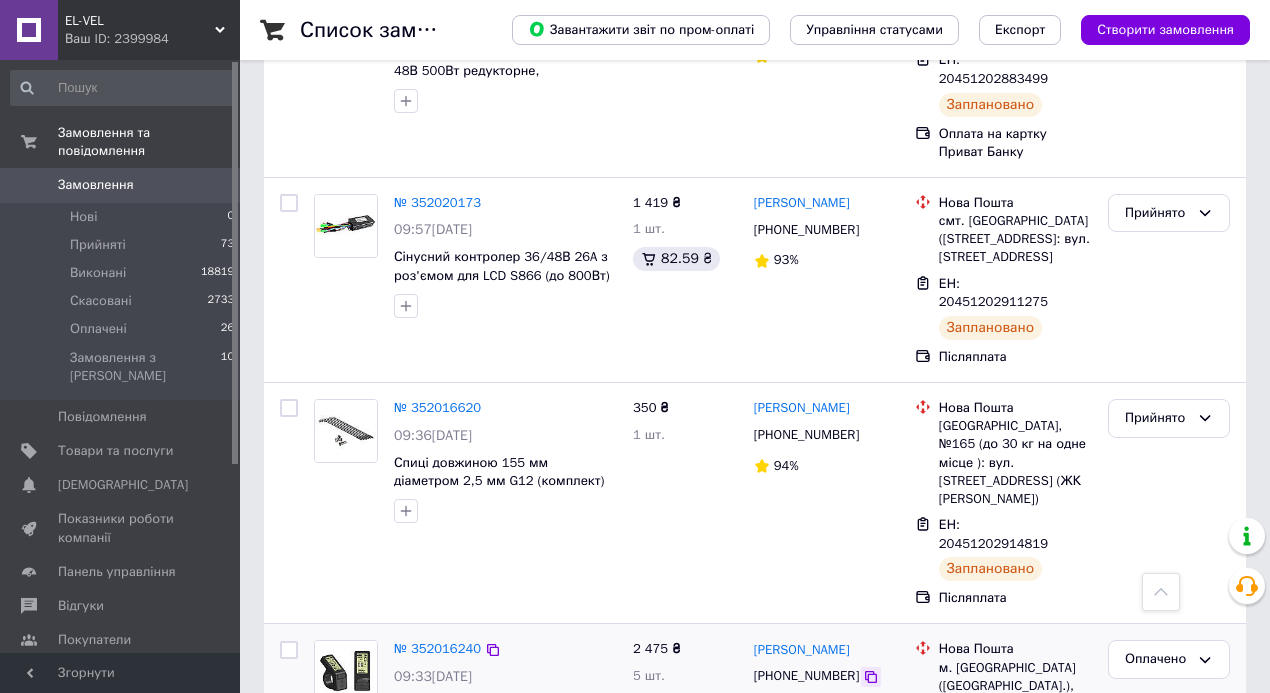 click 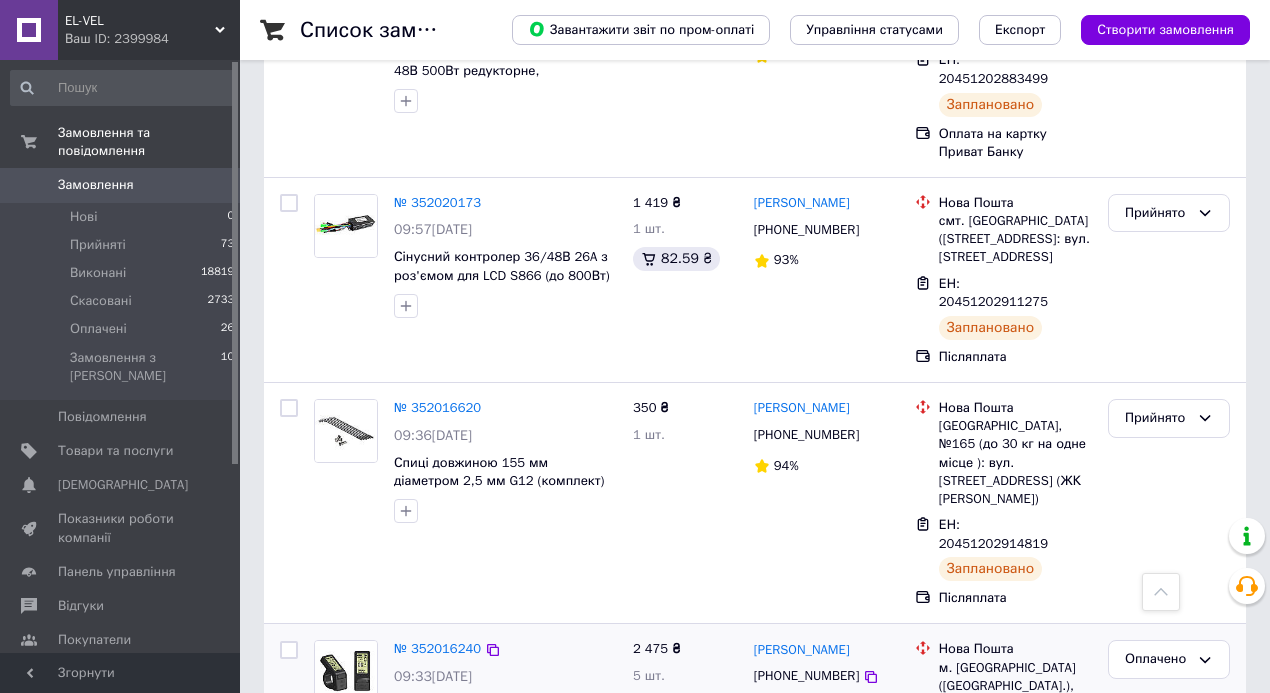 click 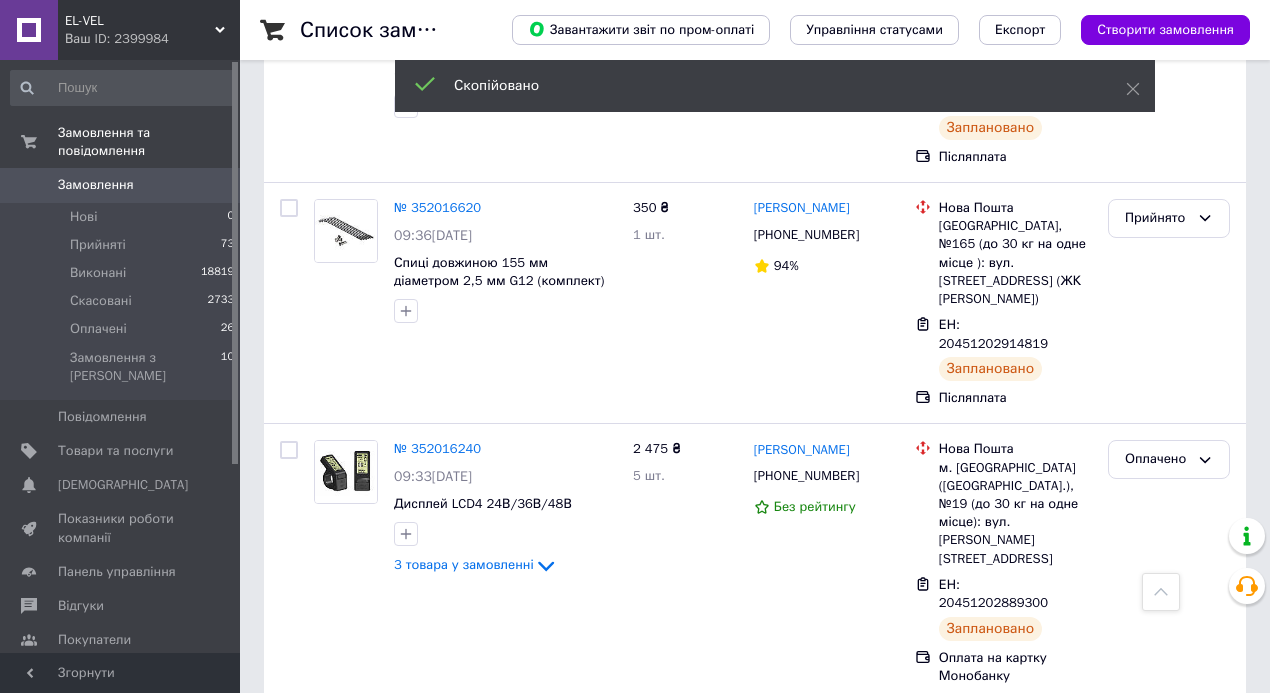 scroll, scrollTop: 4400, scrollLeft: 0, axis: vertical 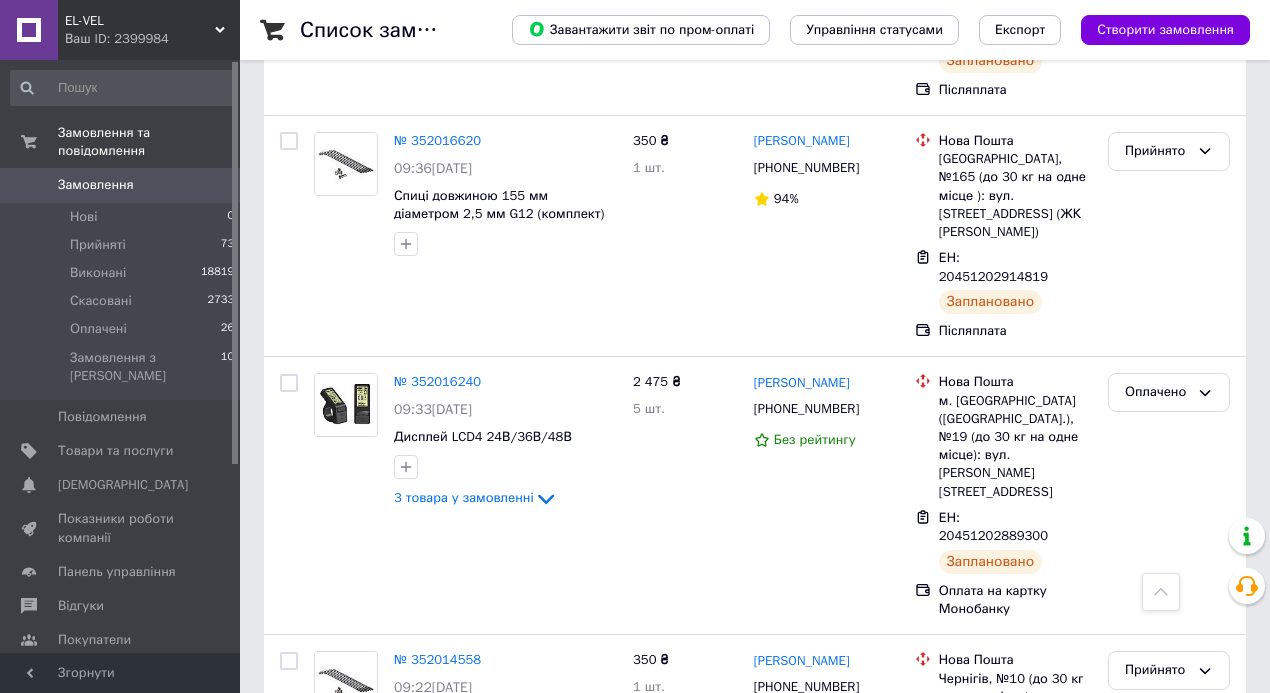 drag, startPoint x: 856, startPoint y: 147, endPoint x: 764, endPoint y: 109, distance: 99.53894 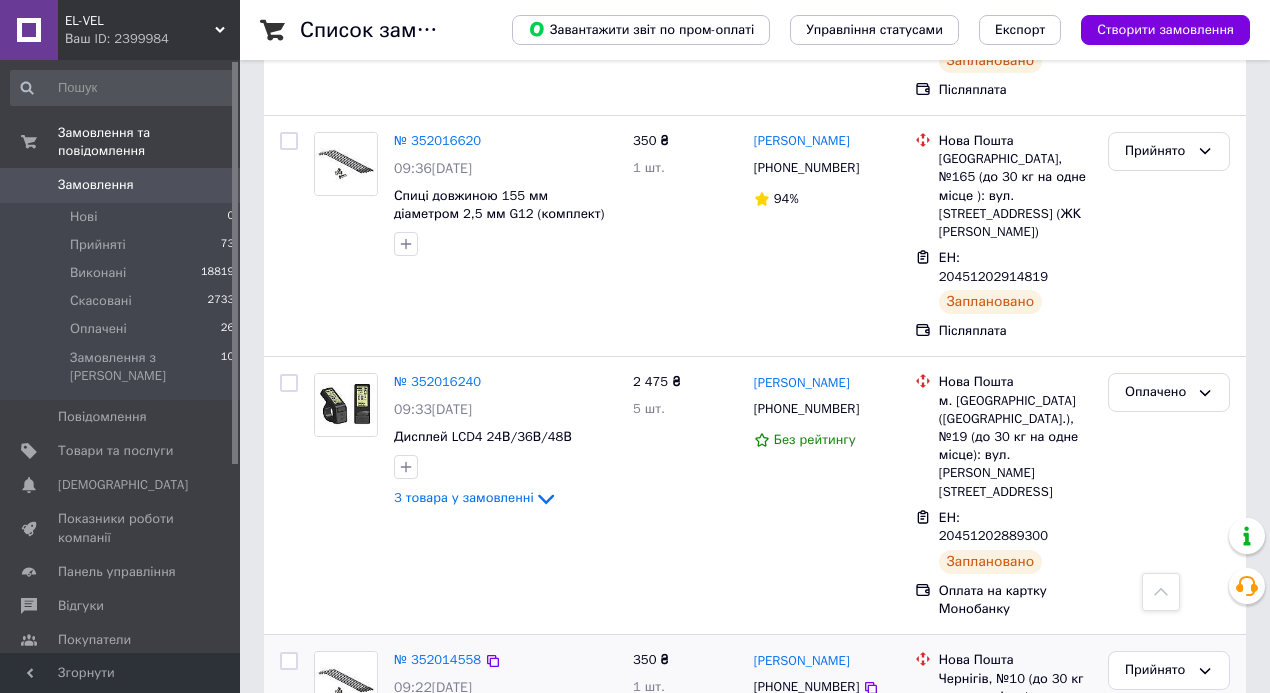 click 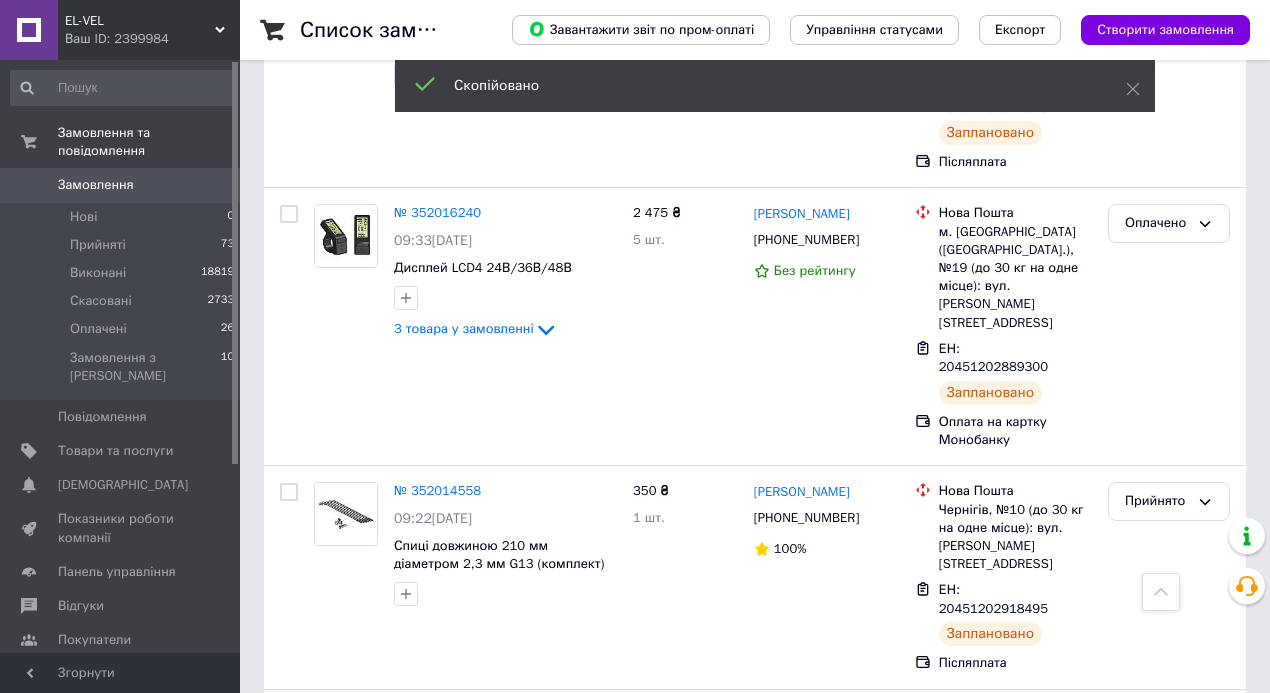 scroll, scrollTop: 4600, scrollLeft: 0, axis: vertical 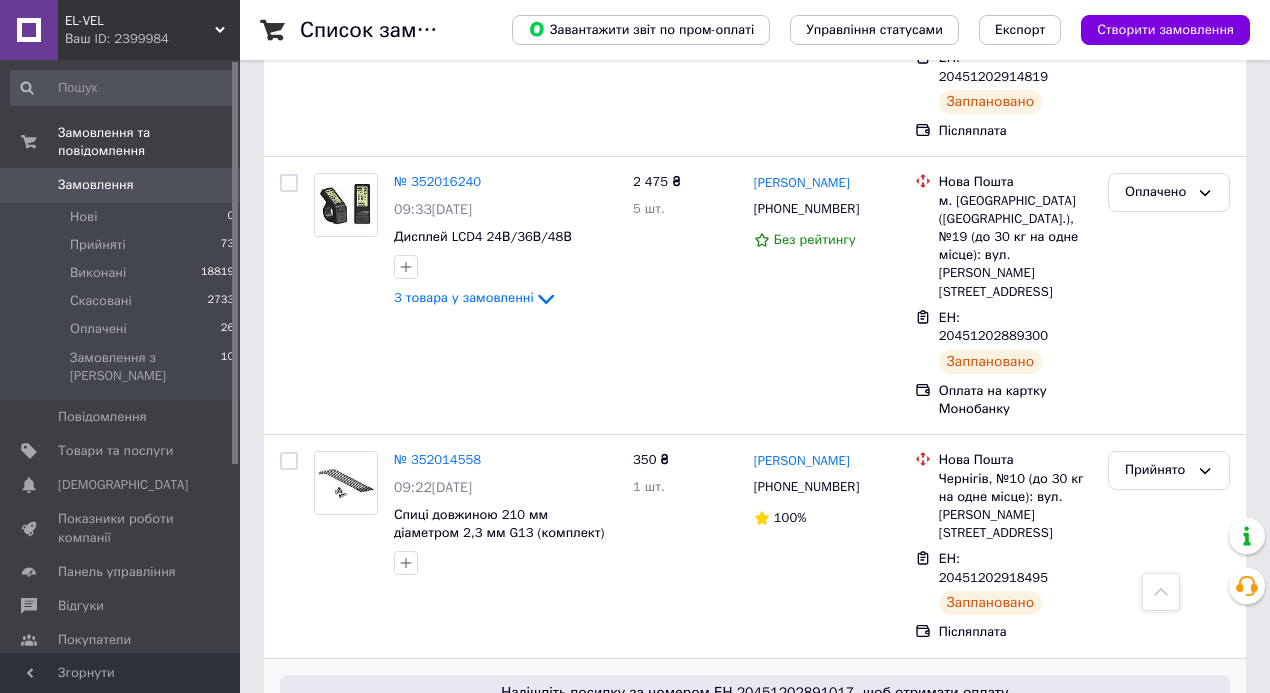 click 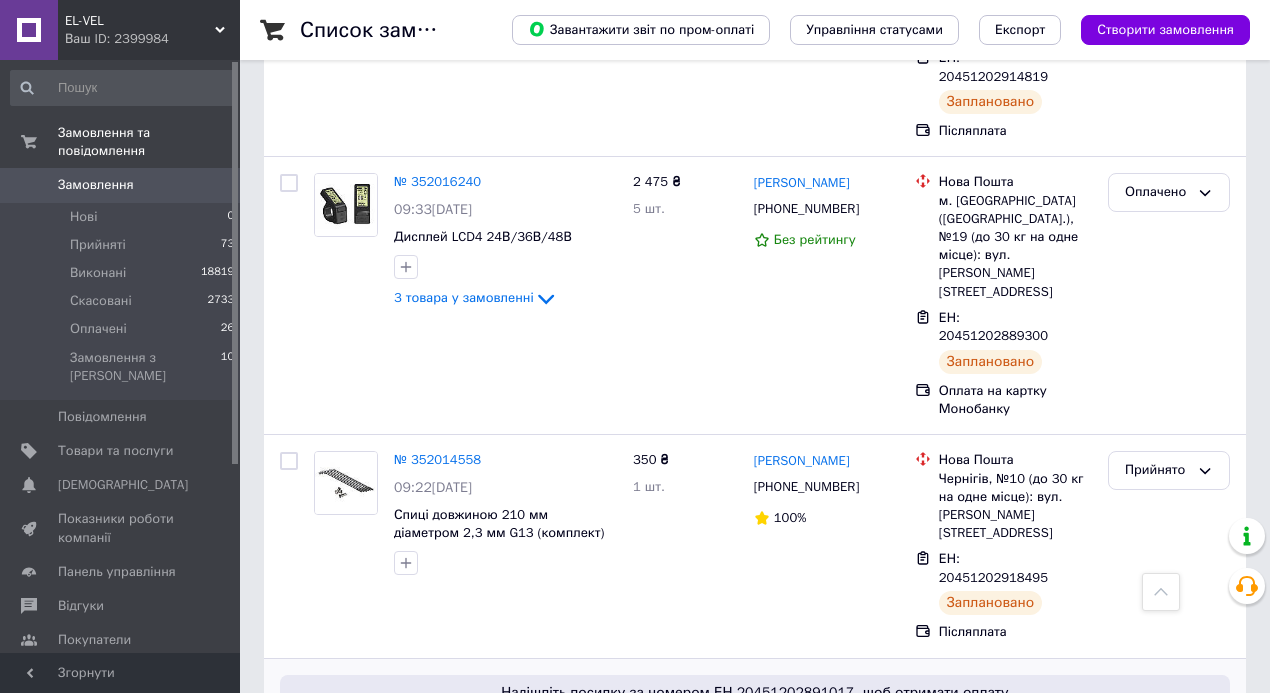 click 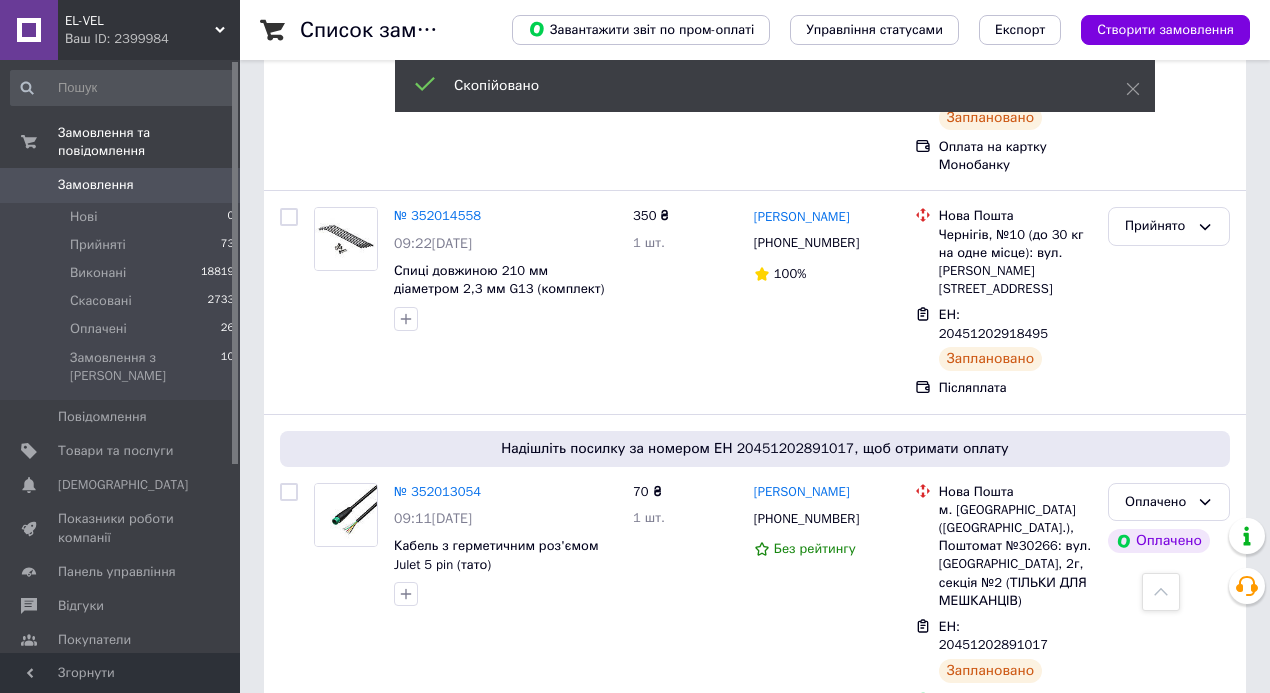 scroll, scrollTop: 4866, scrollLeft: 0, axis: vertical 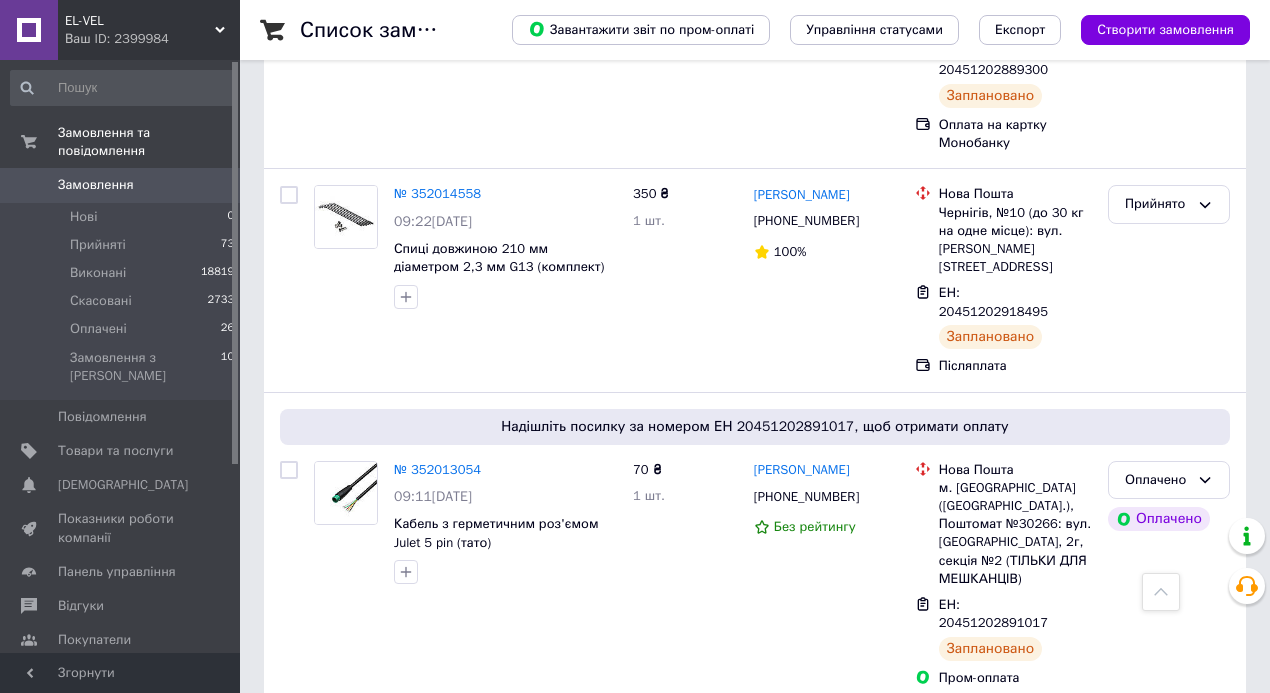 click 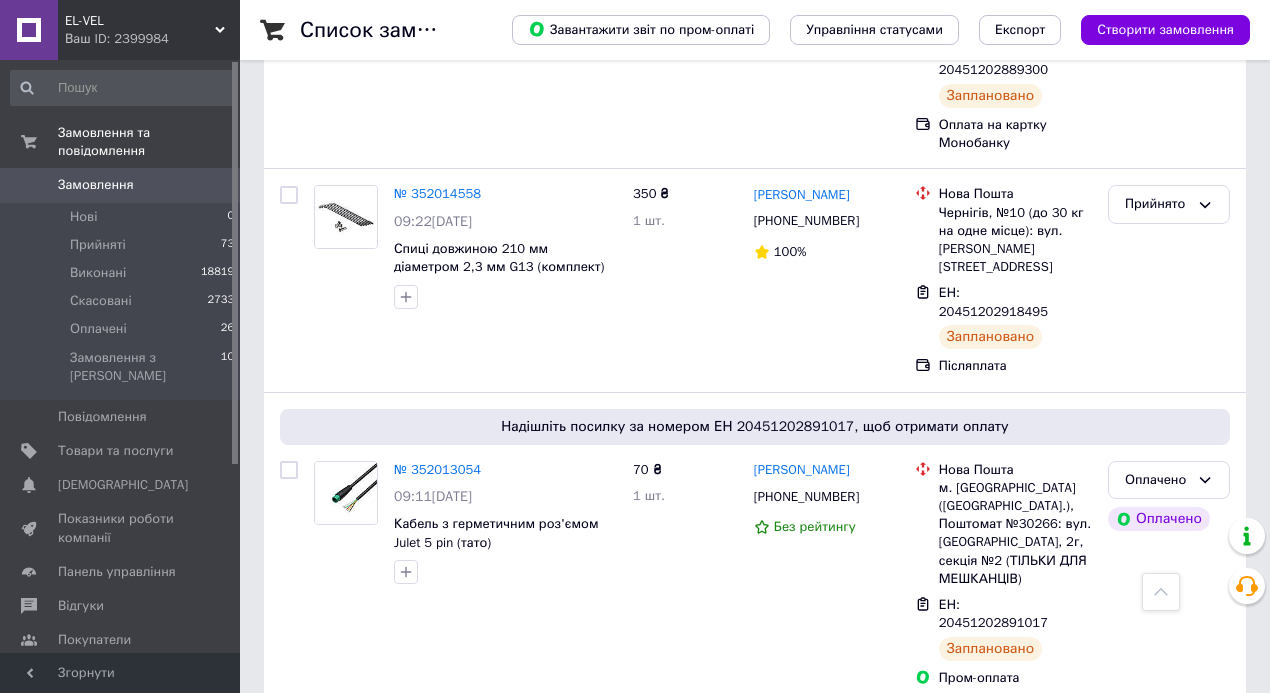 click 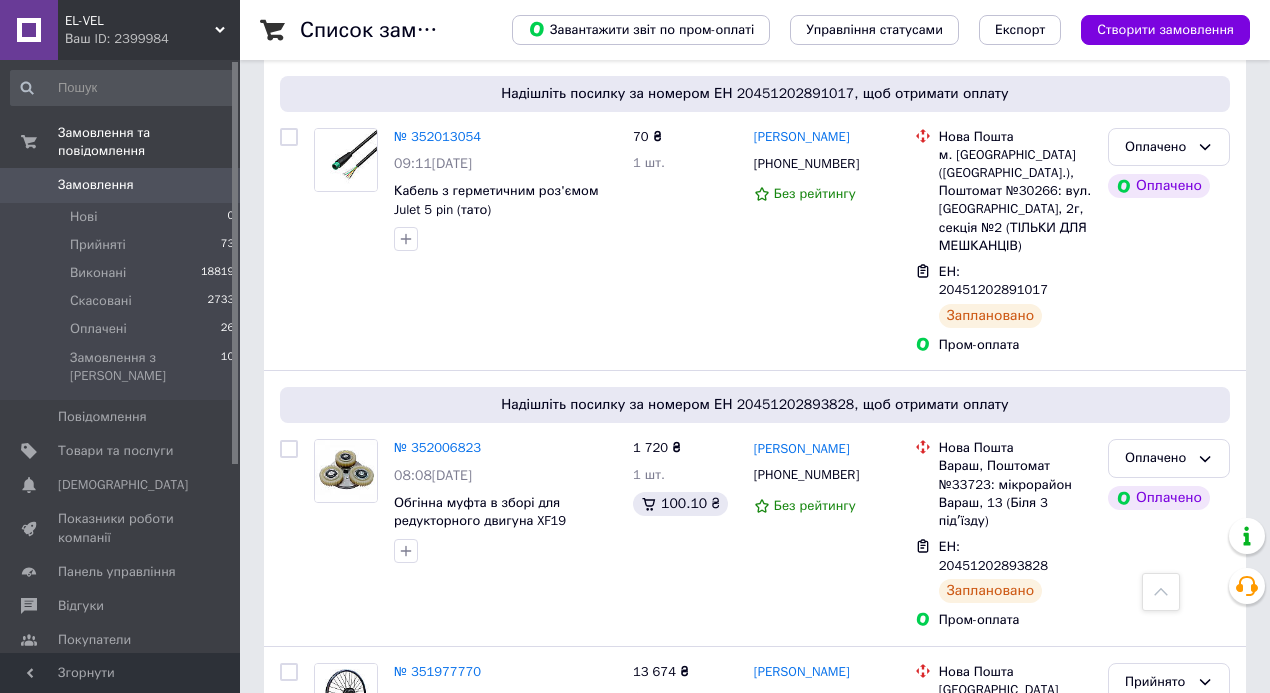 scroll, scrollTop: 5200, scrollLeft: 0, axis: vertical 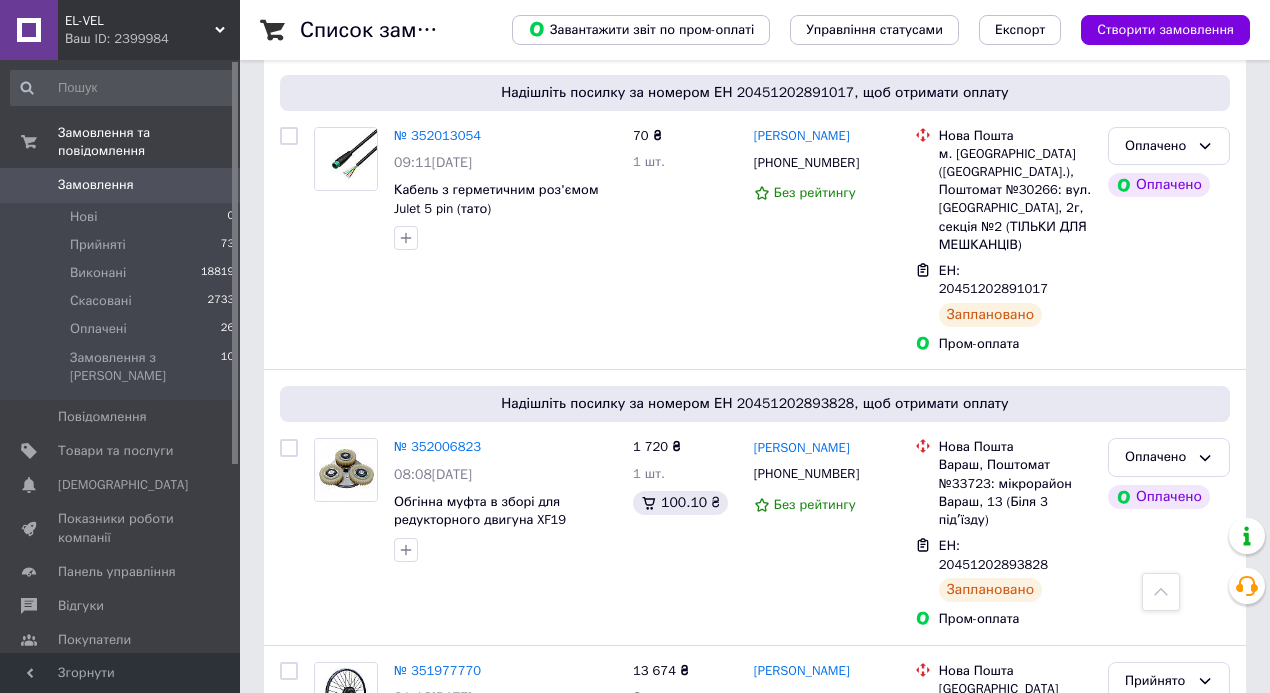 drag, startPoint x: 860, startPoint y: 297, endPoint x: 847, endPoint y: 287, distance: 16.40122 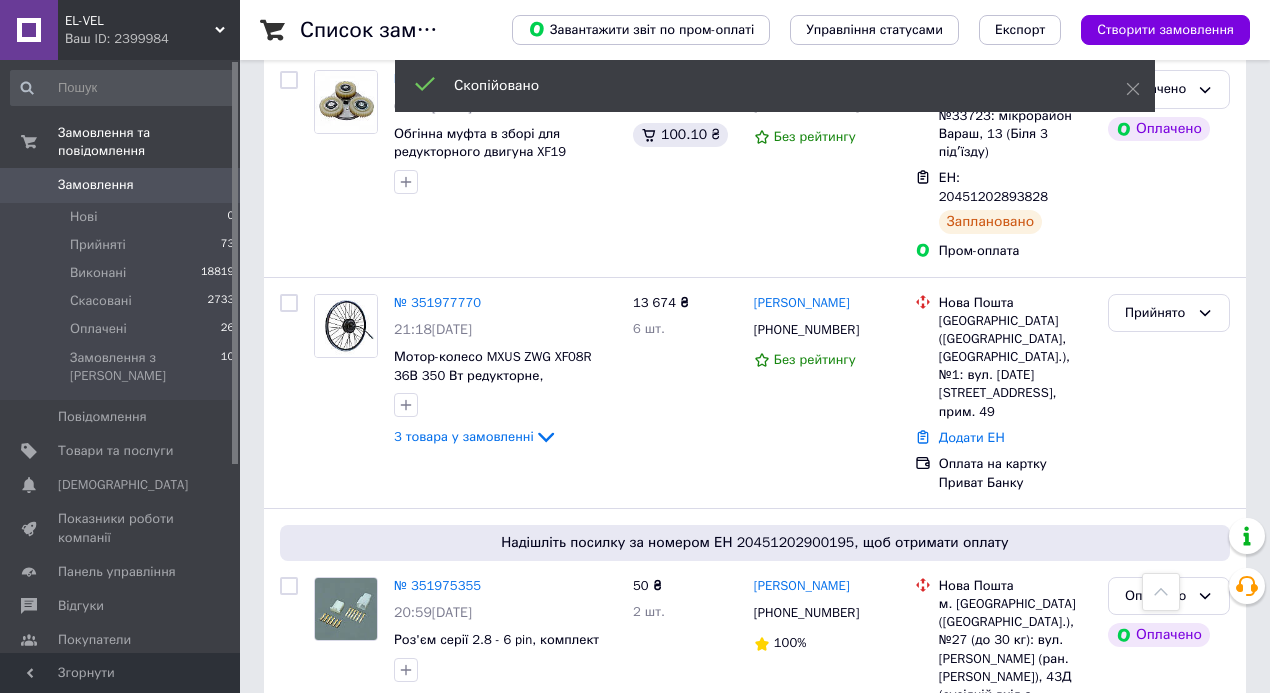 scroll, scrollTop: 5600, scrollLeft: 0, axis: vertical 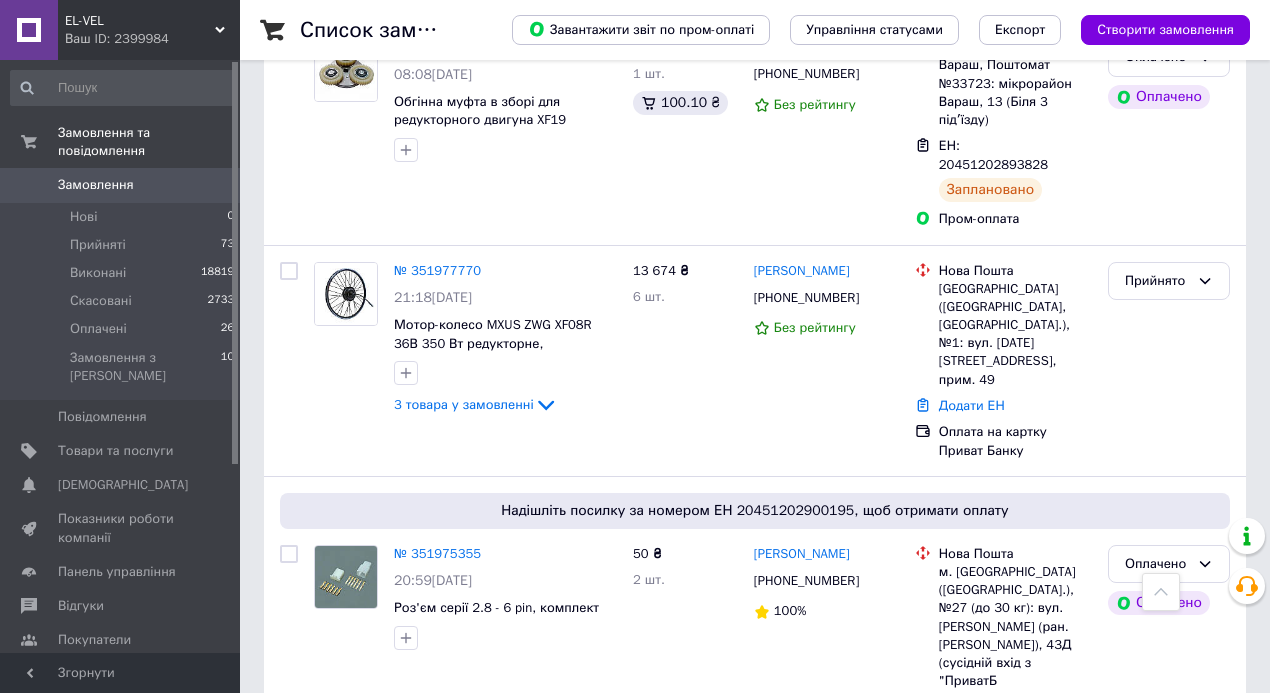 click 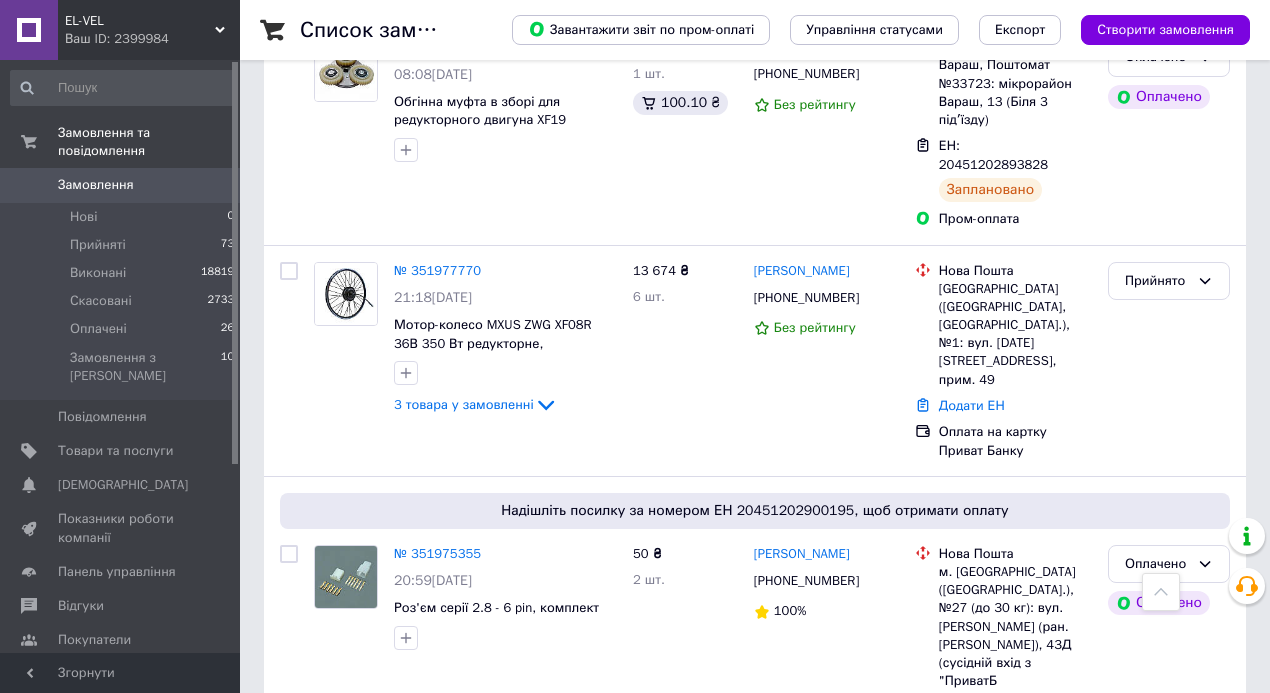 click 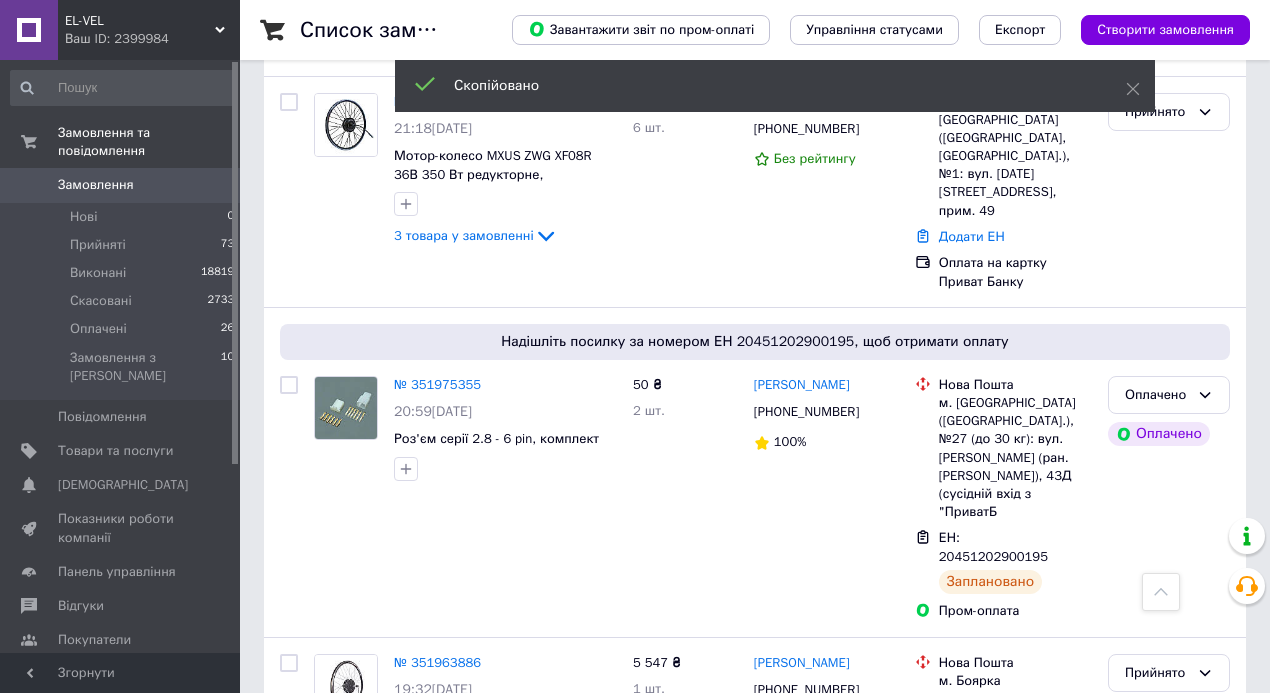 scroll, scrollTop: 5800, scrollLeft: 0, axis: vertical 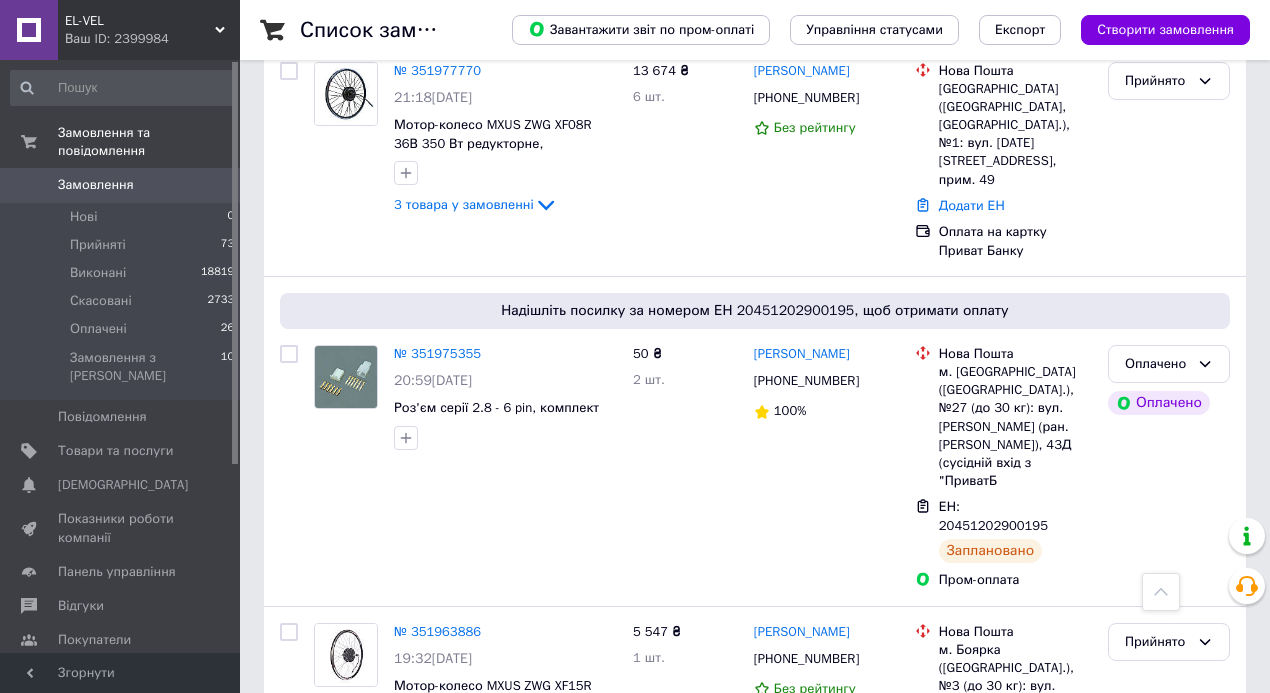 click 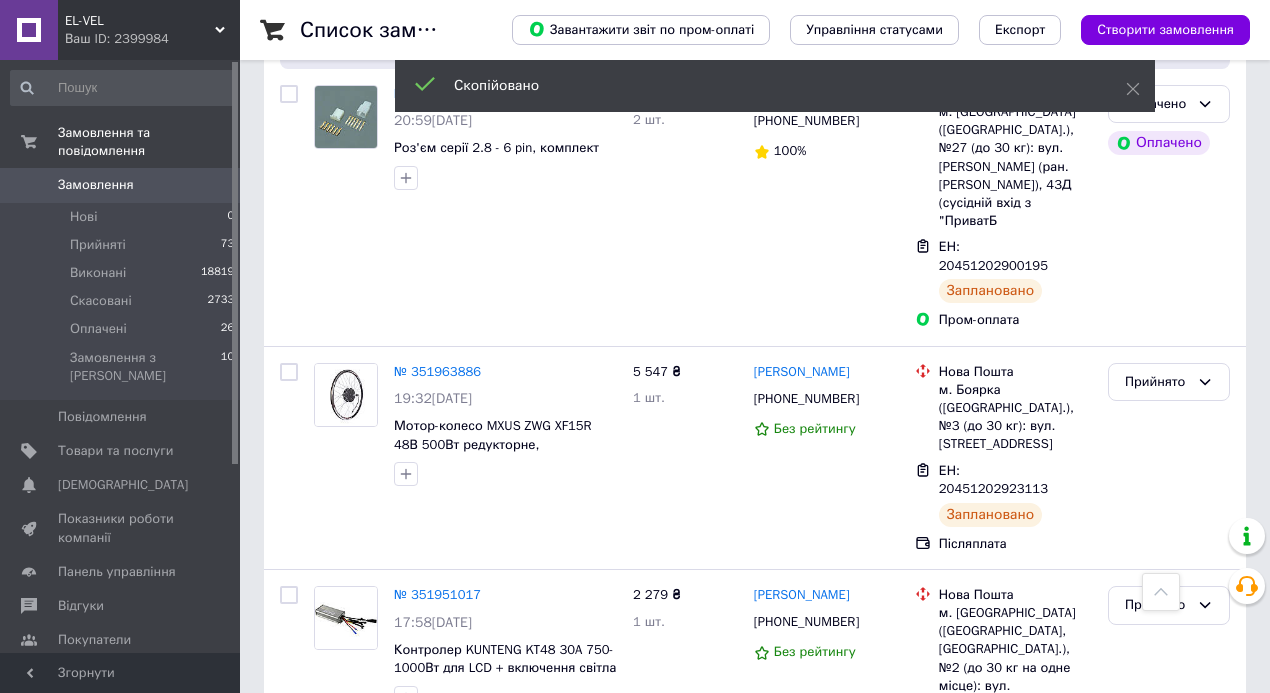 scroll, scrollTop: 6066, scrollLeft: 0, axis: vertical 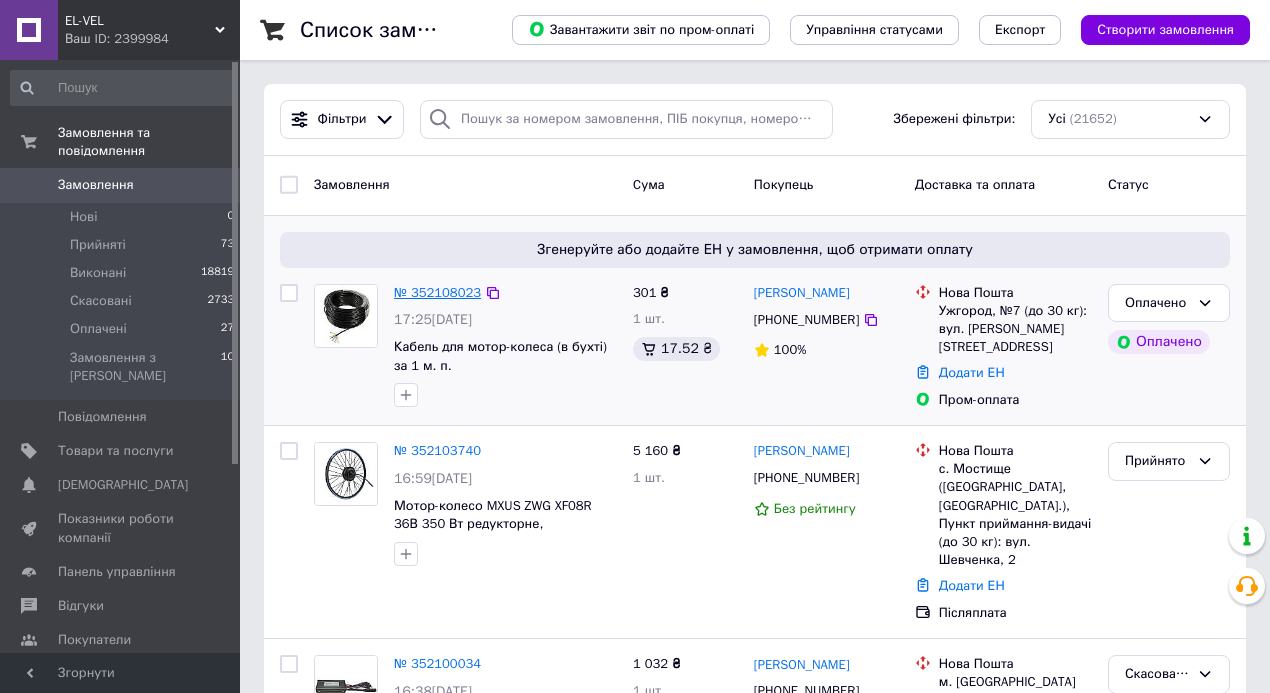 click on "№ 352108023" at bounding box center [437, 292] 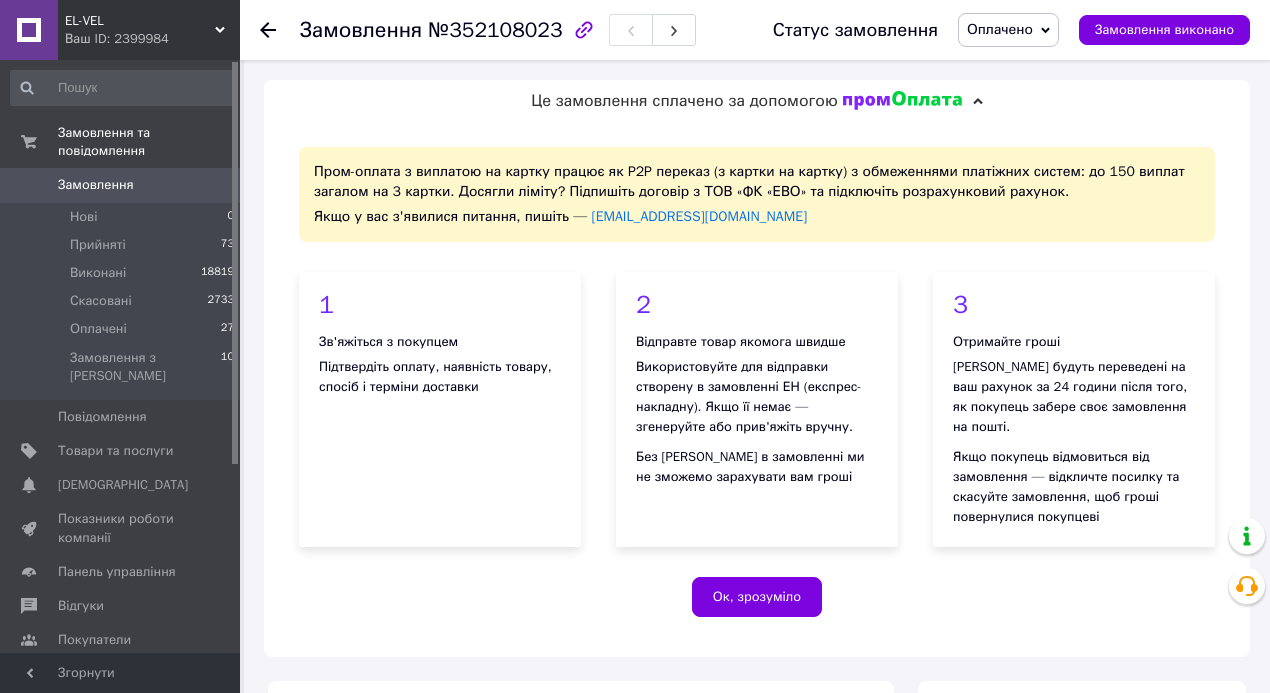 click on "Замовлення" at bounding box center (96, 185) 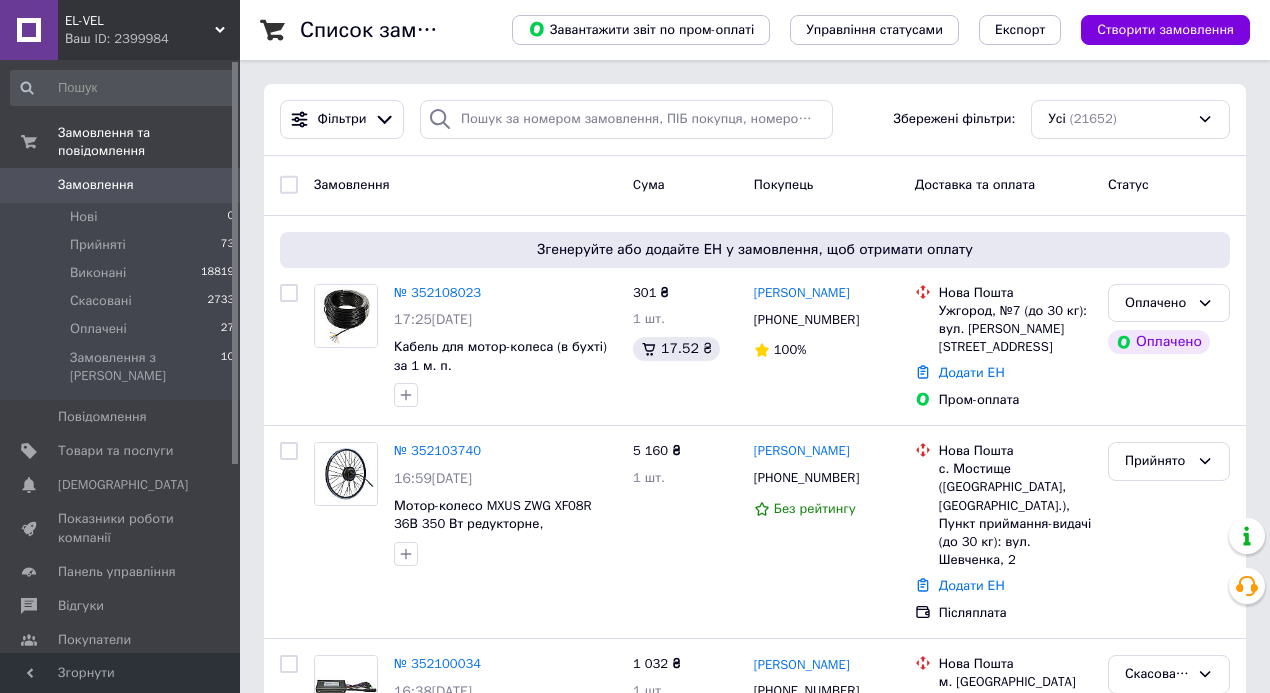 scroll, scrollTop: 1038, scrollLeft: 0, axis: vertical 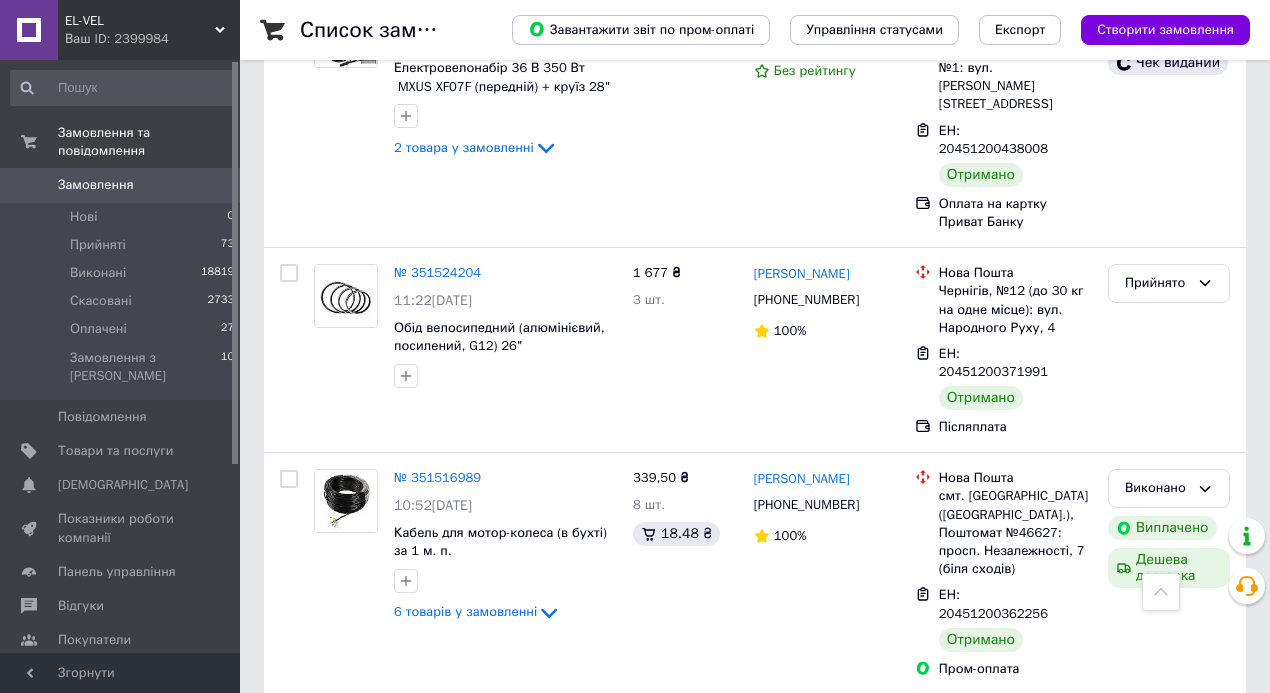 click on "2" at bounding box center [327, 3224] 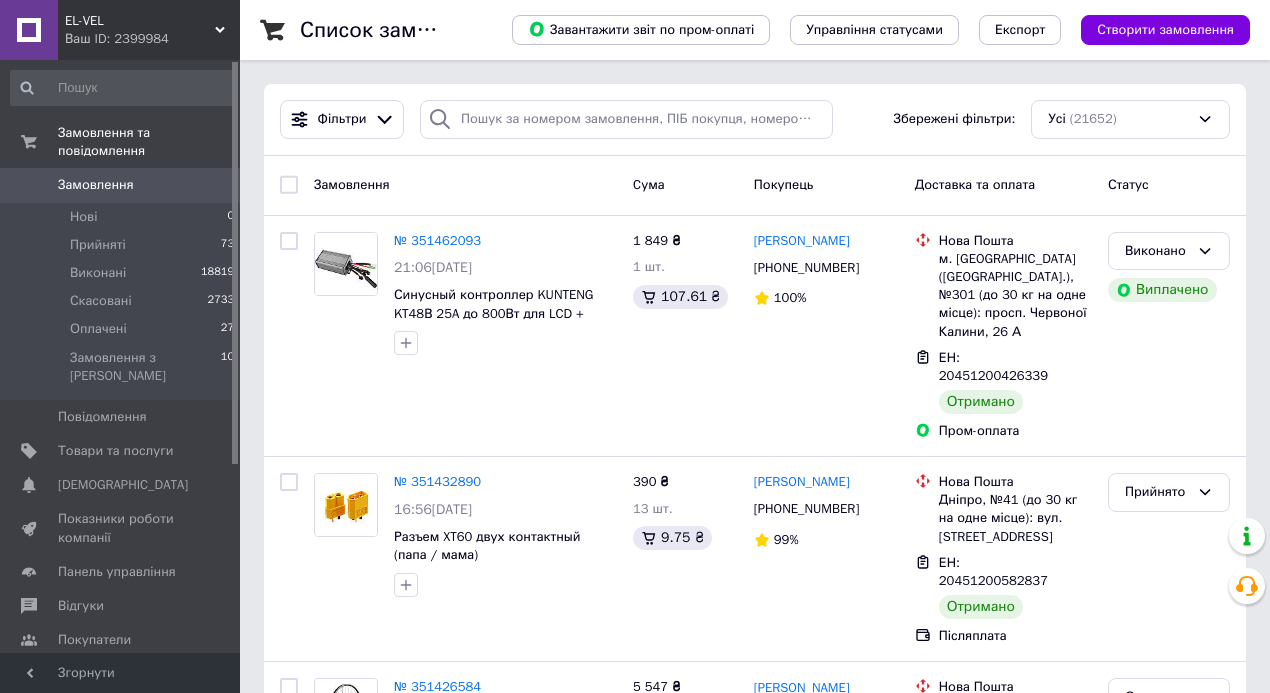 scroll, scrollTop: 2529, scrollLeft: 0, axis: vertical 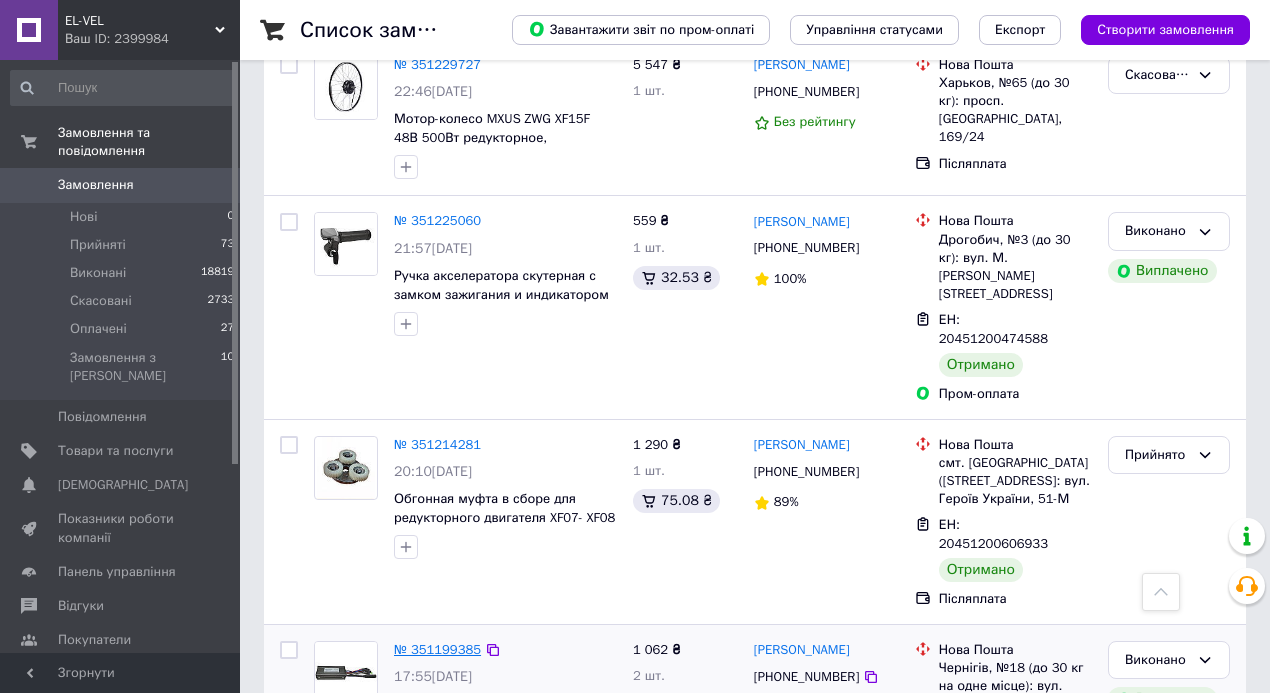 click on "№ 351199385" at bounding box center [437, 649] 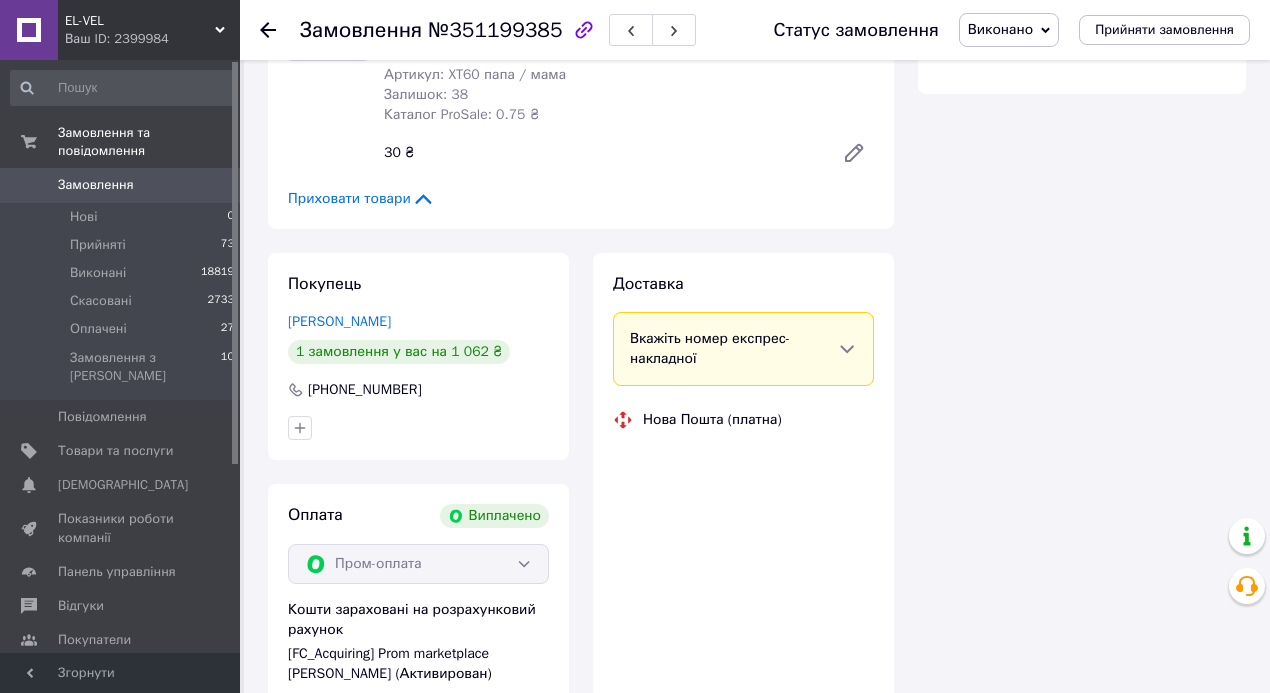 scroll, scrollTop: 1233, scrollLeft: 0, axis: vertical 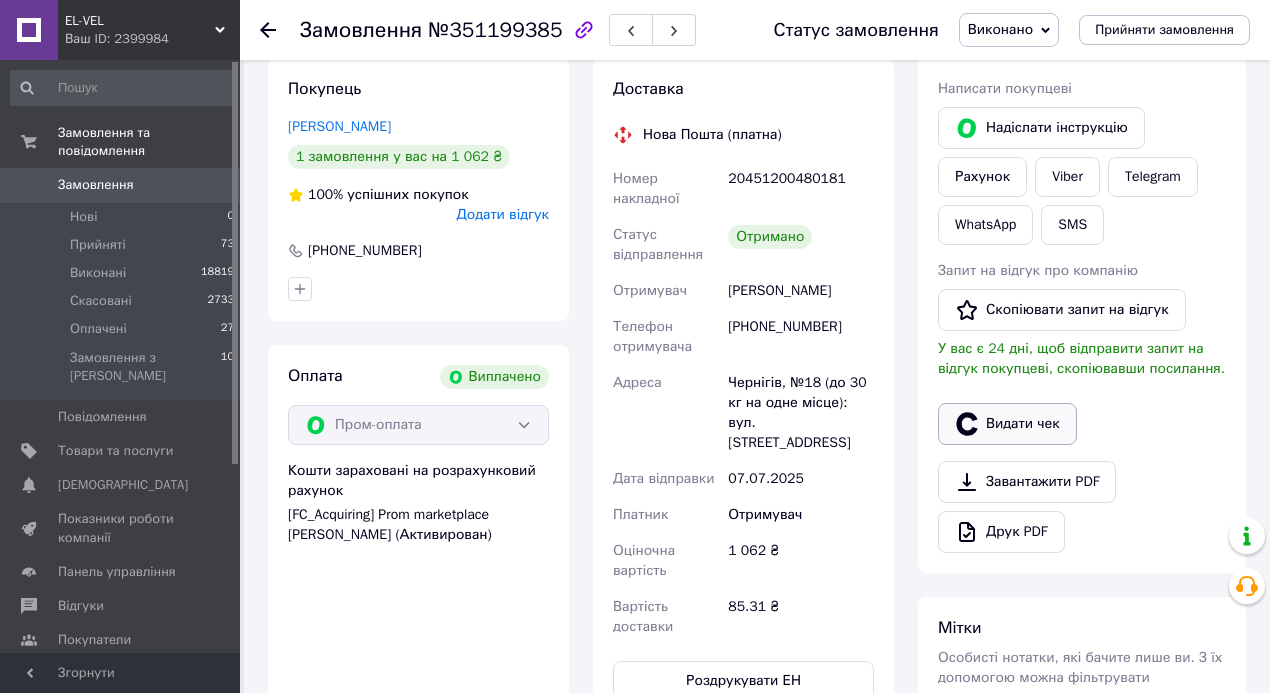 click on "Видати чек" at bounding box center [1007, 424] 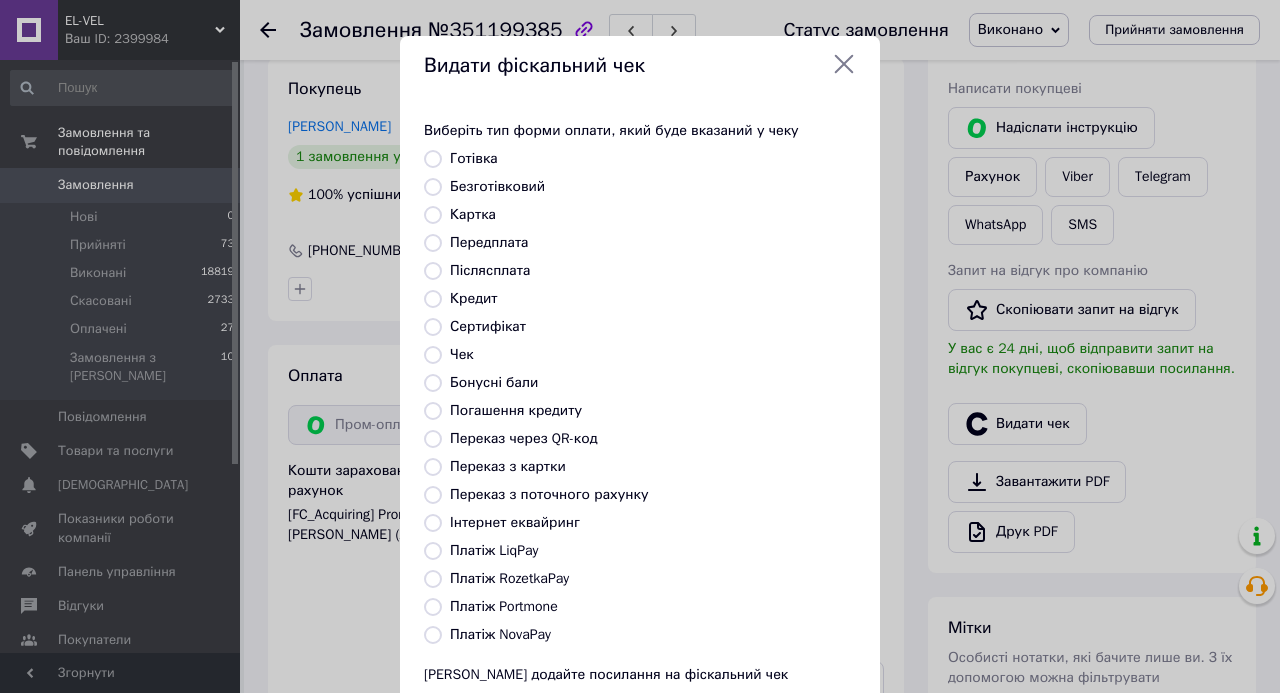 click on "Інтернет еквайринг" at bounding box center [433, 523] 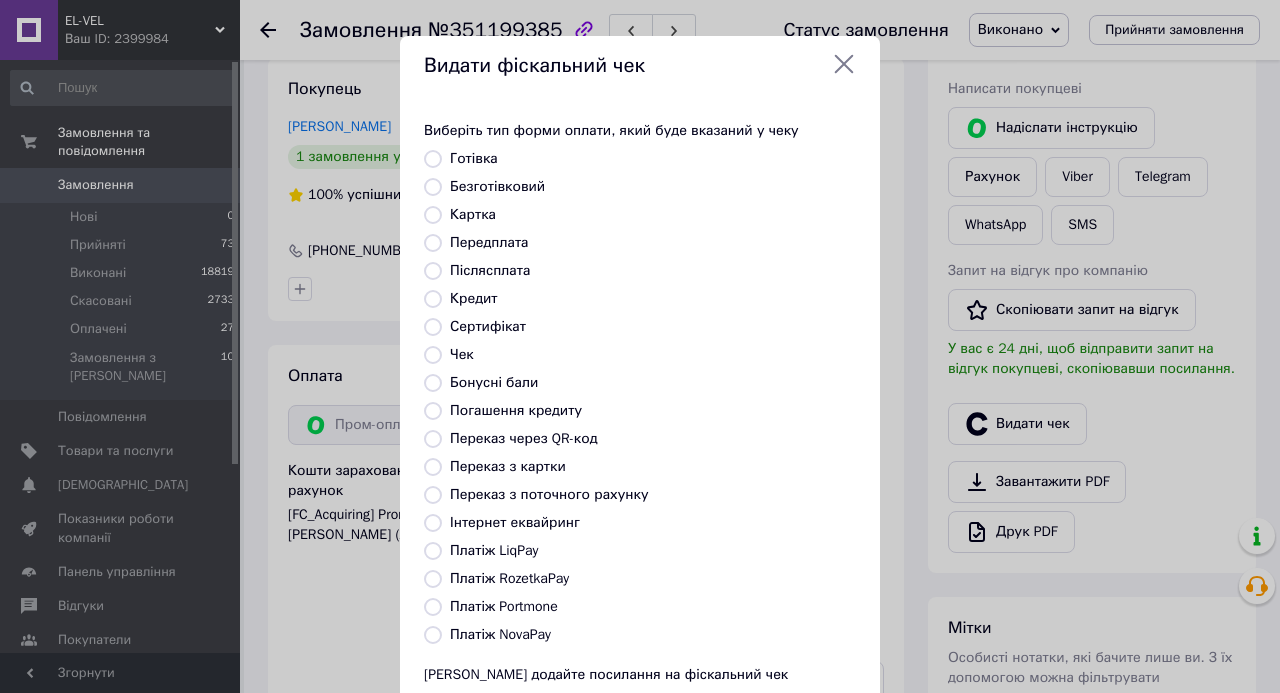 radio on "true" 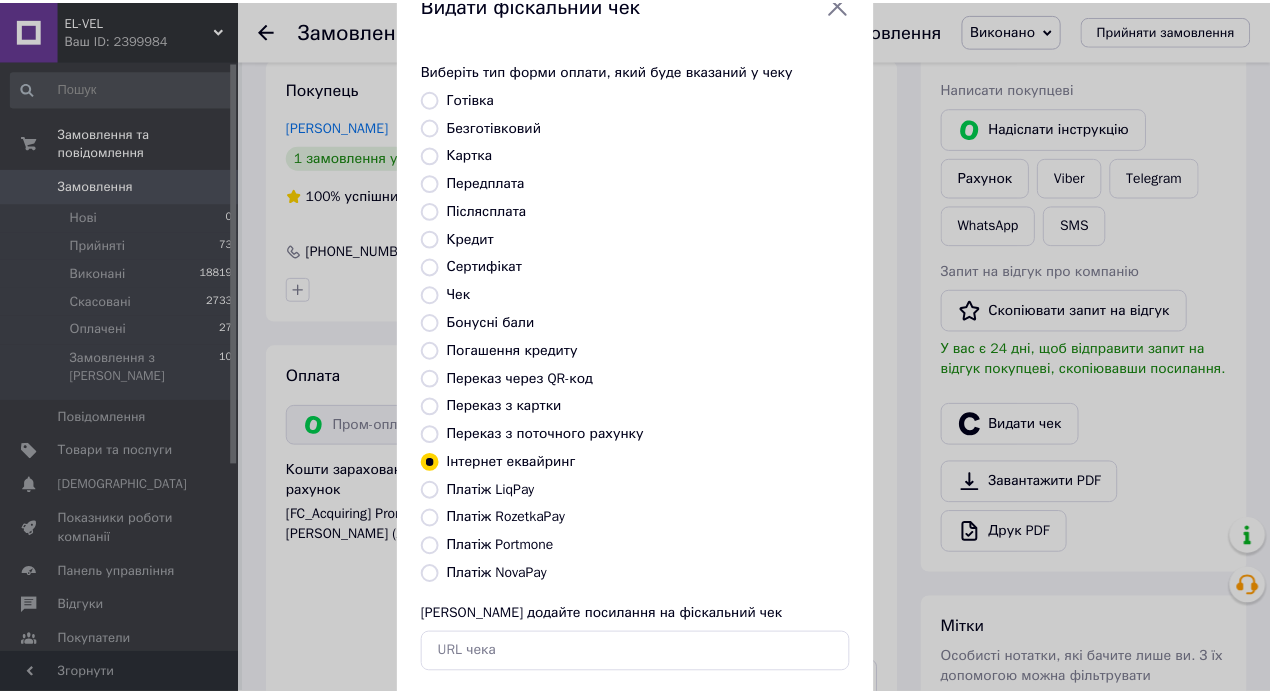 scroll, scrollTop: 133, scrollLeft: 0, axis: vertical 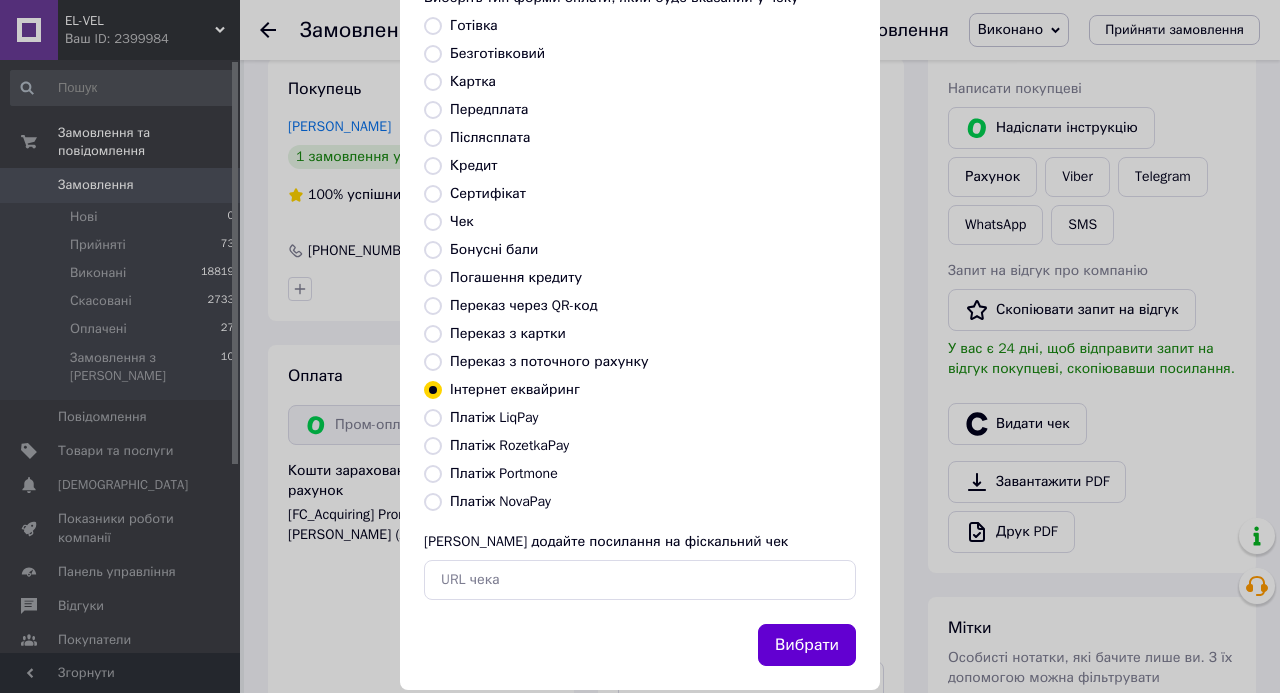 click on "Вибрати" at bounding box center (807, 645) 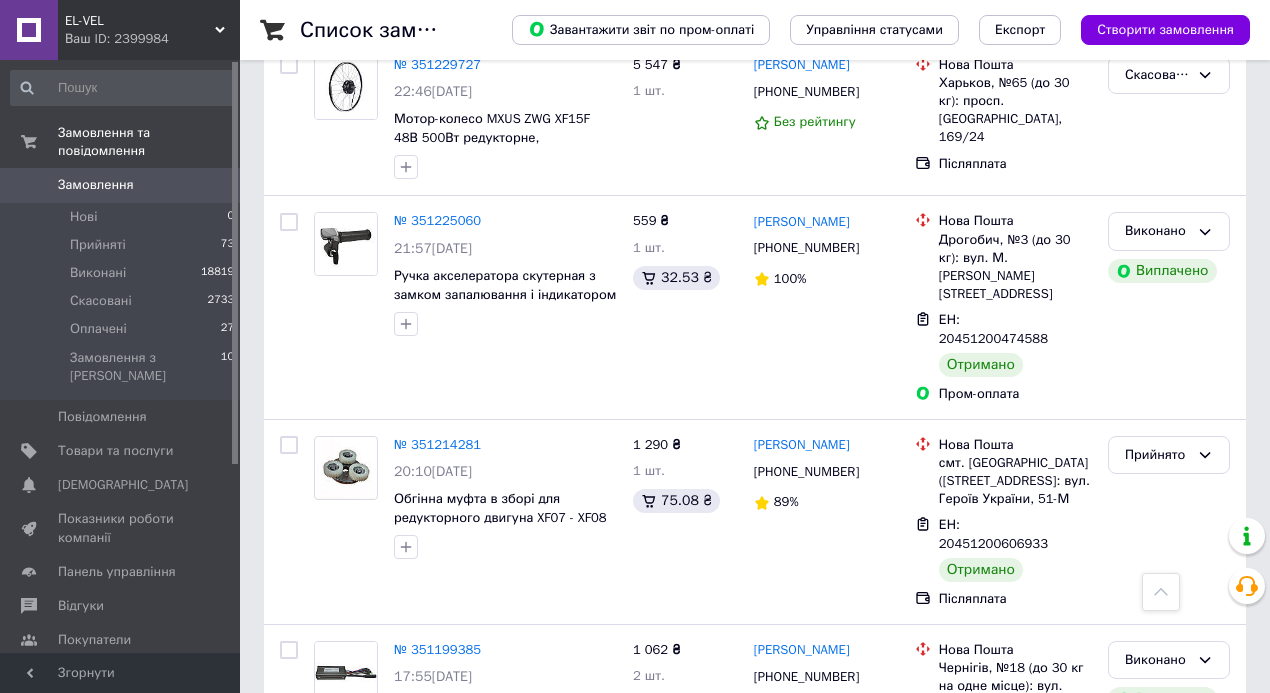 scroll, scrollTop: 1101, scrollLeft: 0, axis: vertical 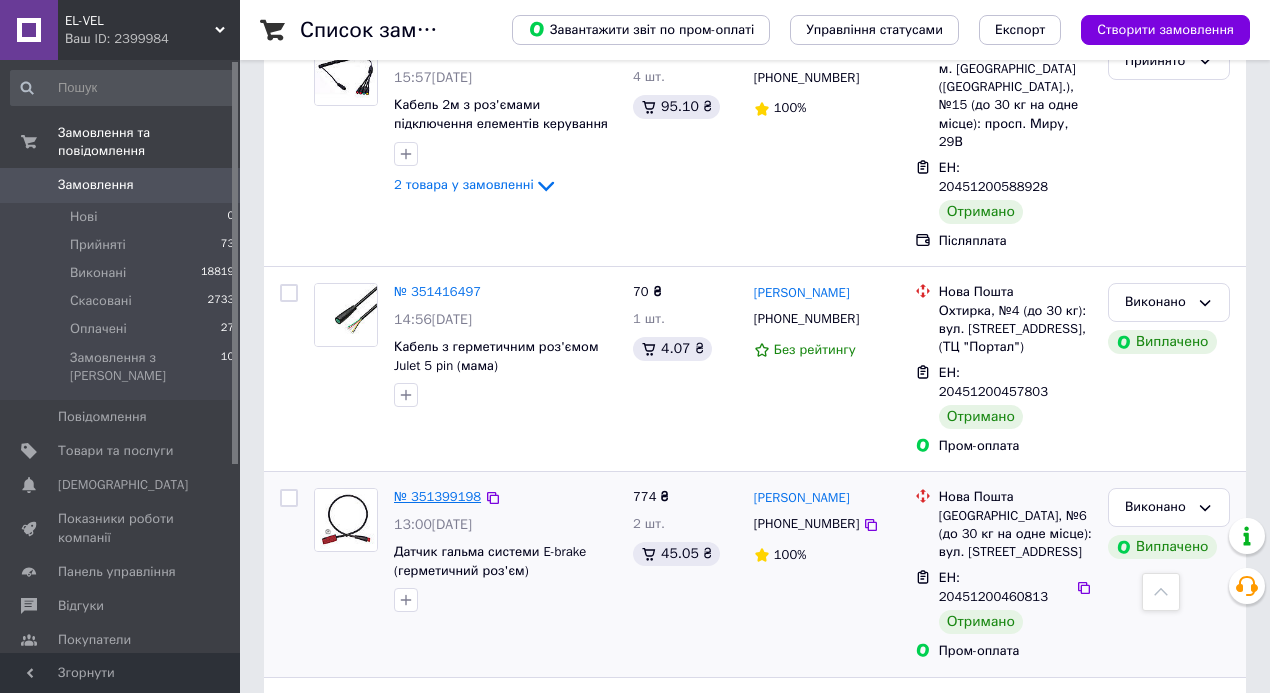 click on "№ 351399198" at bounding box center (437, 496) 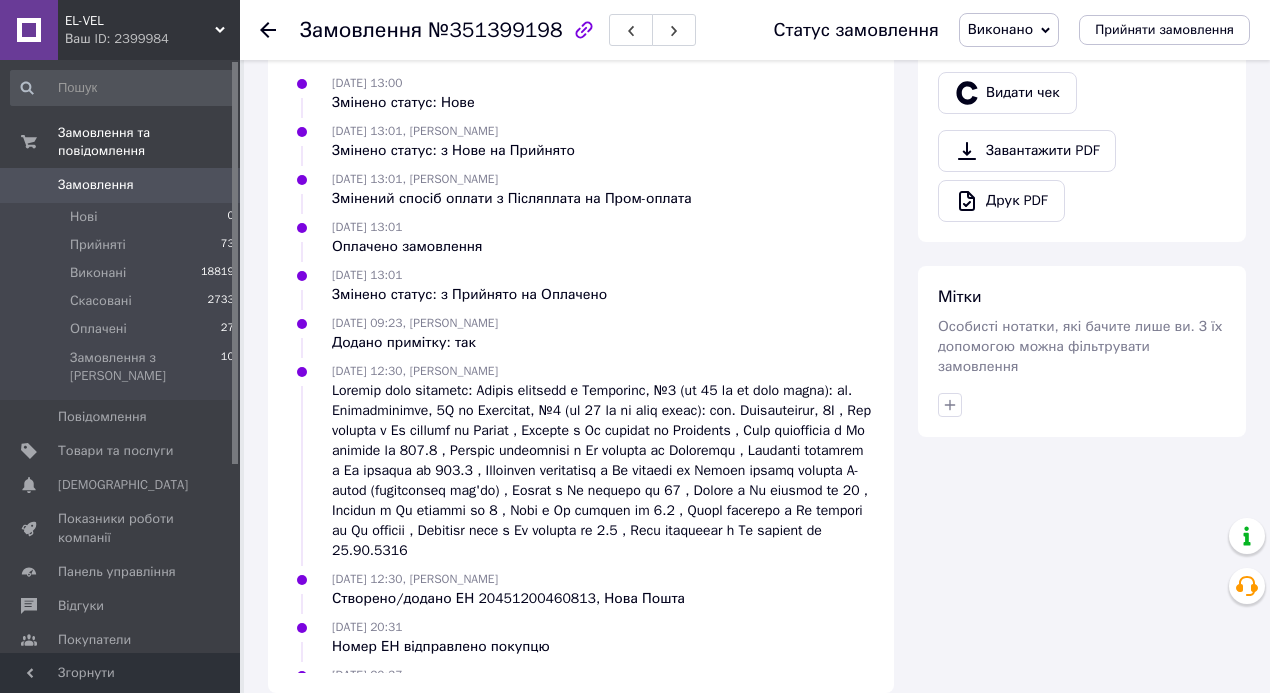 scroll, scrollTop: 922, scrollLeft: 0, axis: vertical 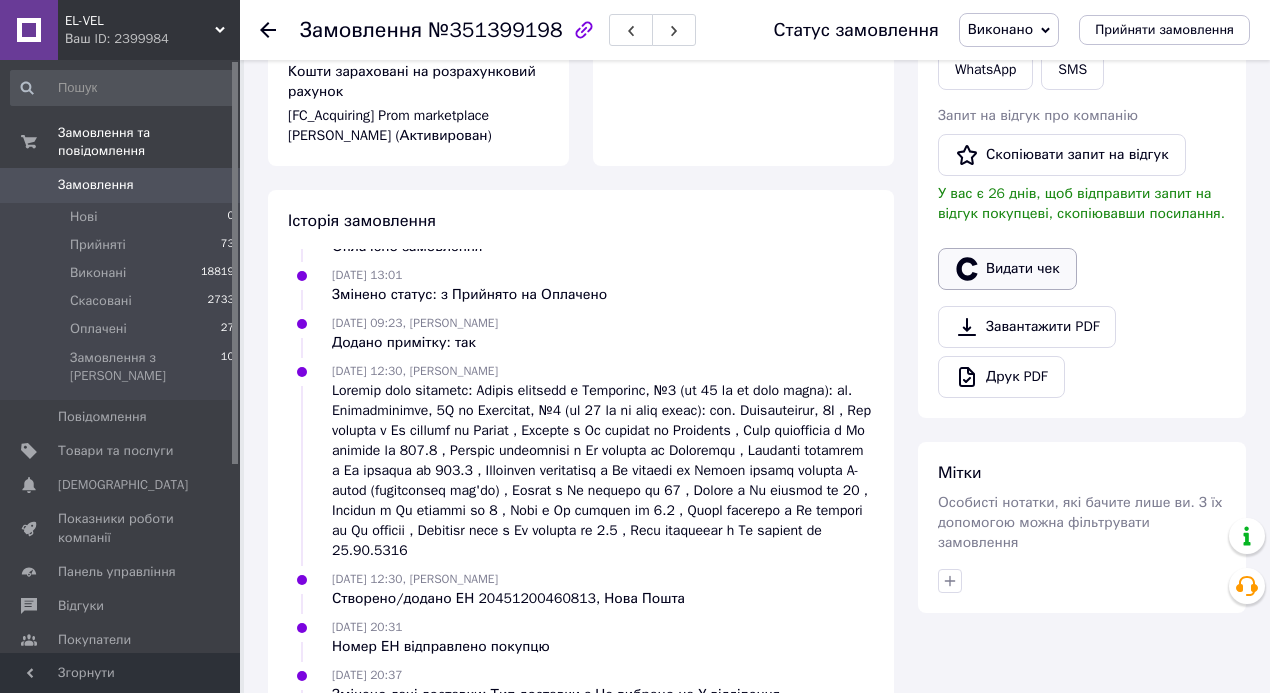 click on "Видати чек" at bounding box center (1007, 269) 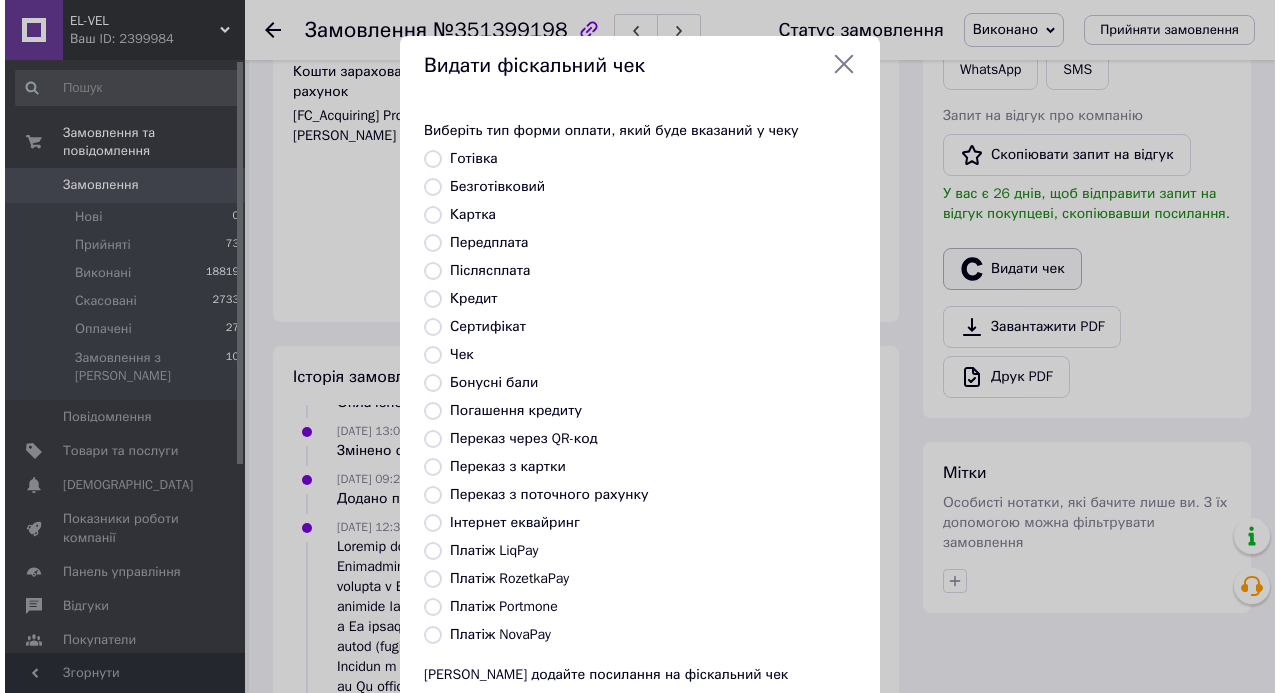 scroll, scrollTop: 768, scrollLeft: 0, axis: vertical 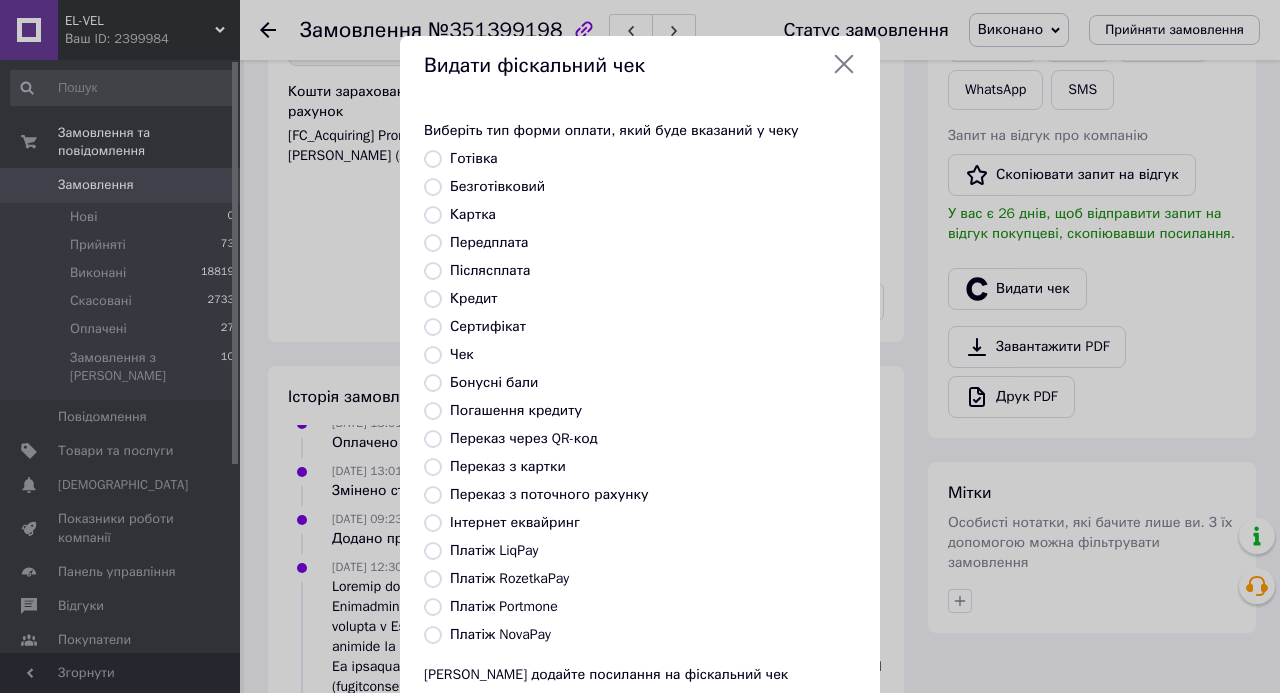 click on "Інтернет еквайринг" at bounding box center [433, 523] 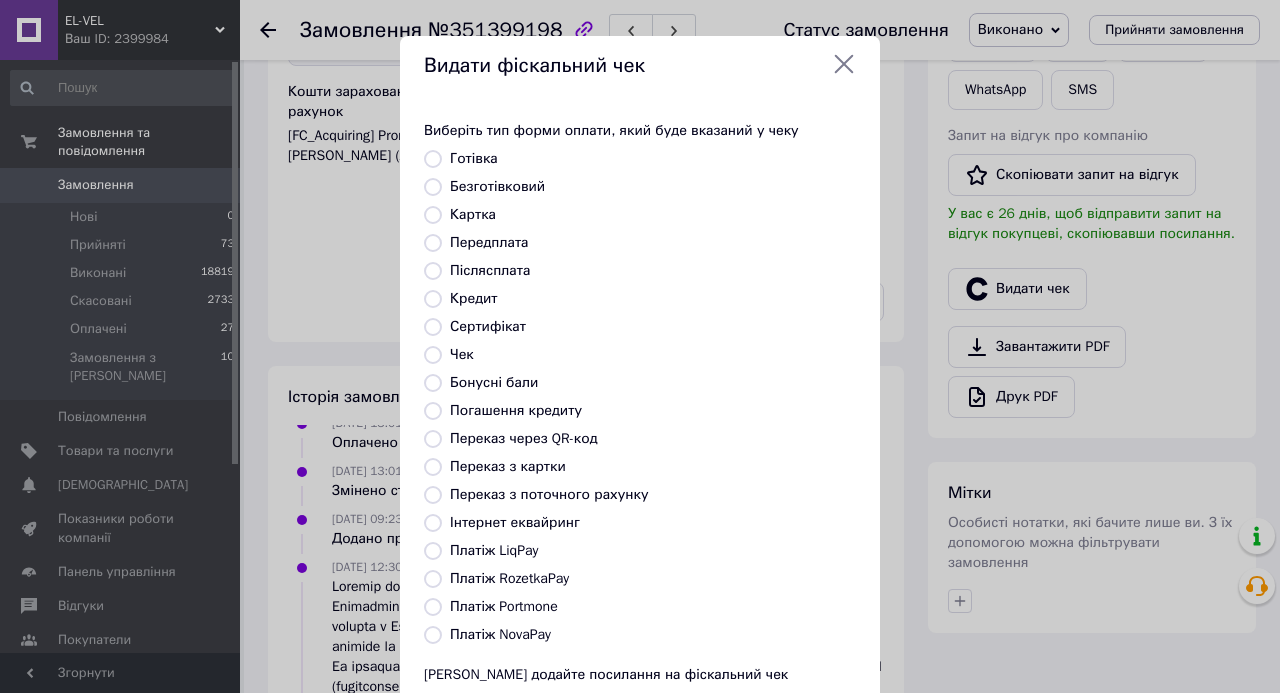 radio on "true" 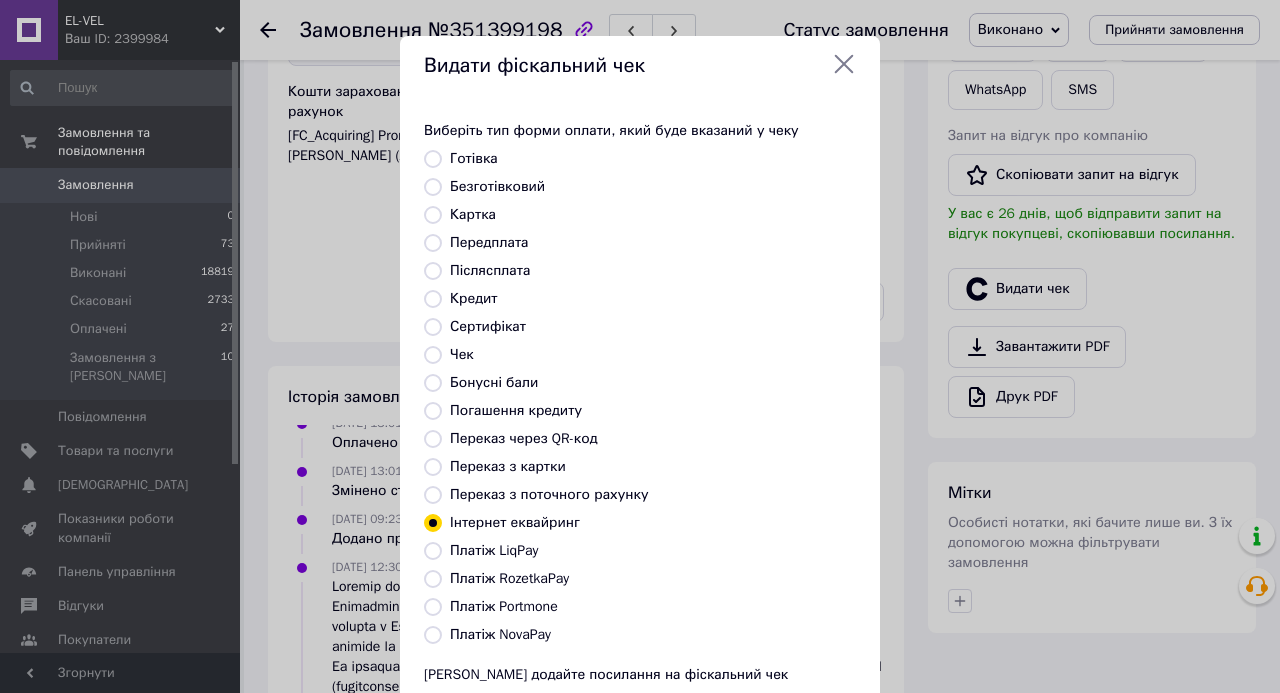 scroll, scrollTop: 133, scrollLeft: 0, axis: vertical 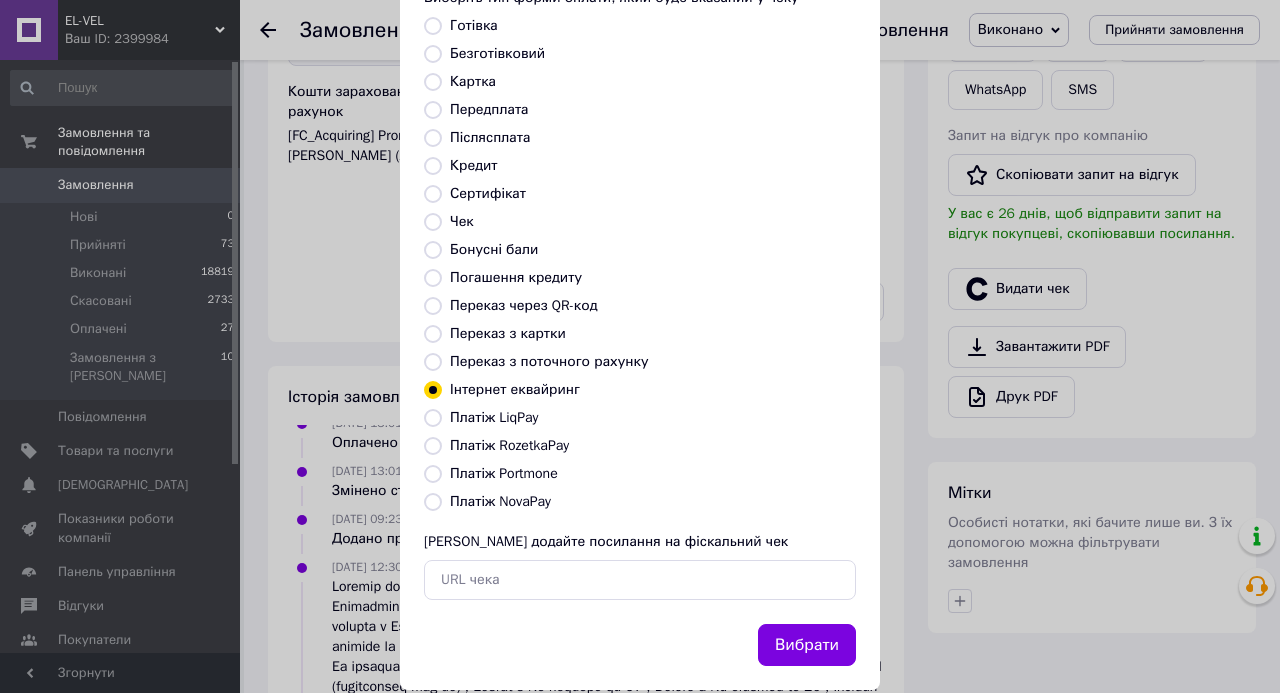 click on "Вибрати" at bounding box center [807, 645] 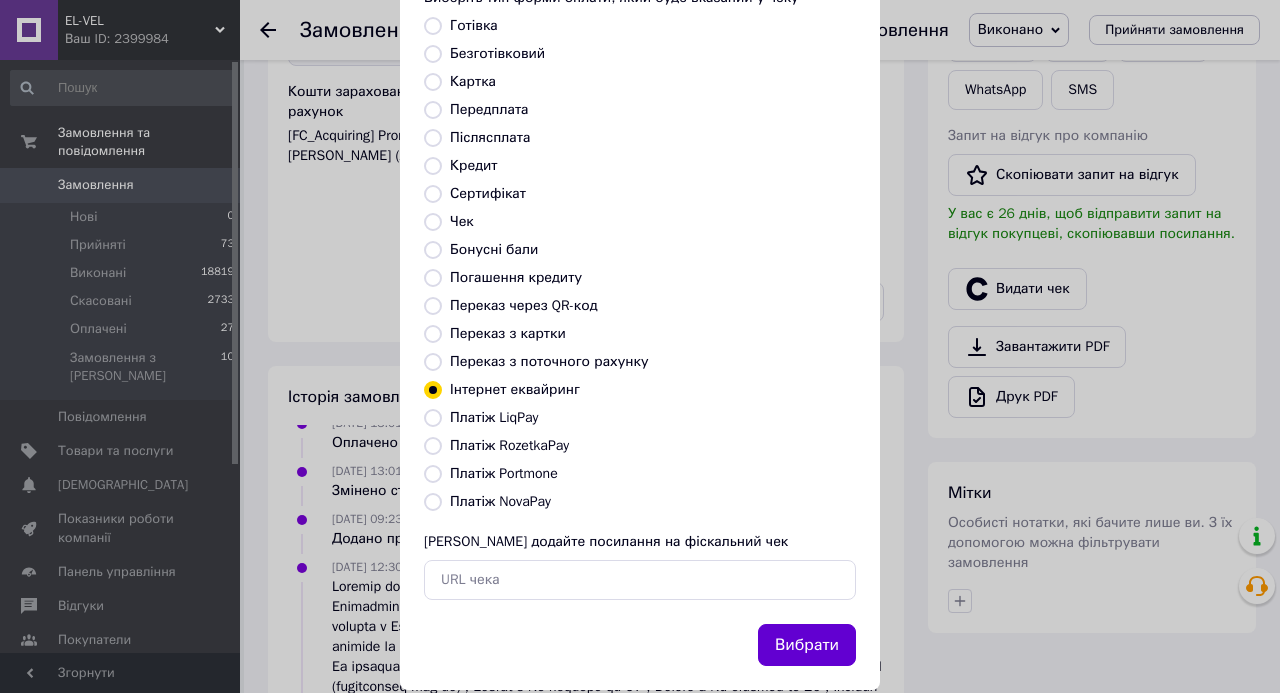 click on "Вибрати" at bounding box center [807, 645] 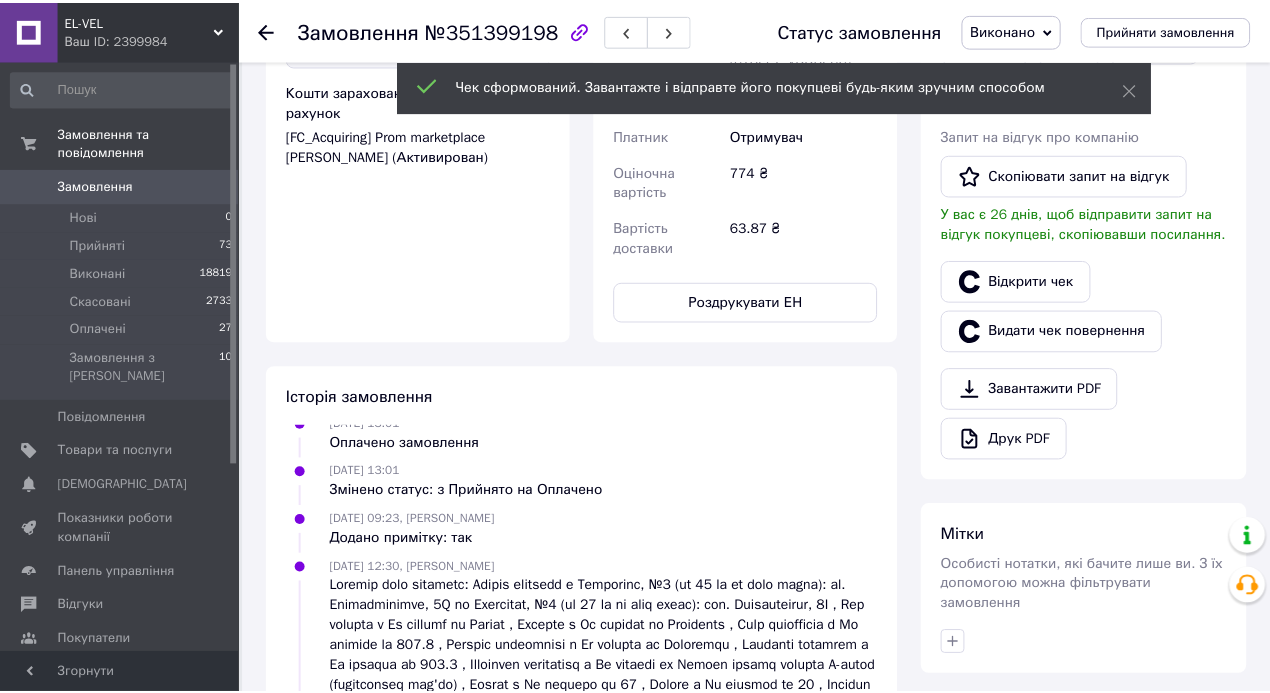 scroll, scrollTop: 788, scrollLeft: 0, axis: vertical 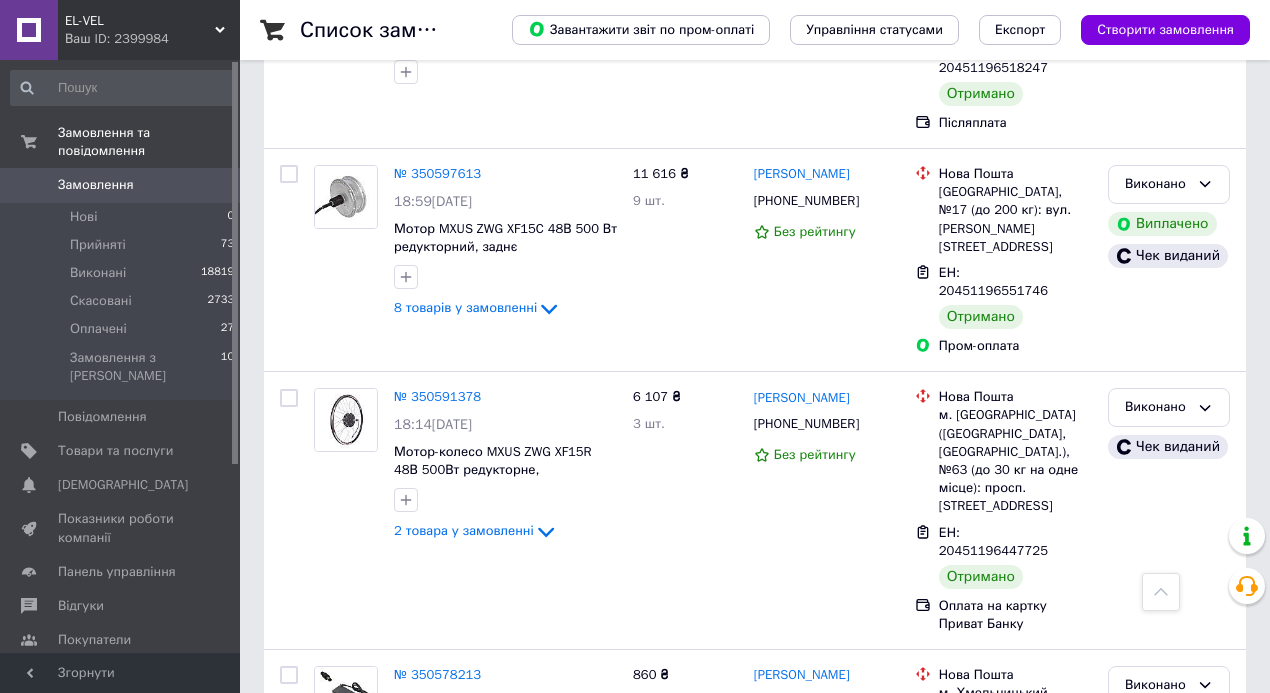 click on "1" at bounding box center (404, 3031) 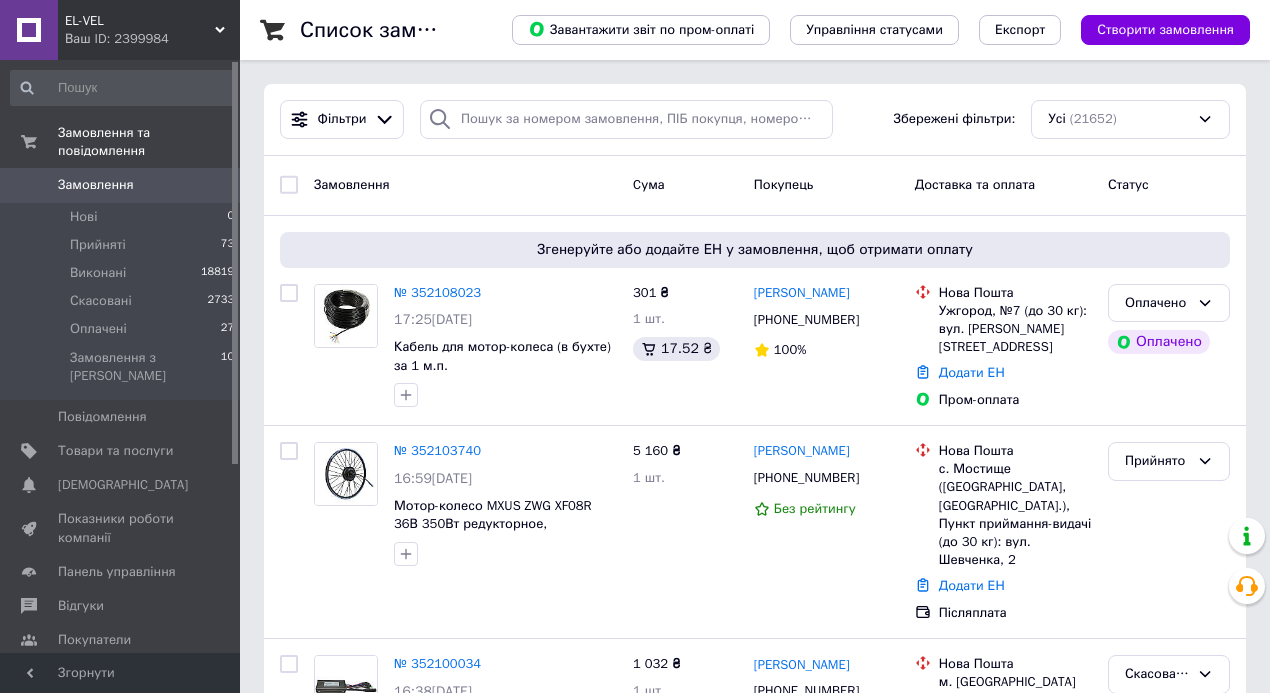 scroll, scrollTop: 16322, scrollLeft: 0, axis: vertical 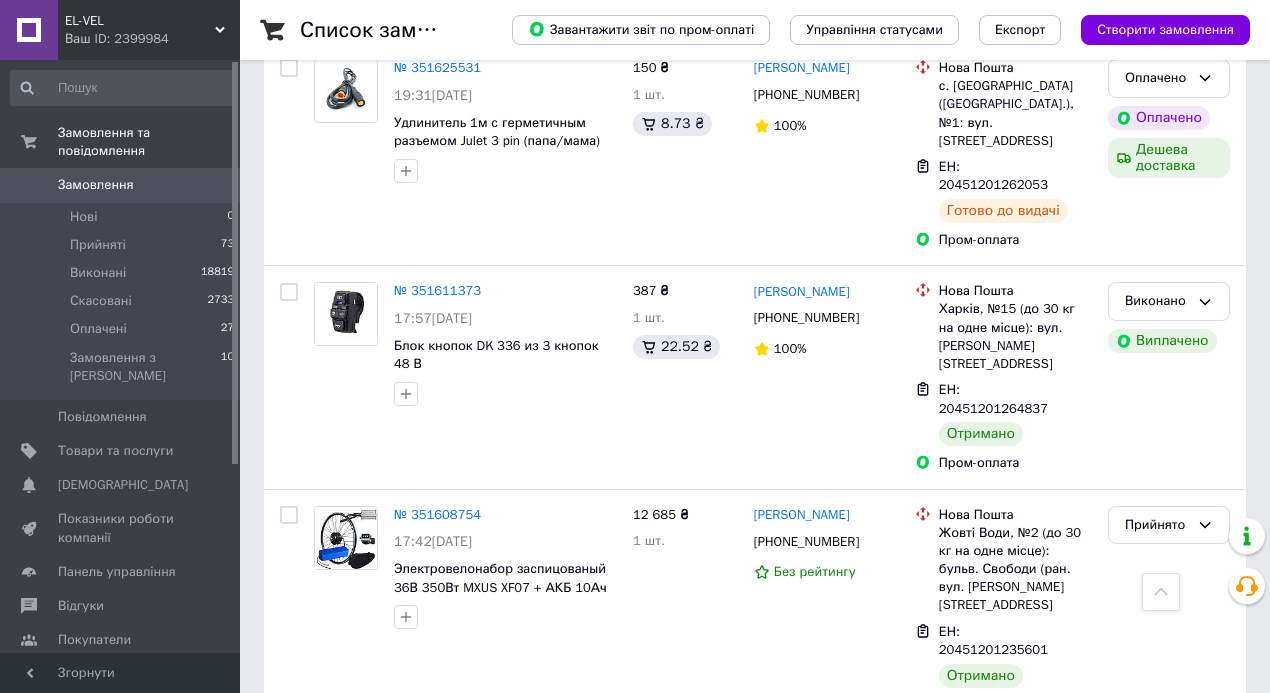 click on "№ 351544893" at bounding box center [437, 2420] 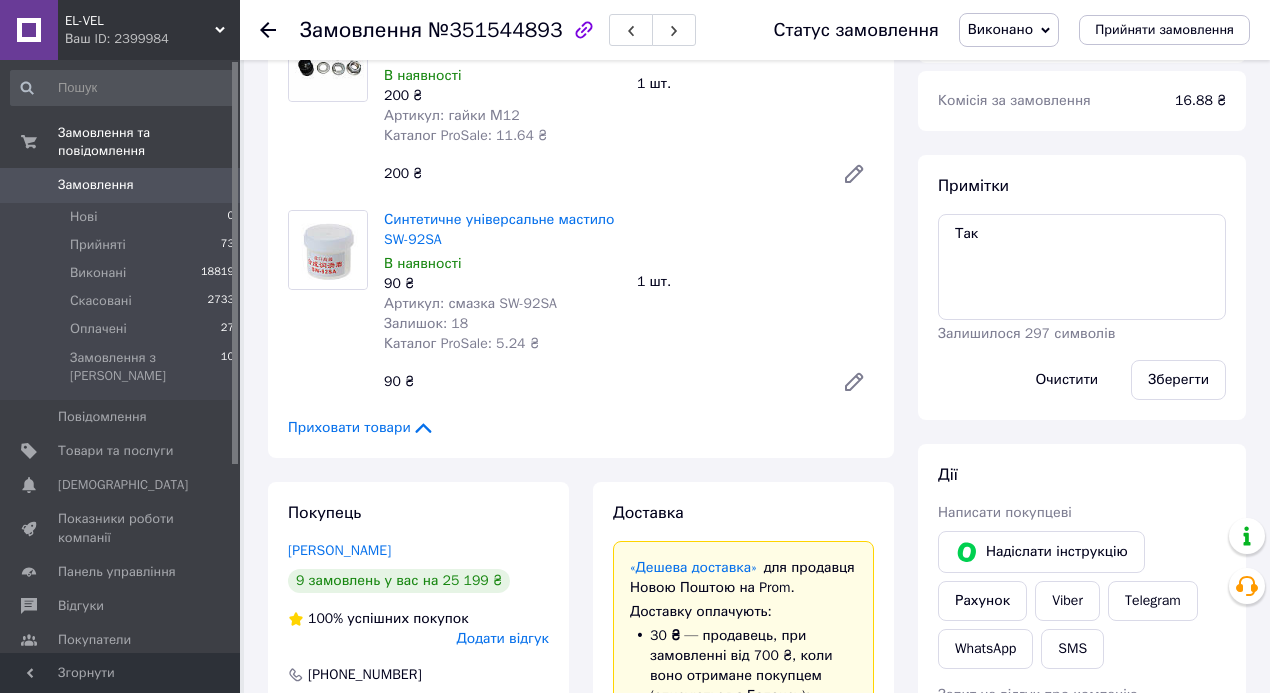 scroll, scrollTop: 142, scrollLeft: 0, axis: vertical 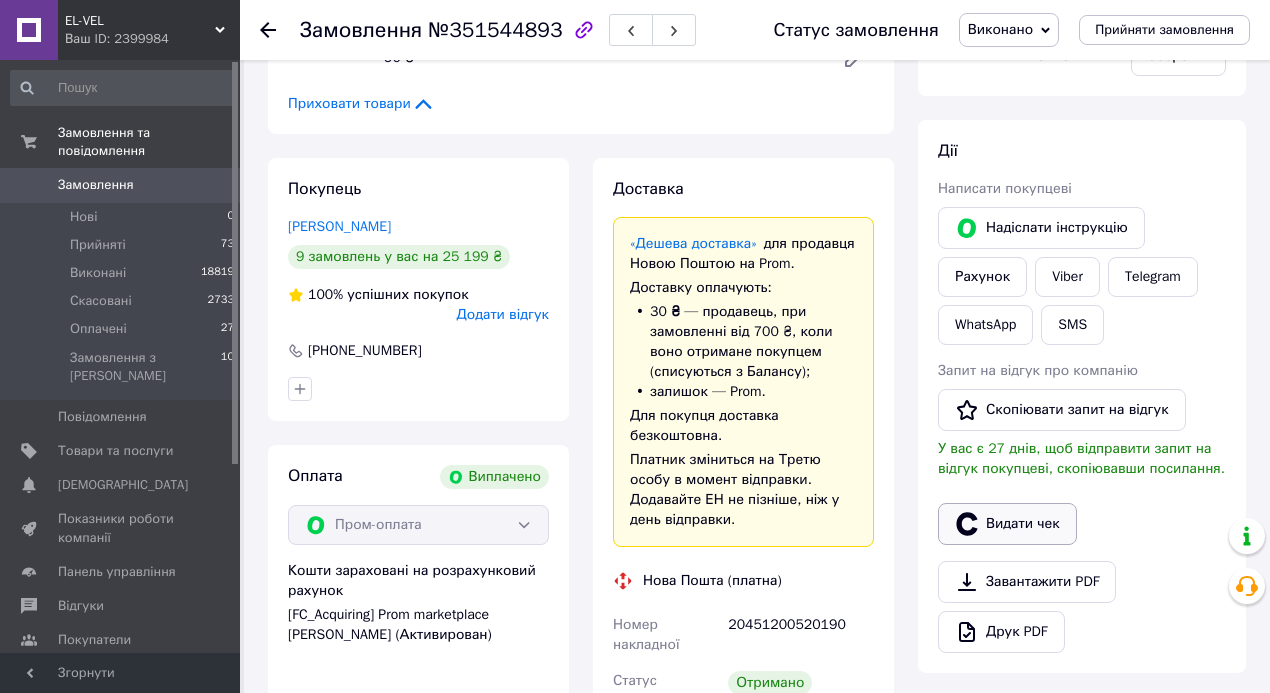 click on "Видати чек" at bounding box center [1007, 524] 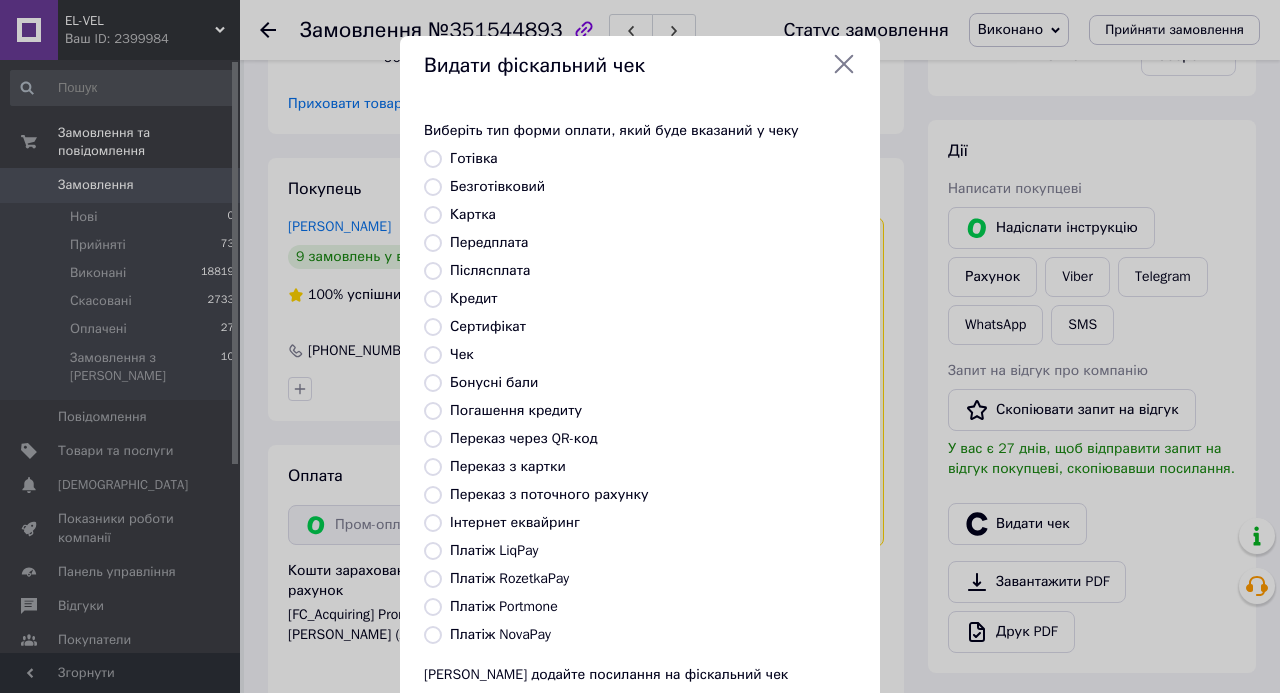 click on "Інтернет еквайринг" at bounding box center [433, 523] 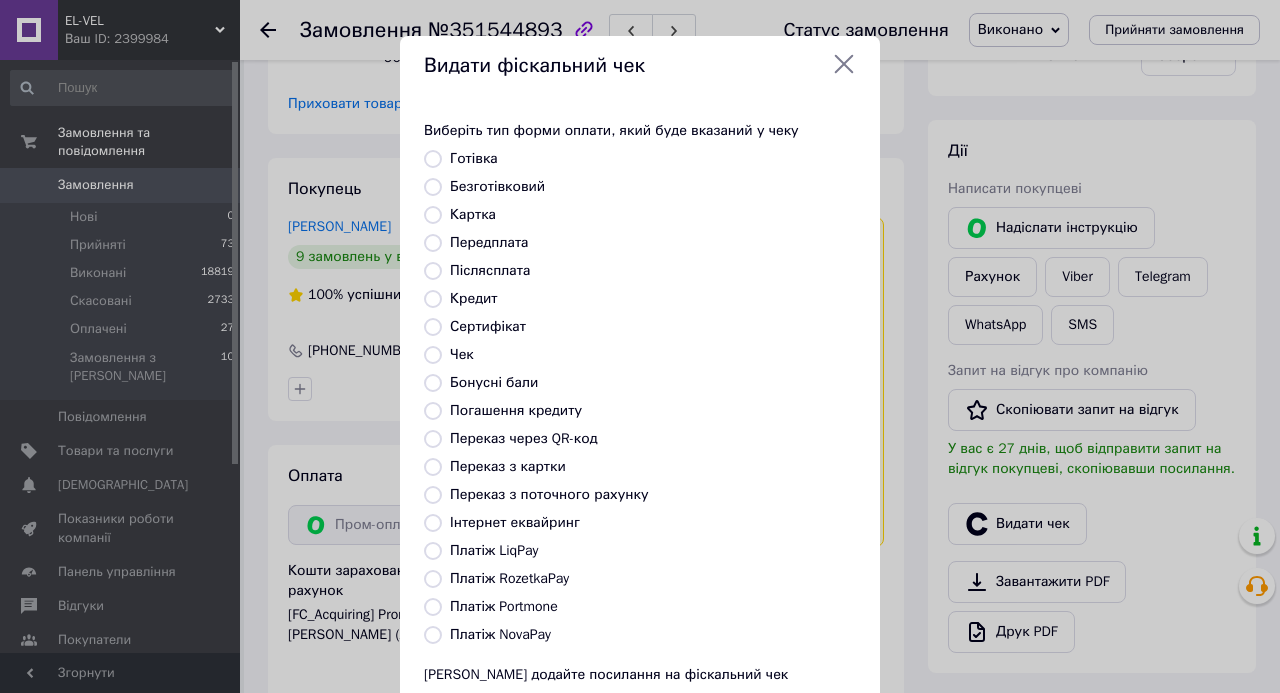 radio on "true" 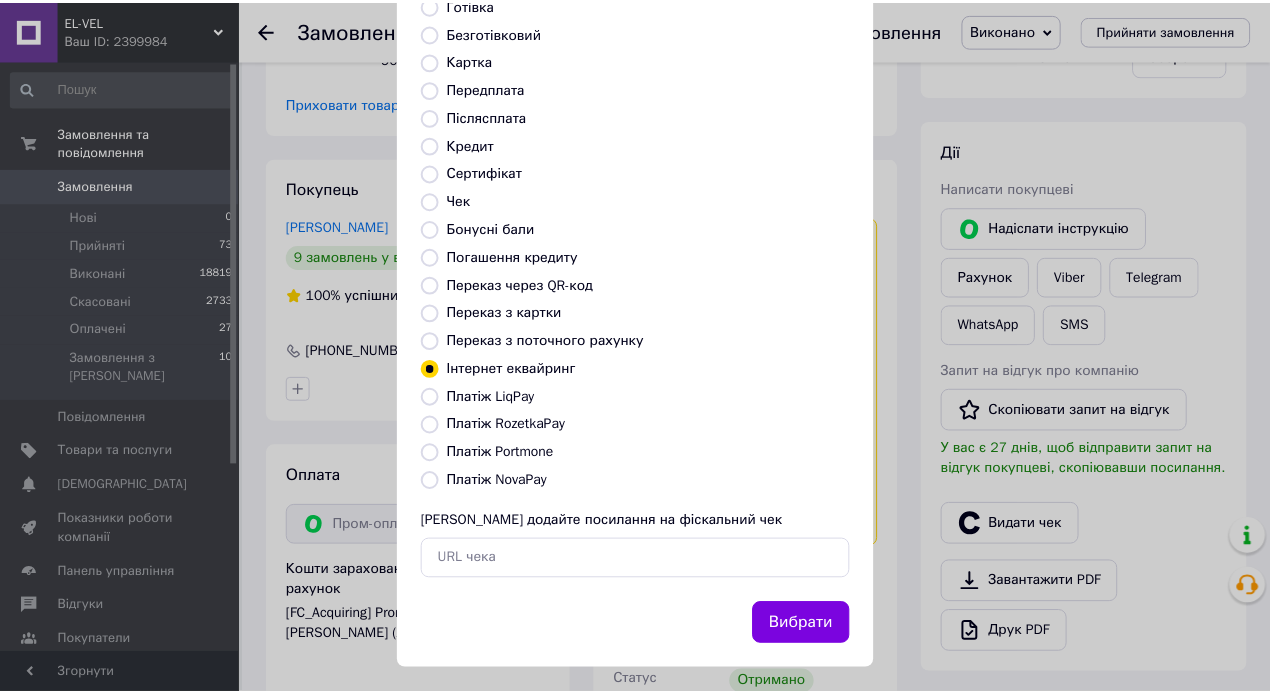 scroll, scrollTop: 165, scrollLeft: 0, axis: vertical 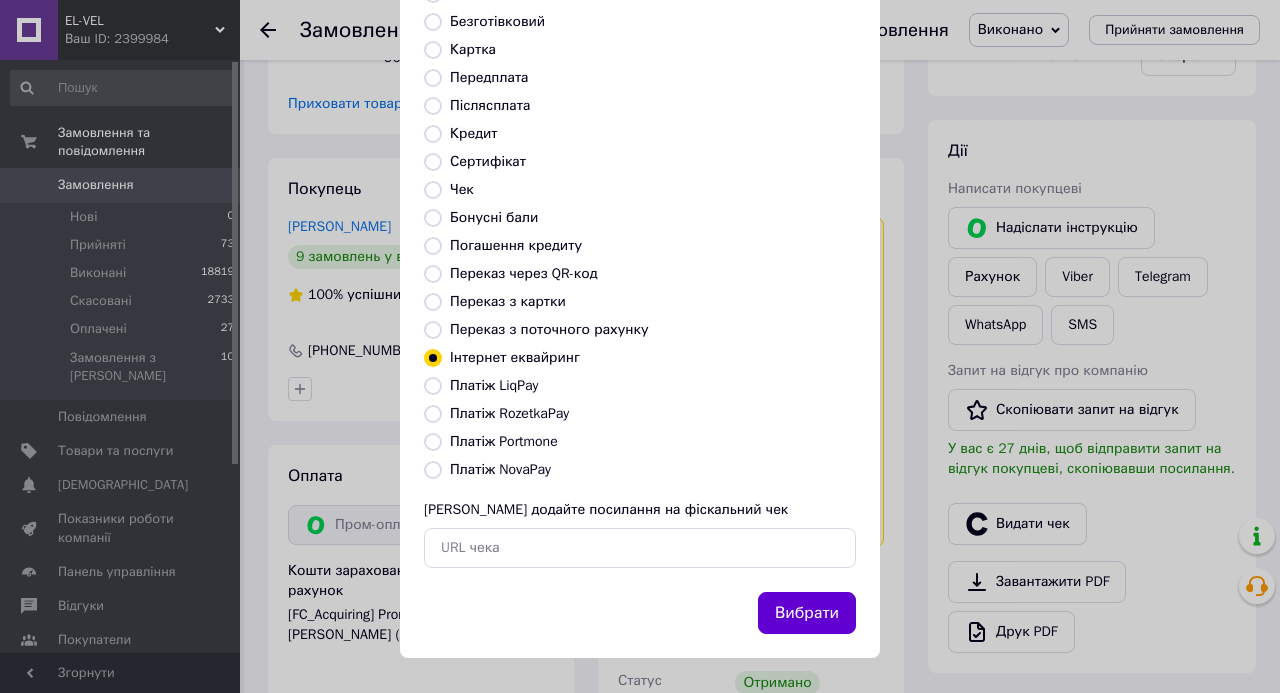 click on "Вибрати" at bounding box center (807, 613) 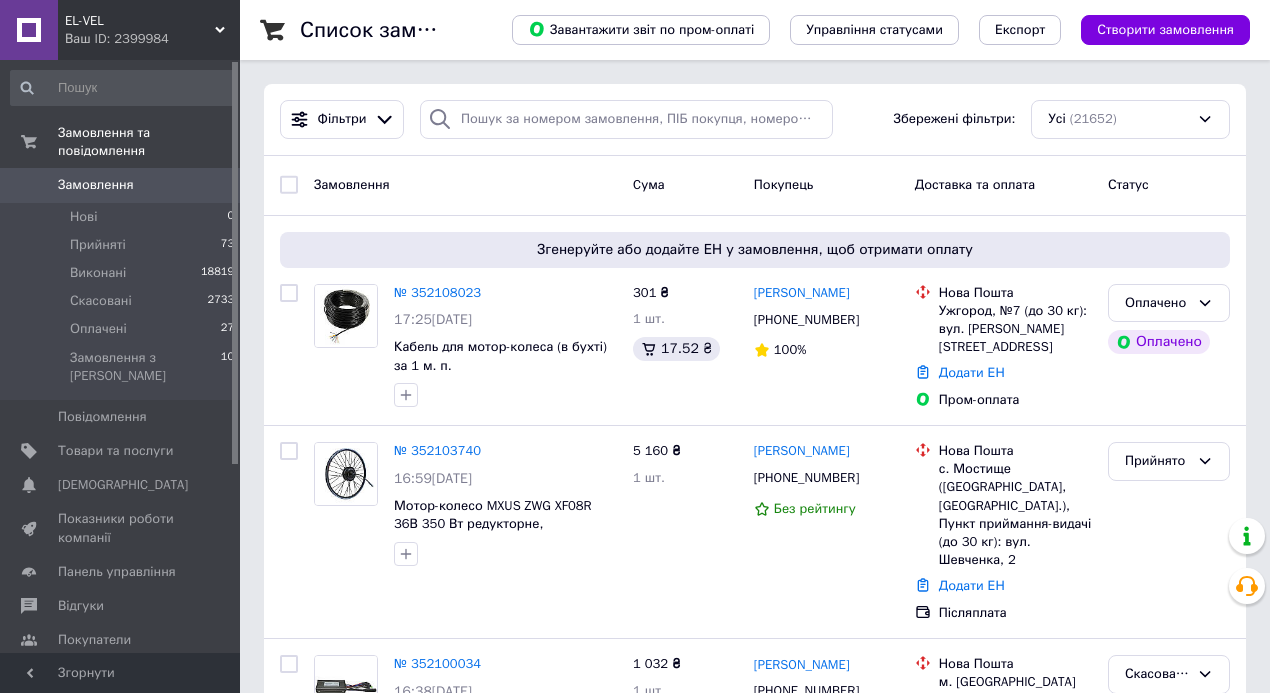 scroll, scrollTop: 15438, scrollLeft: 0, axis: vertical 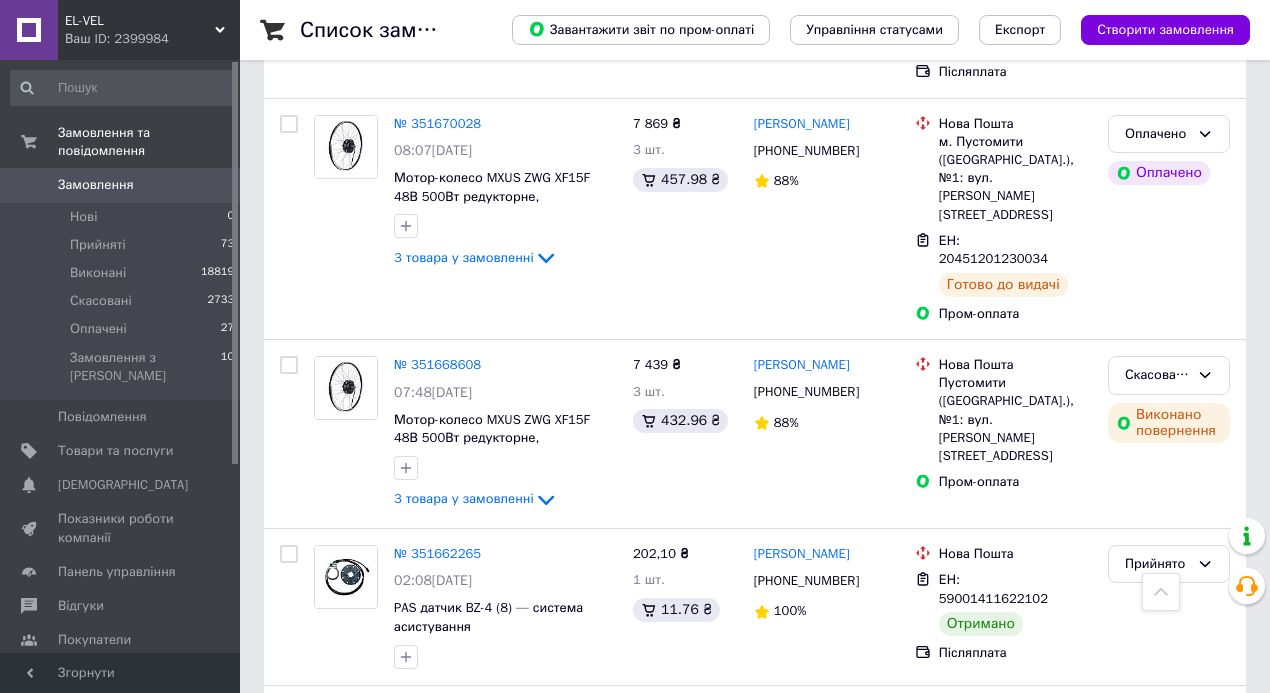 click on "№ 351585487" at bounding box center [437, 2327] 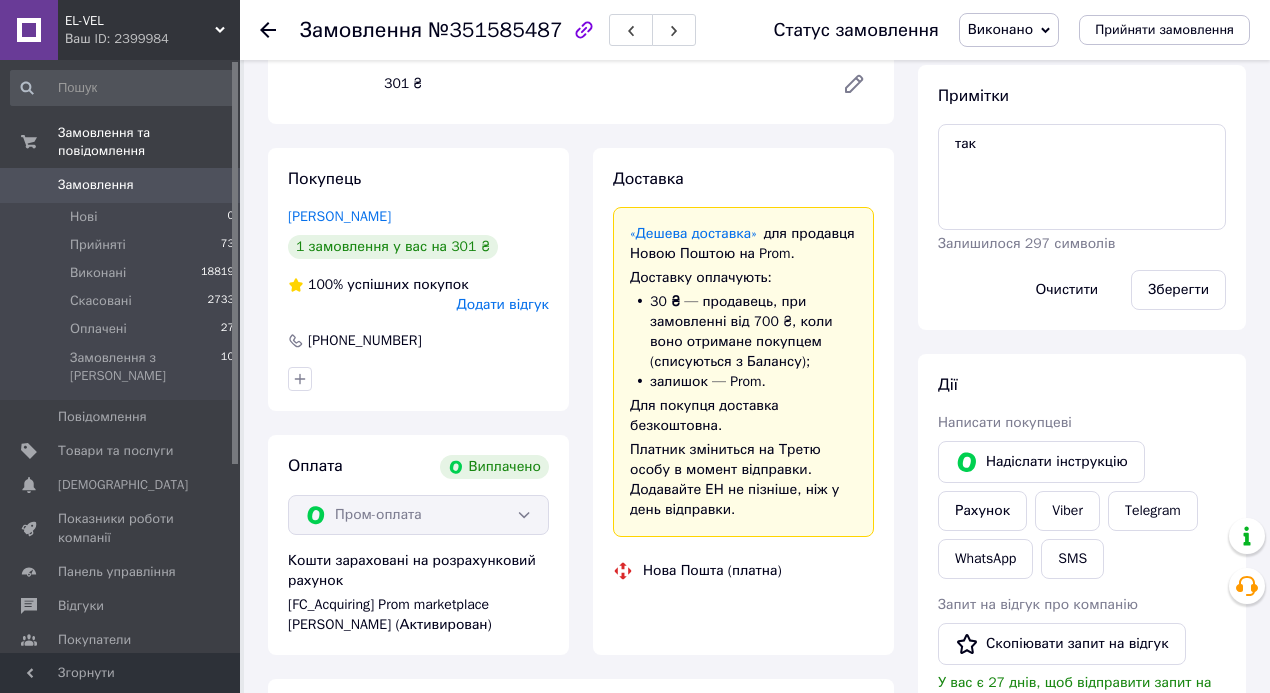 scroll, scrollTop: 989, scrollLeft: 0, axis: vertical 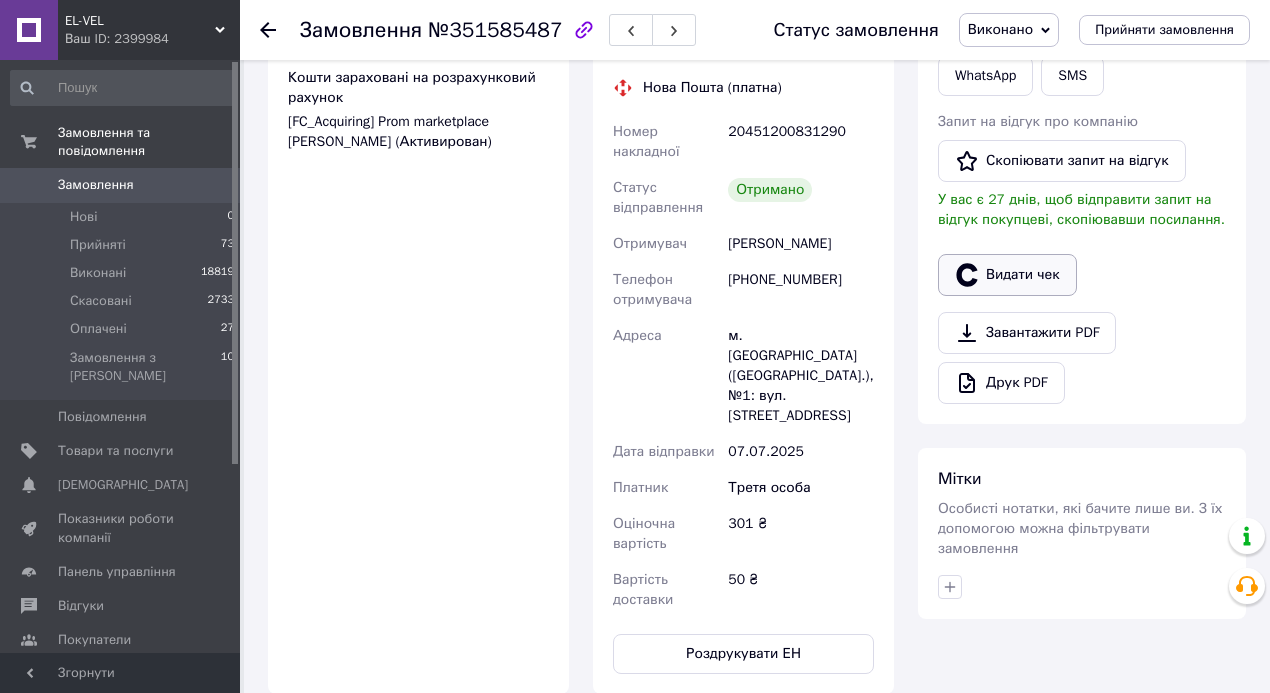 click on "Видати чек" at bounding box center (1007, 275) 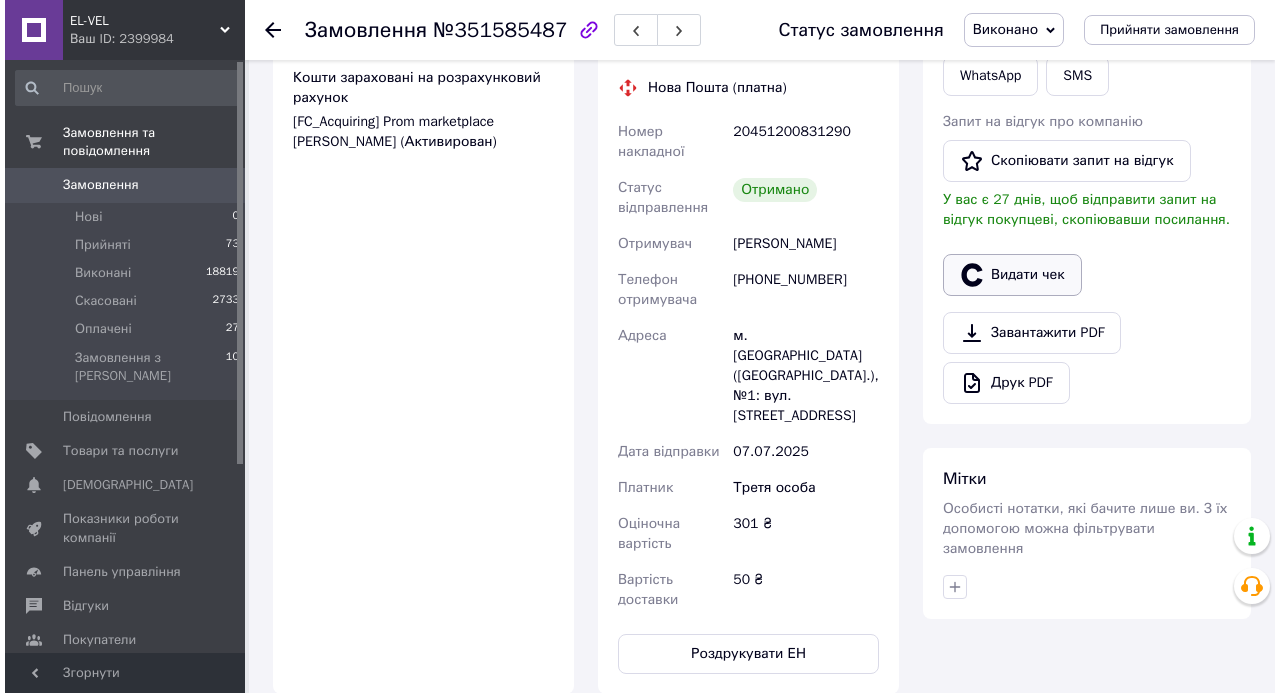 scroll, scrollTop: 762, scrollLeft: 0, axis: vertical 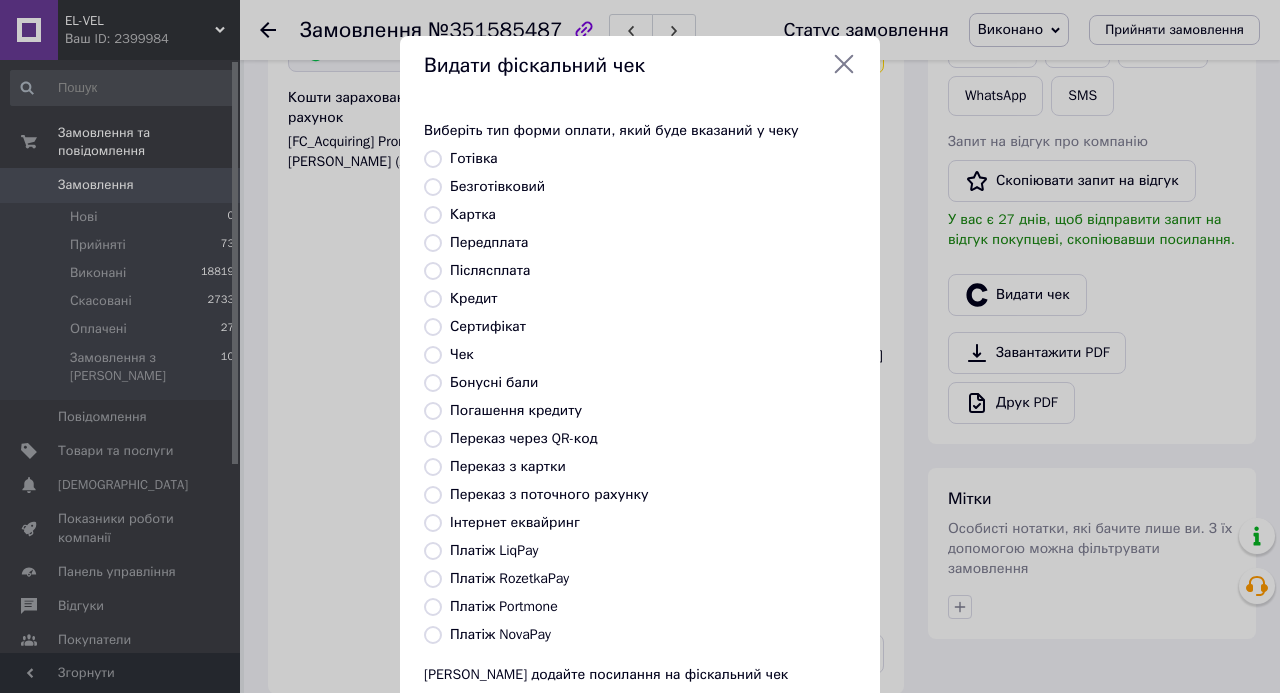 click on "Інтернет еквайринг" at bounding box center (433, 523) 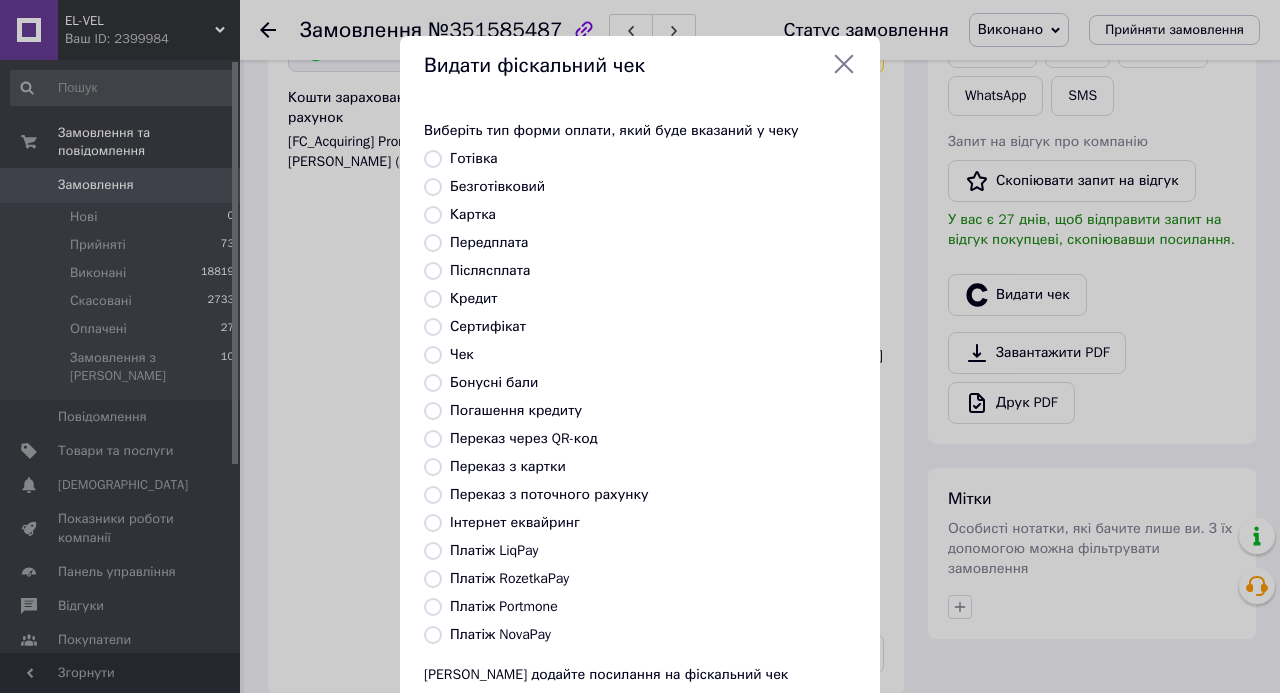radio on "true" 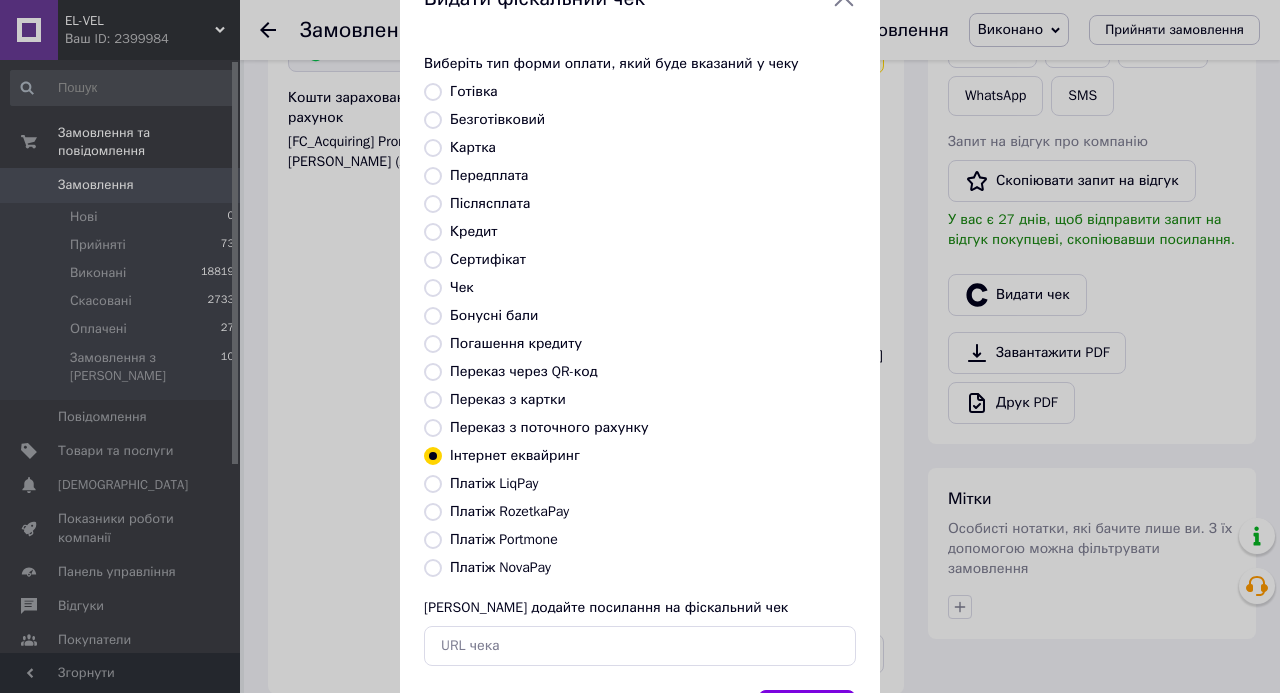 scroll, scrollTop: 165, scrollLeft: 0, axis: vertical 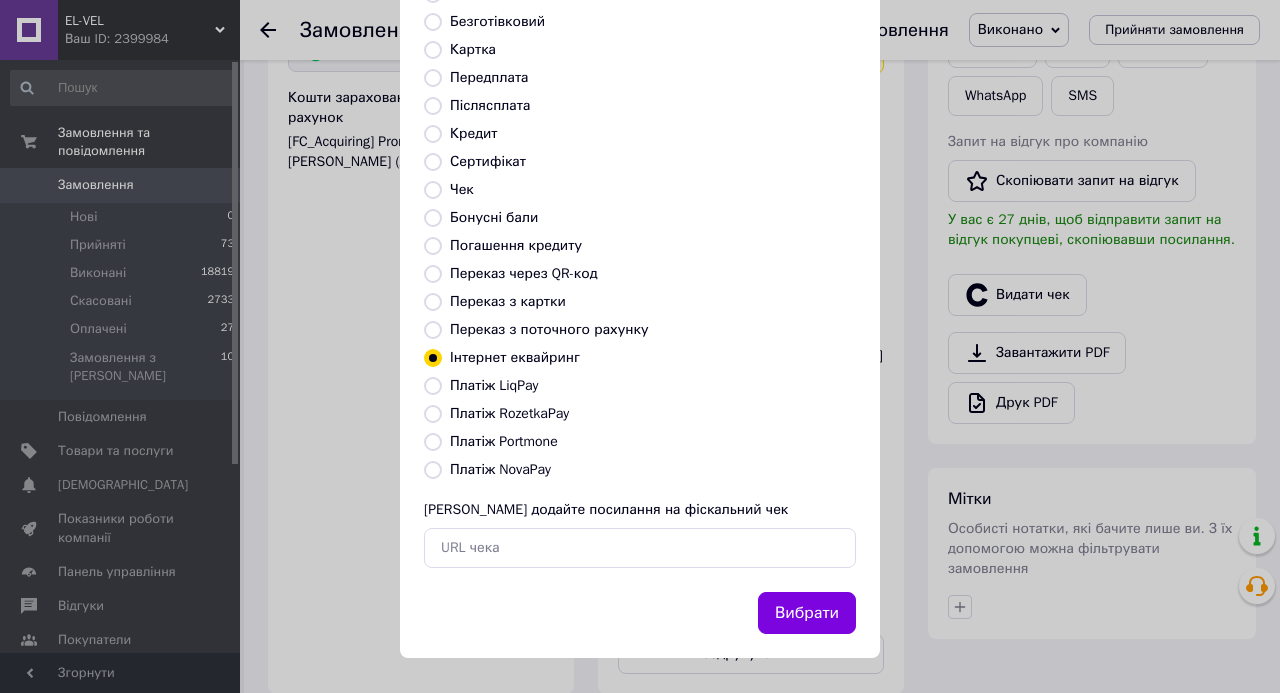 click on "Вибрати" at bounding box center (807, 613) 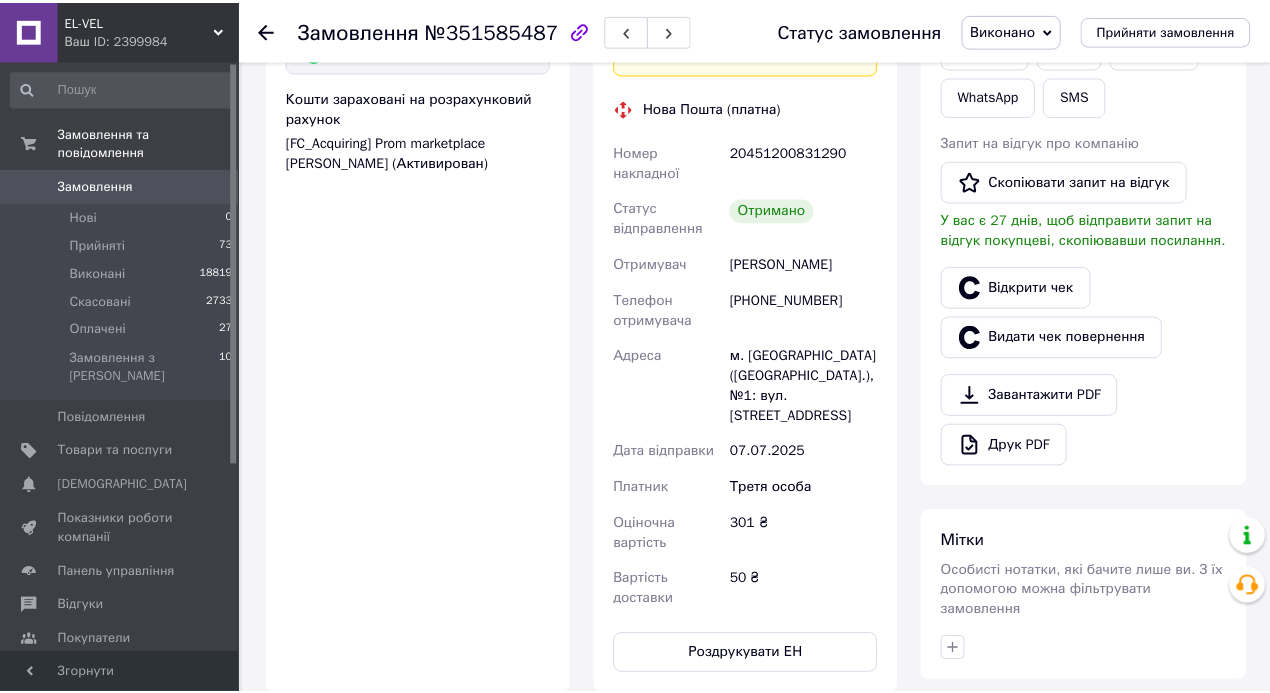 scroll, scrollTop: 782, scrollLeft: 0, axis: vertical 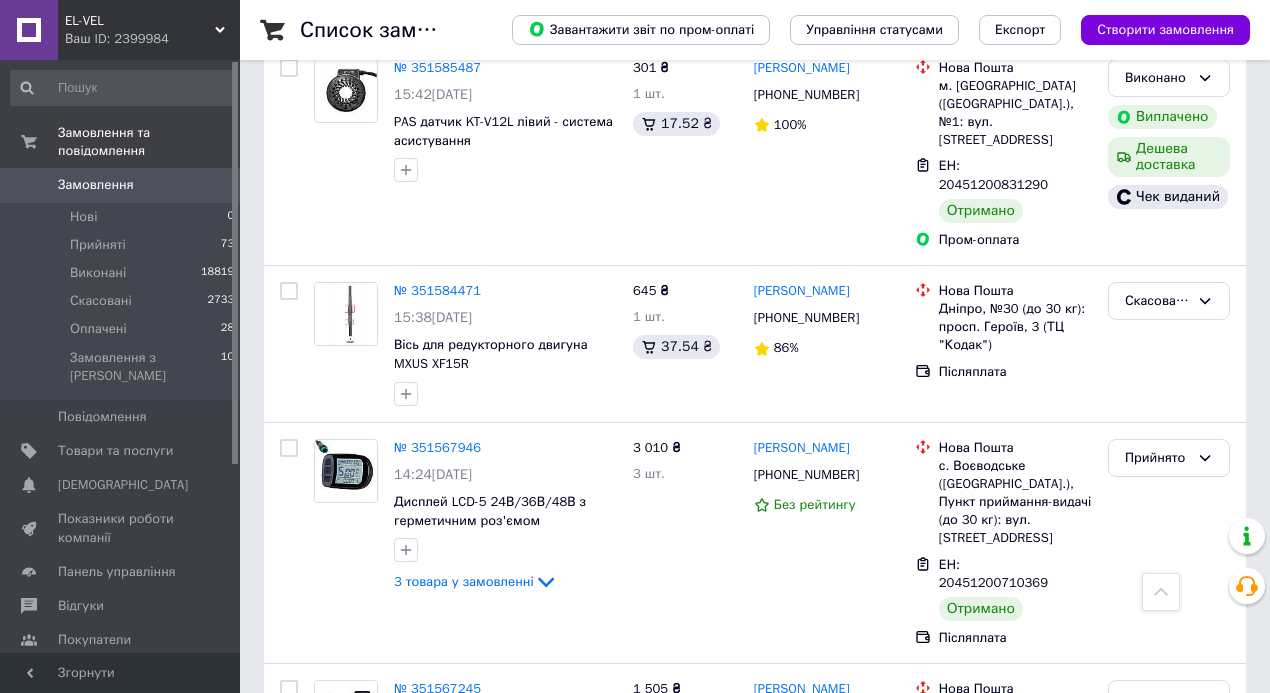 click on "№ 351508263" at bounding box center [437, 2643] 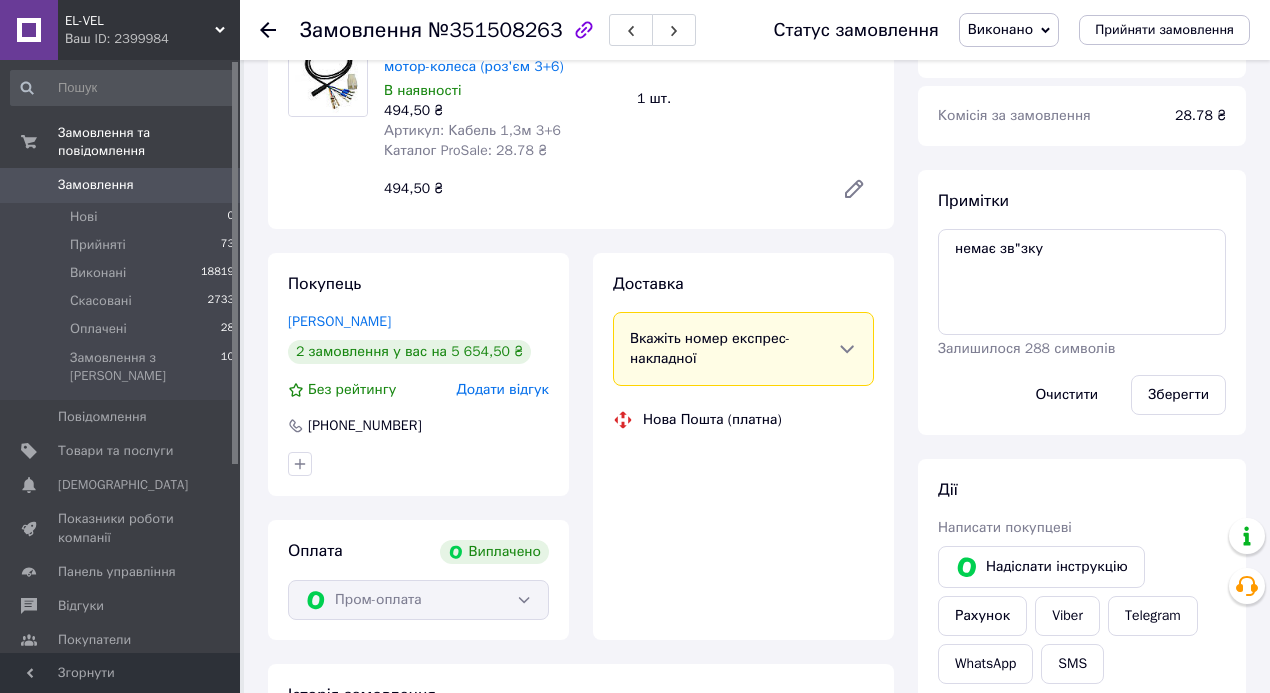 scroll, scrollTop: 869, scrollLeft: 0, axis: vertical 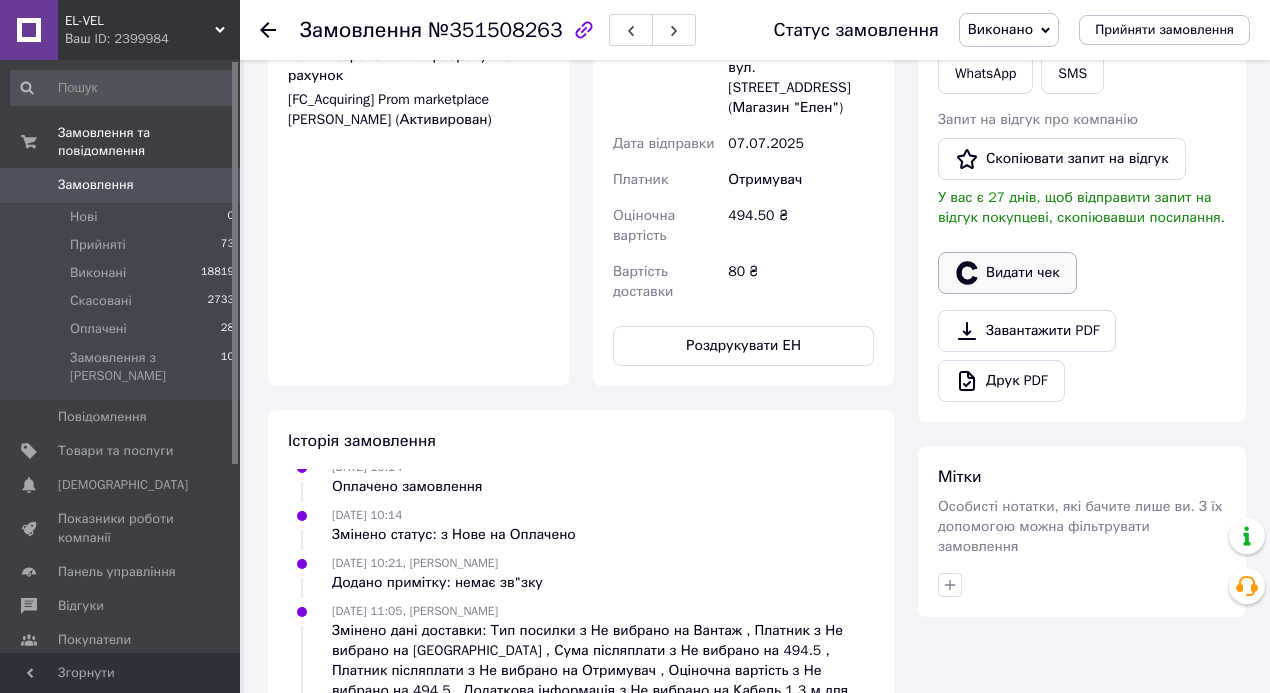 click on "Видати чек" at bounding box center (1007, 273) 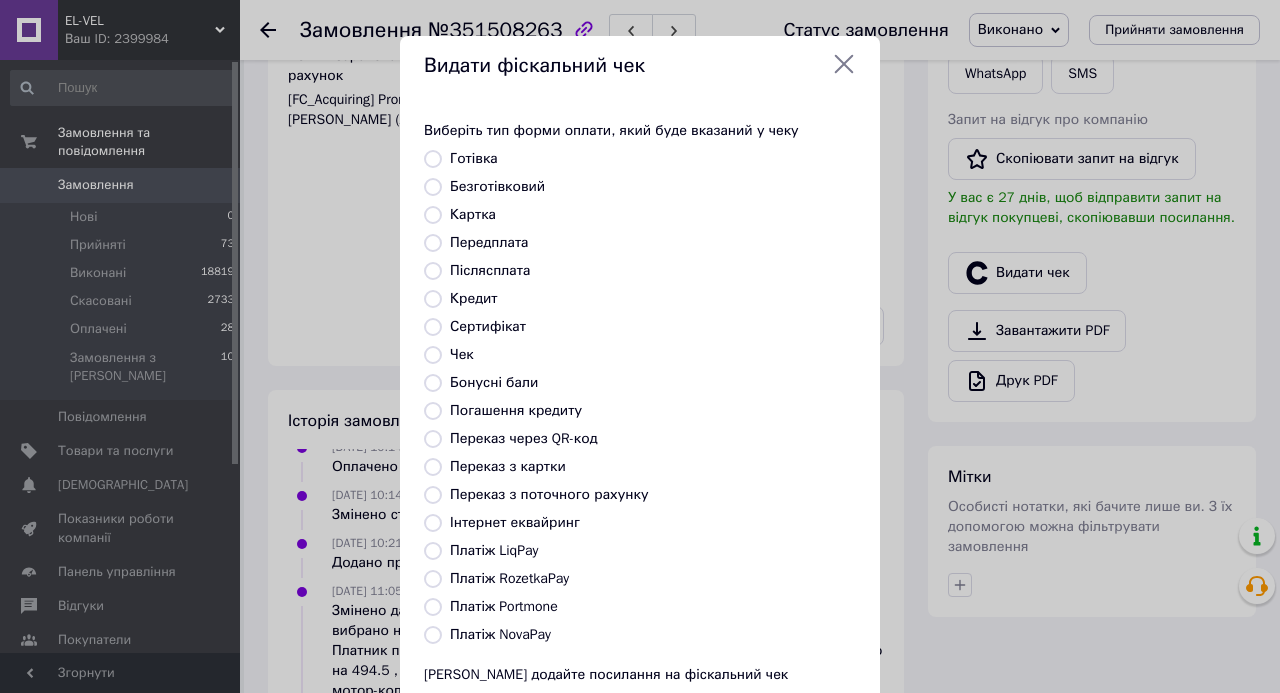 click on "Інтернет еквайринг" at bounding box center (433, 523) 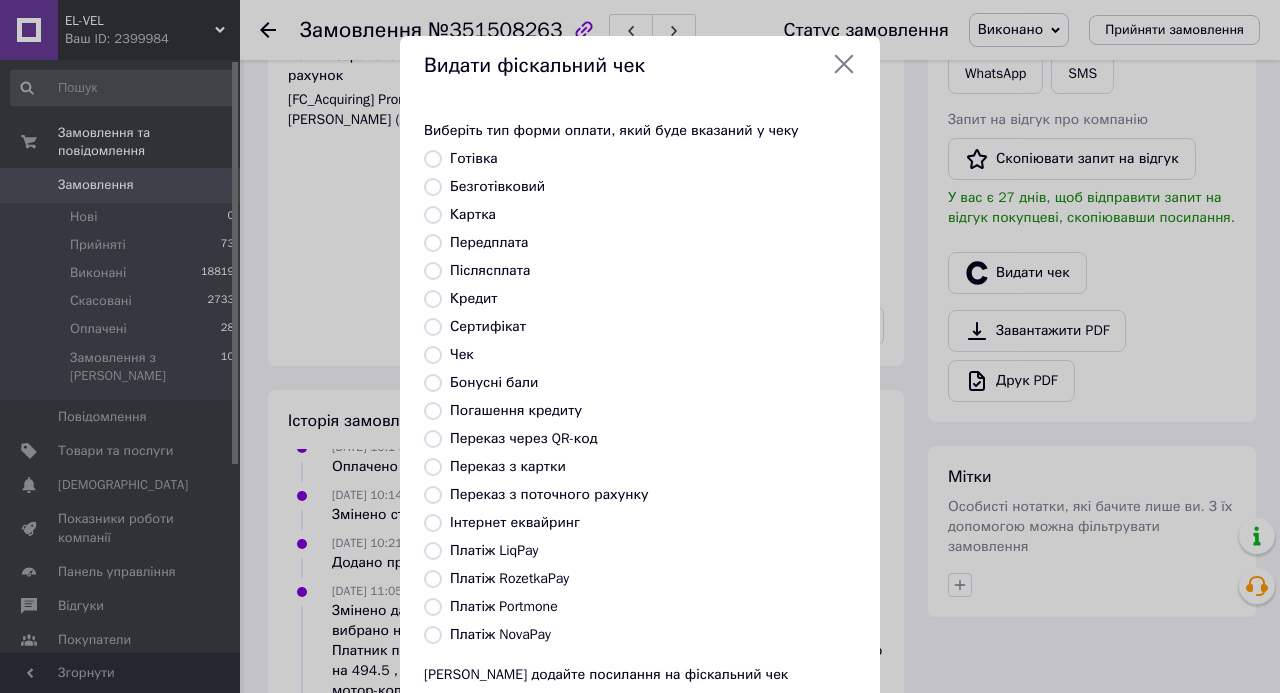 radio on "true" 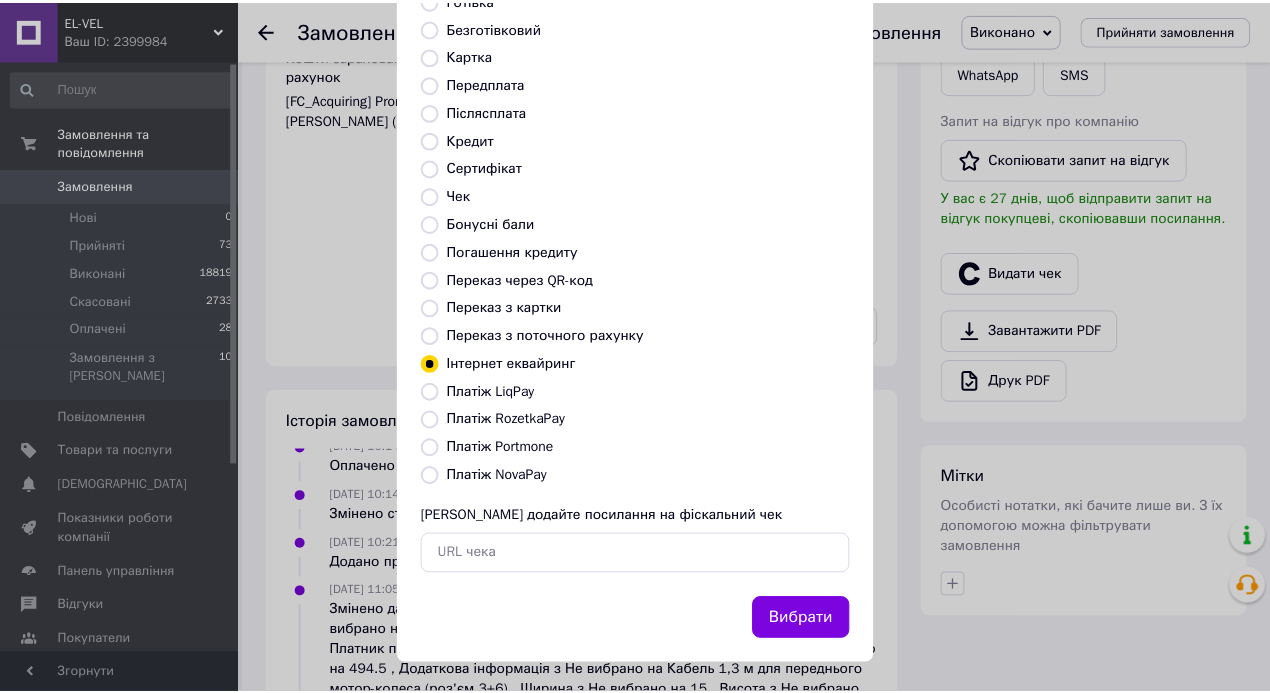 scroll, scrollTop: 165, scrollLeft: 0, axis: vertical 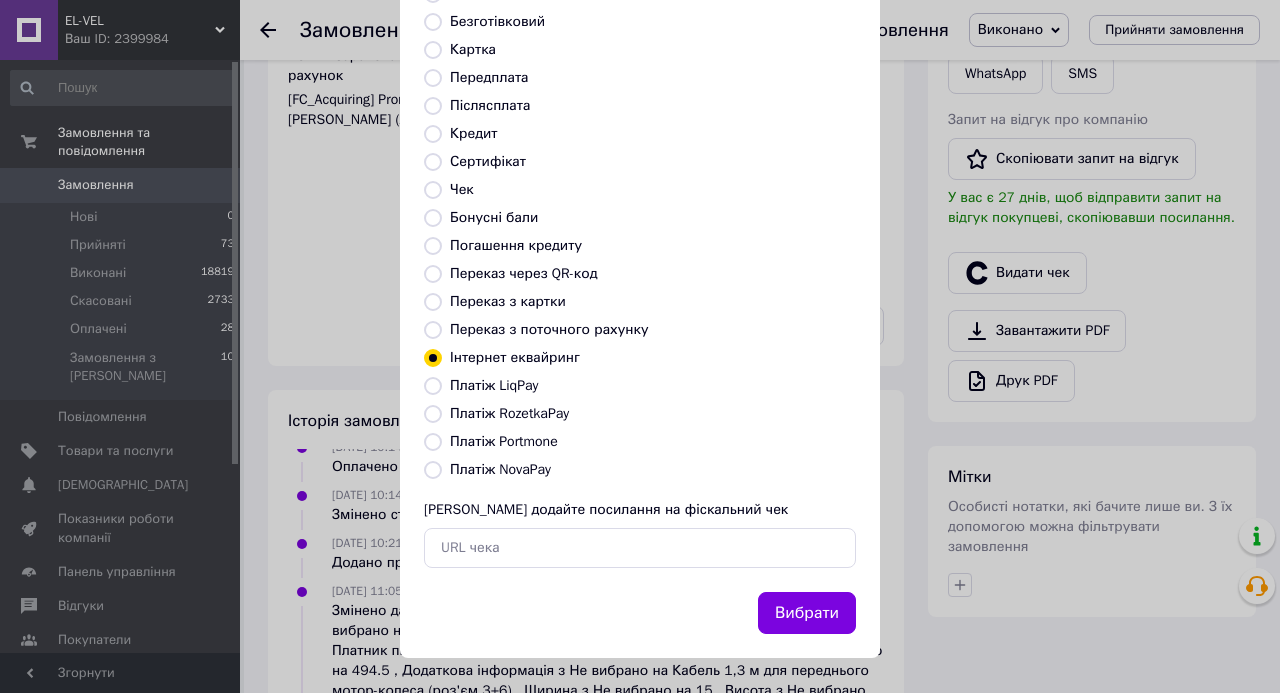 click on "Вибрати" at bounding box center [807, 613] 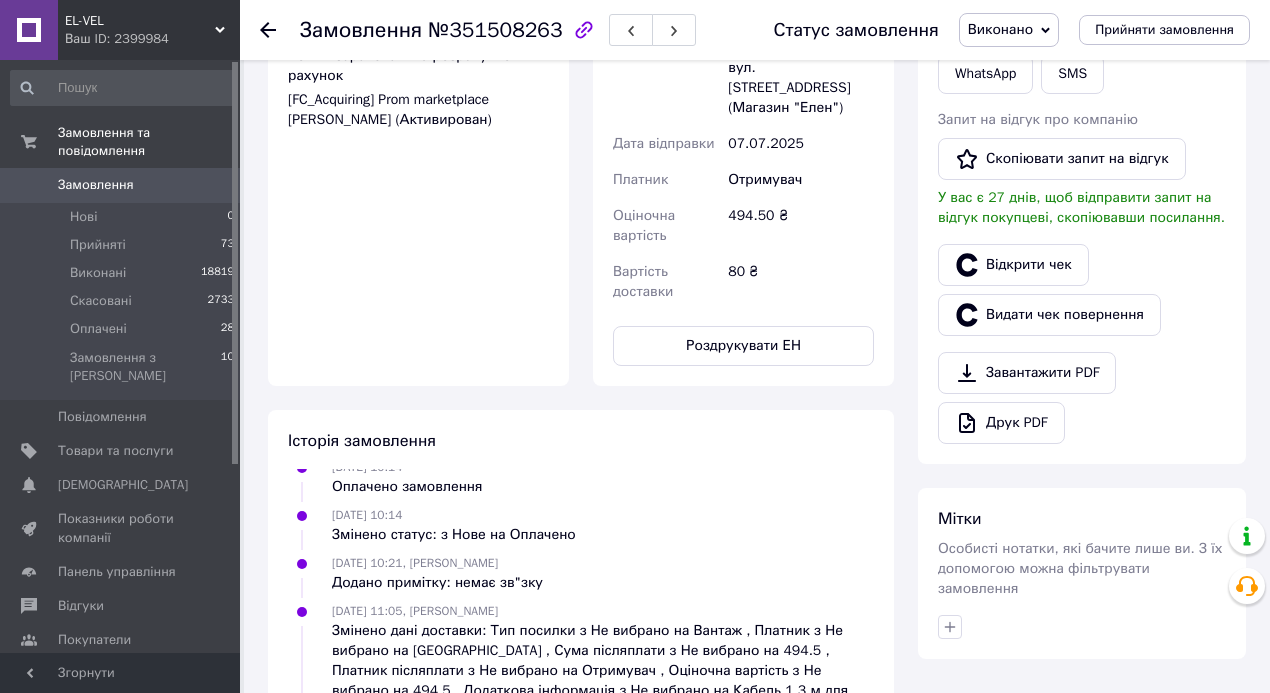 scroll, scrollTop: 0, scrollLeft: 0, axis: both 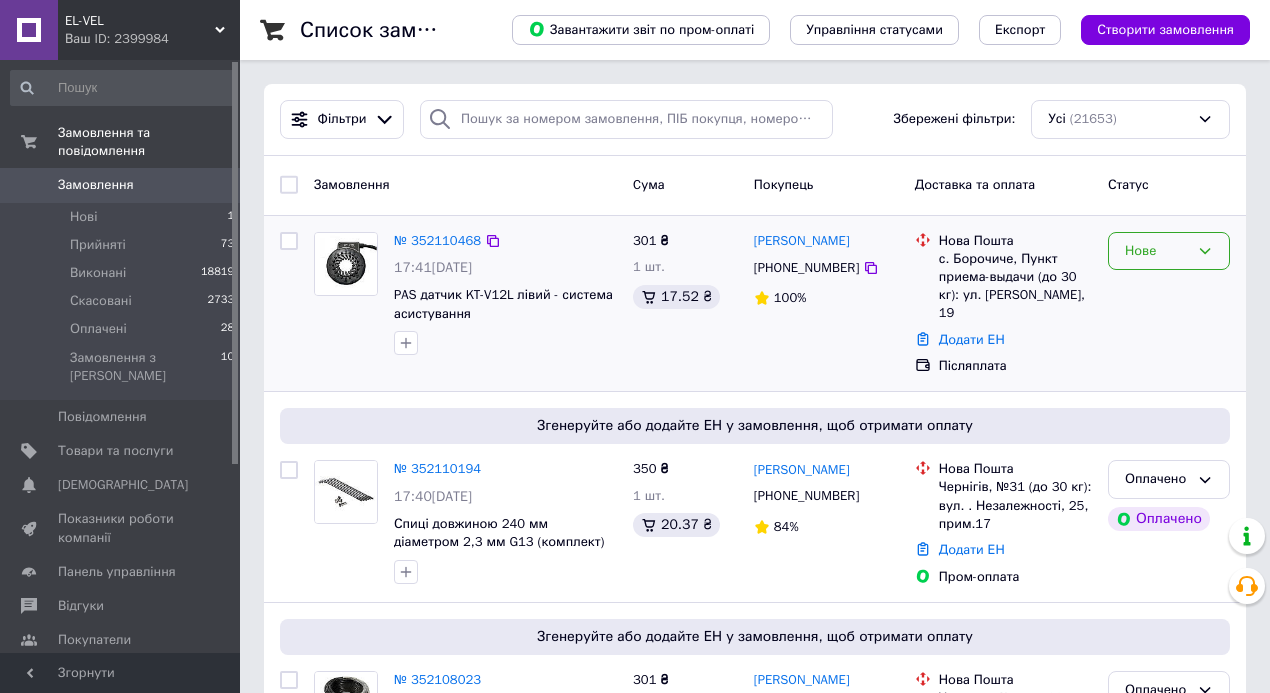 click 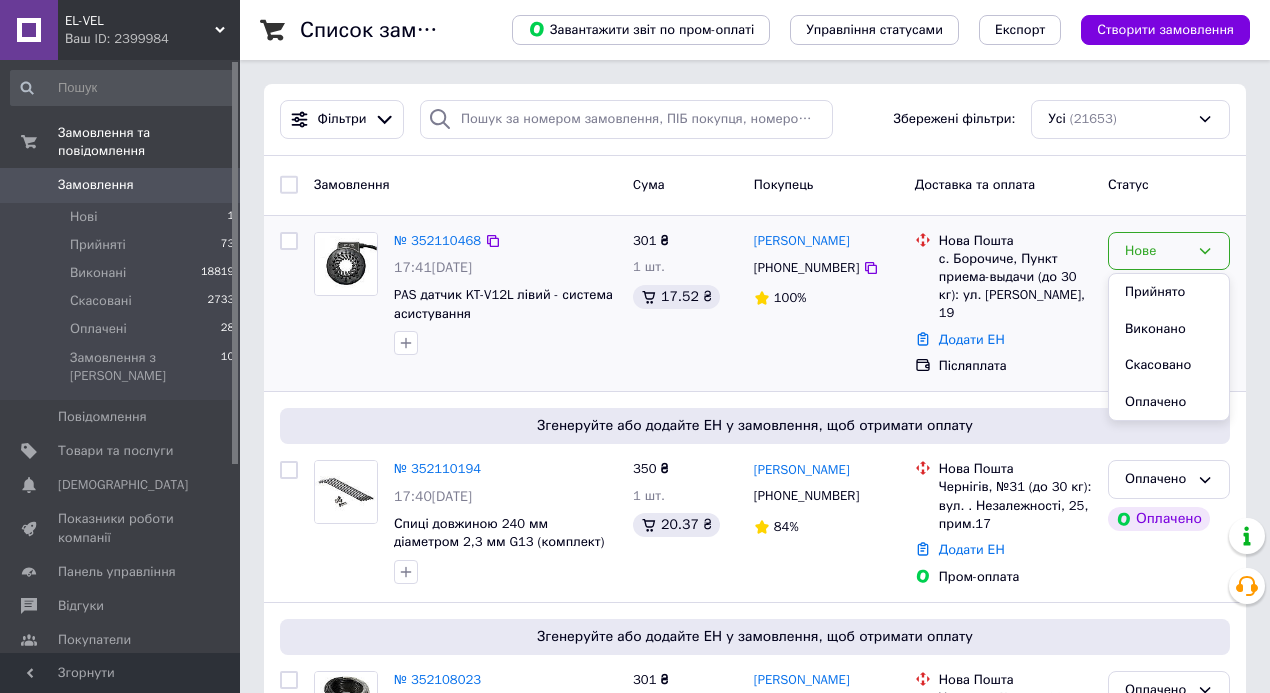 drag, startPoint x: 1174, startPoint y: 291, endPoint x: 1104, endPoint y: 266, distance: 74.330345 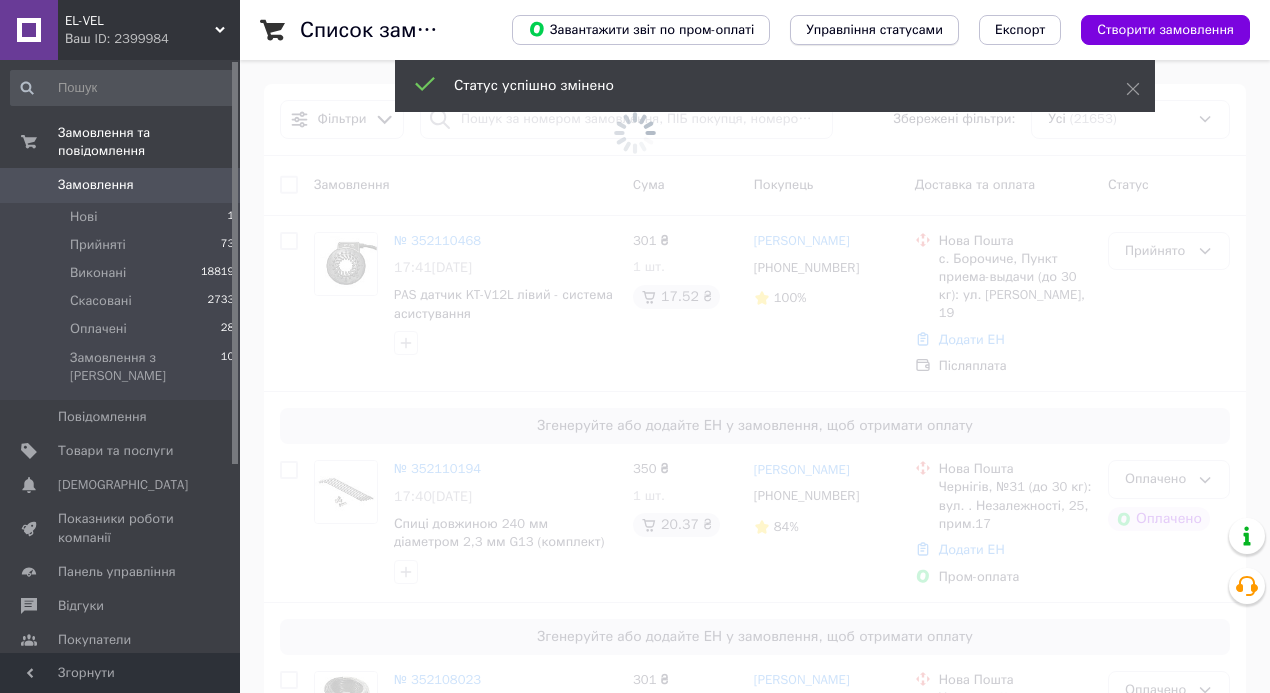 scroll, scrollTop: 18068, scrollLeft: 0, axis: vertical 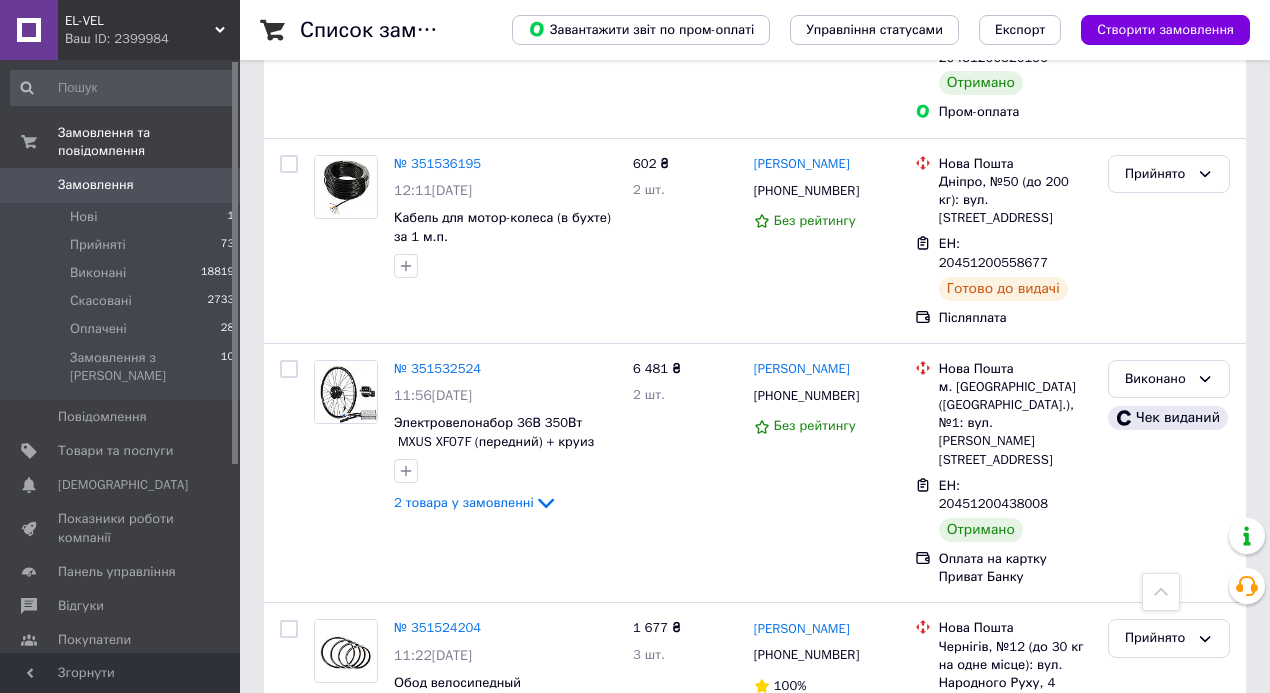 drag, startPoint x: 329, startPoint y: 654, endPoint x: 367, endPoint y: 627, distance: 46.615448 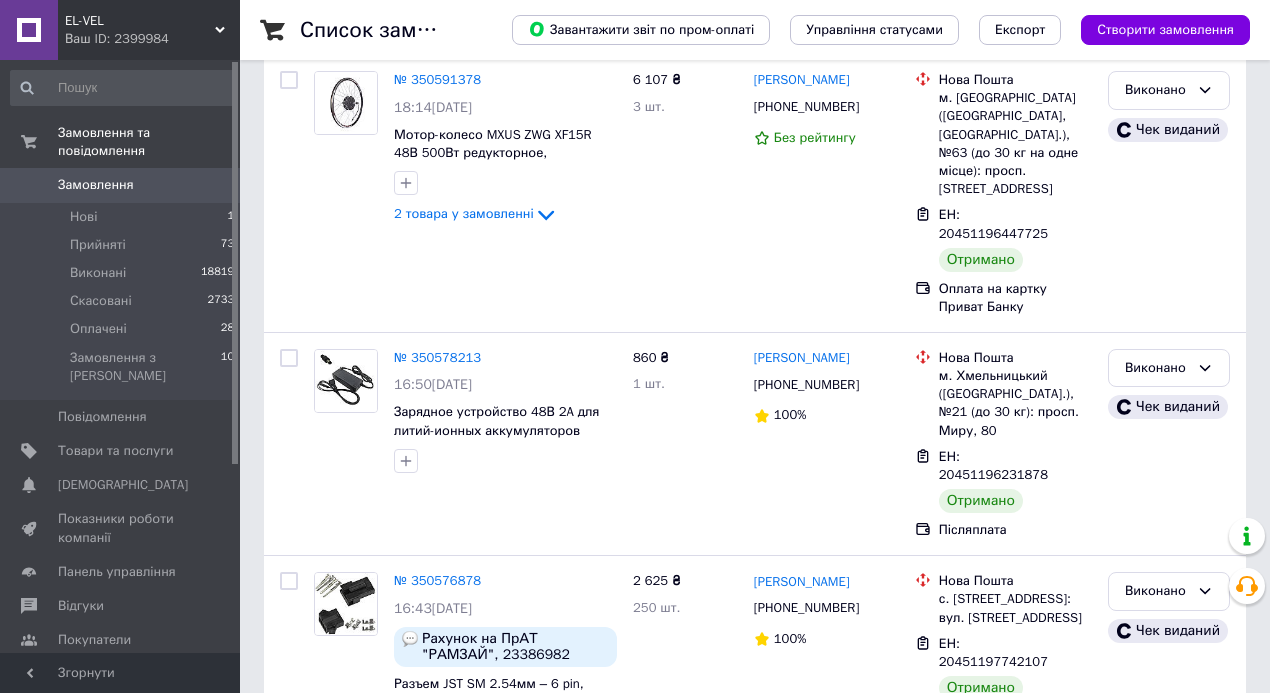 scroll, scrollTop: 0, scrollLeft: 0, axis: both 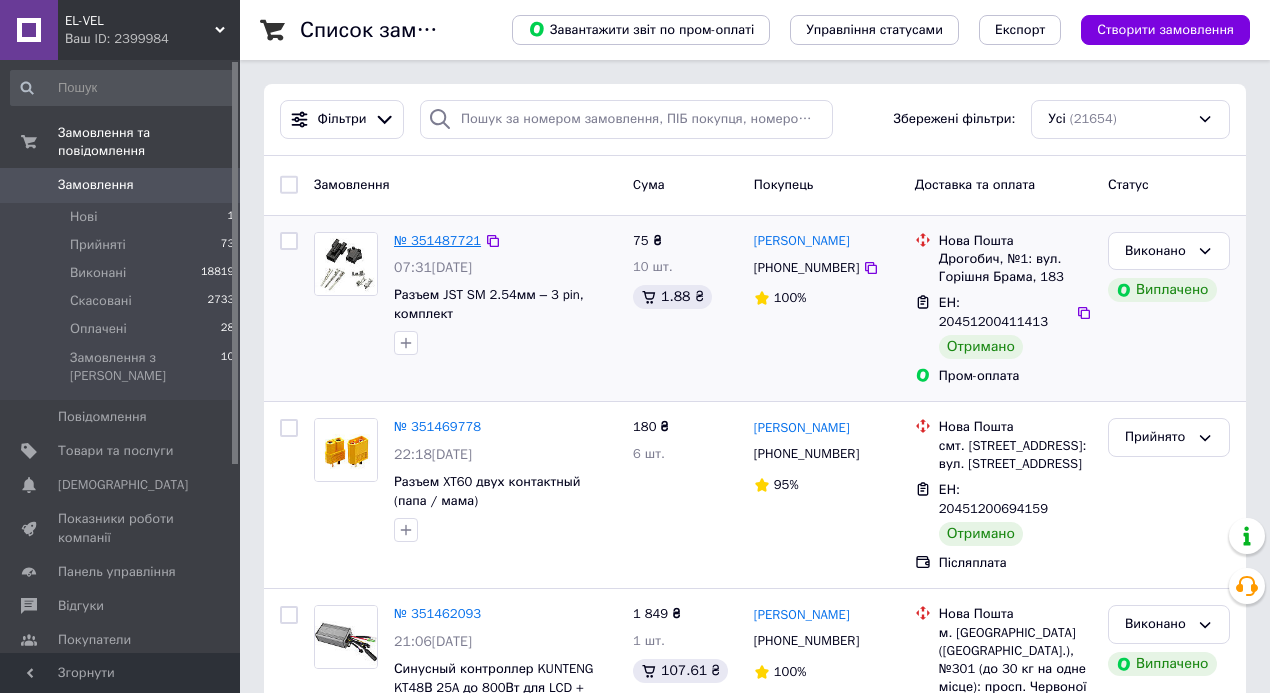 click on "№ 351487721" at bounding box center [437, 240] 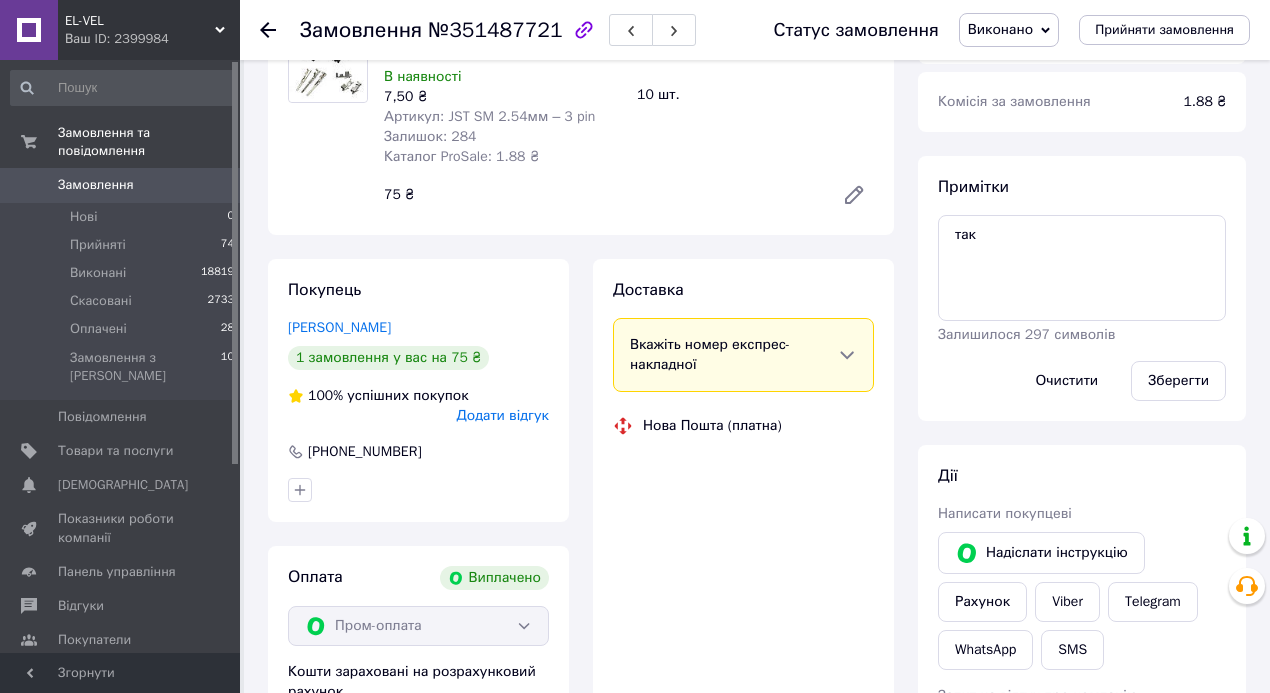 scroll, scrollTop: 375, scrollLeft: 0, axis: vertical 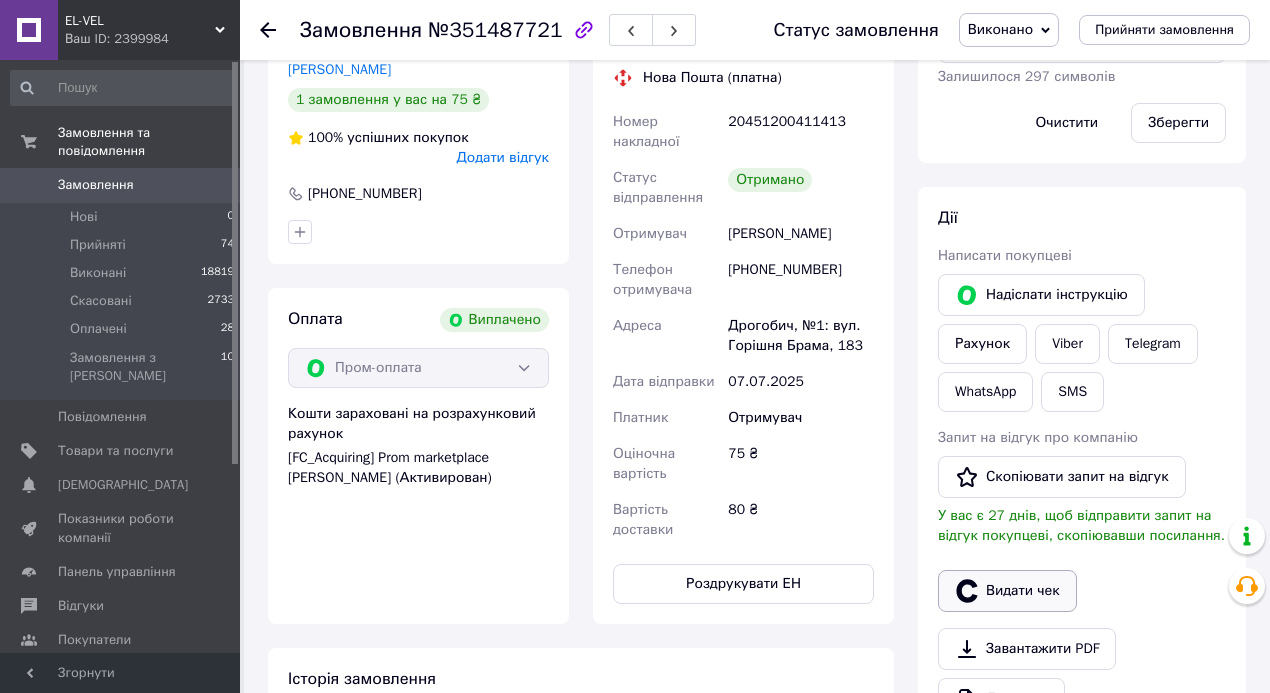 click on "Видати чек" at bounding box center [1007, 591] 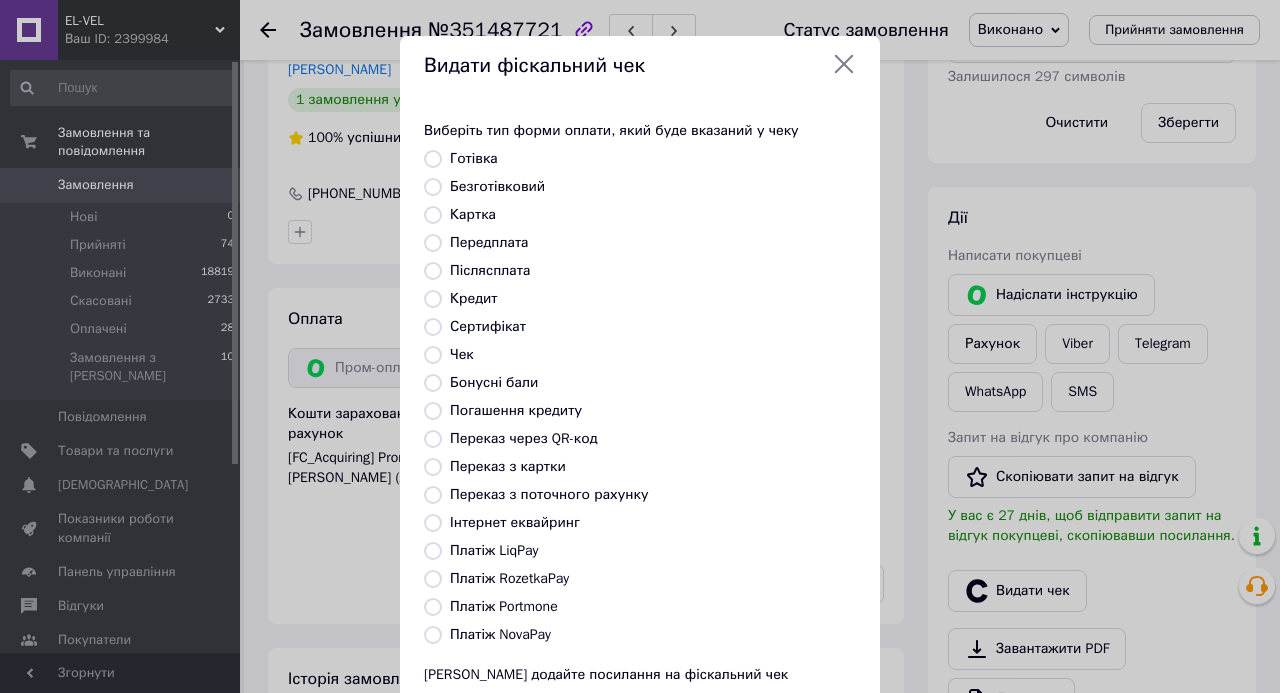 click on "Інтернет еквайринг" at bounding box center (433, 523) 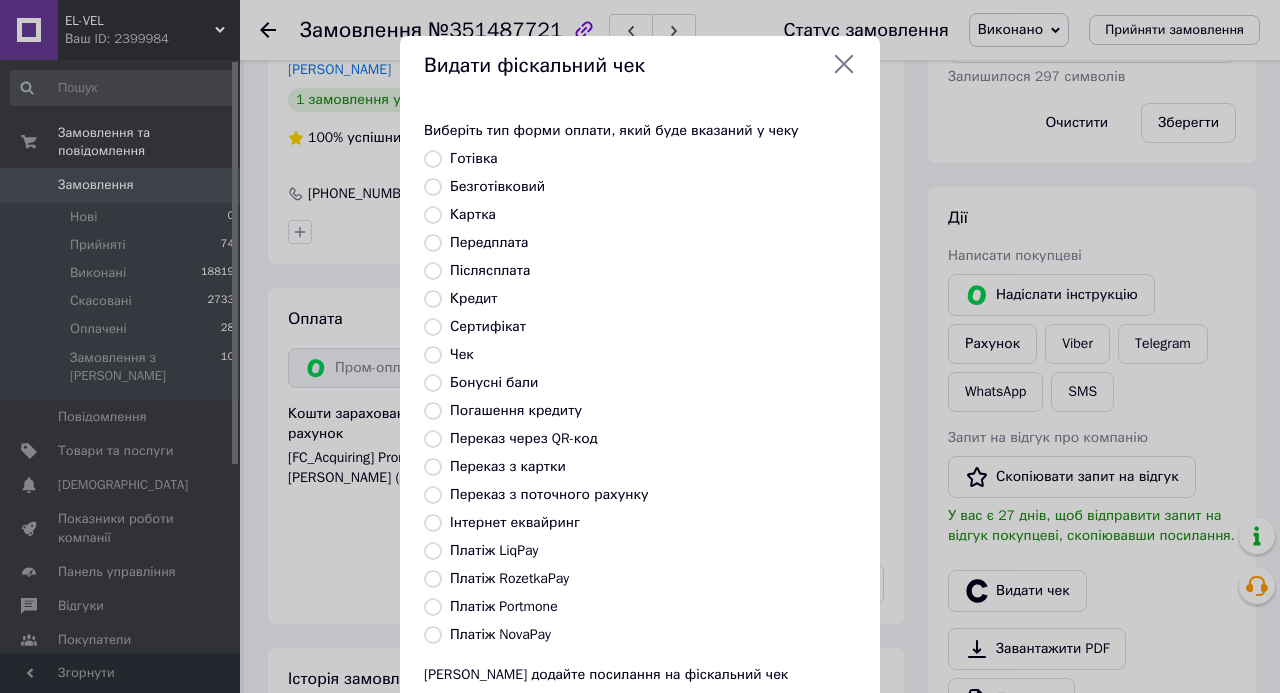 radio on "true" 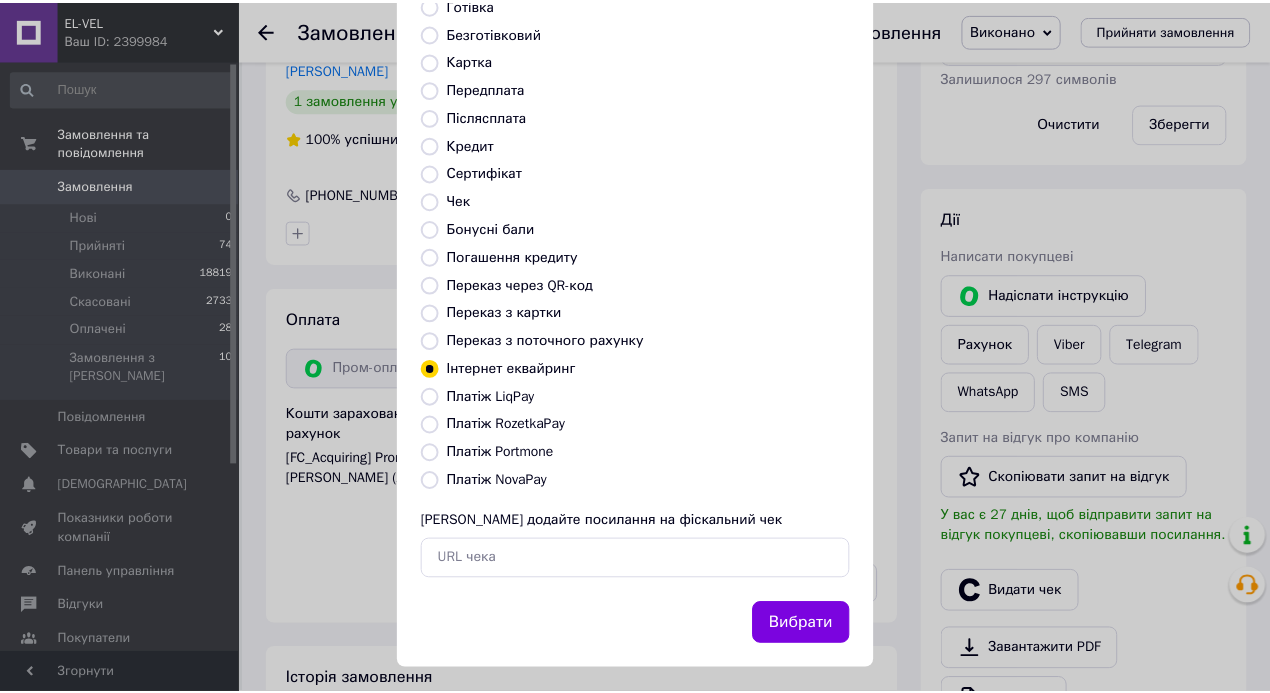 scroll, scrollTop: 165, scrollLeft: 0, axis: vertical 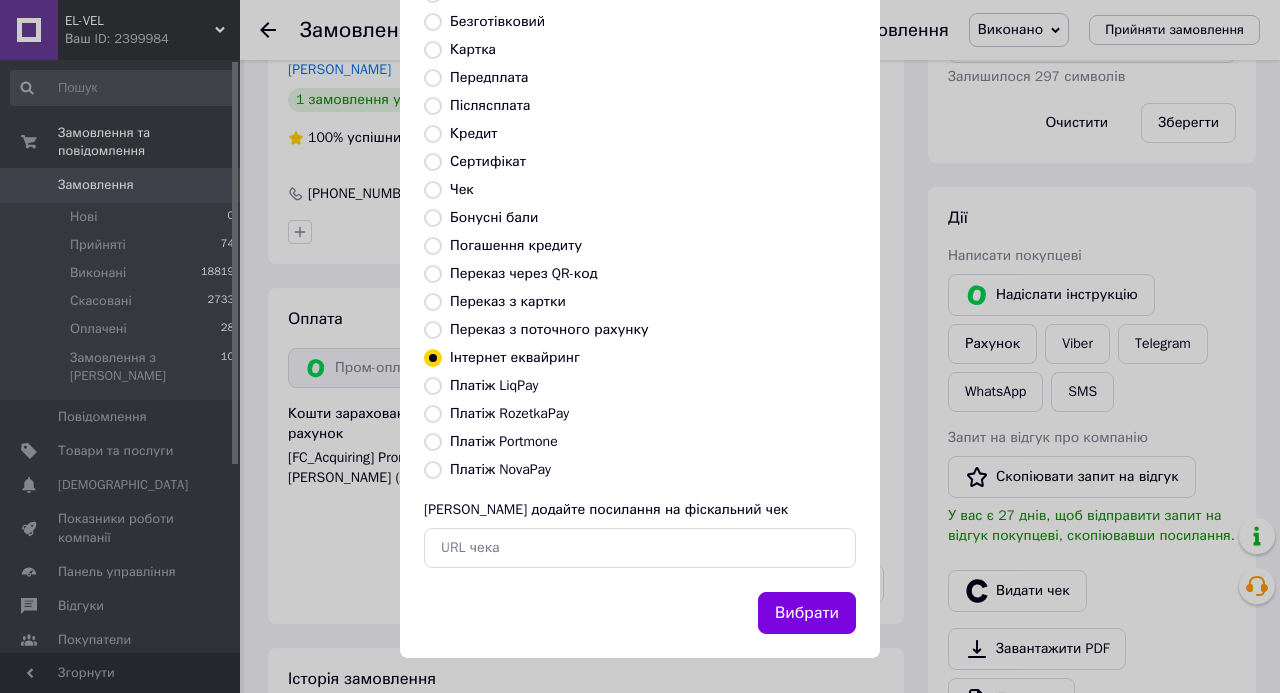 click on "Вибрати" at bounding box center [807, 613] 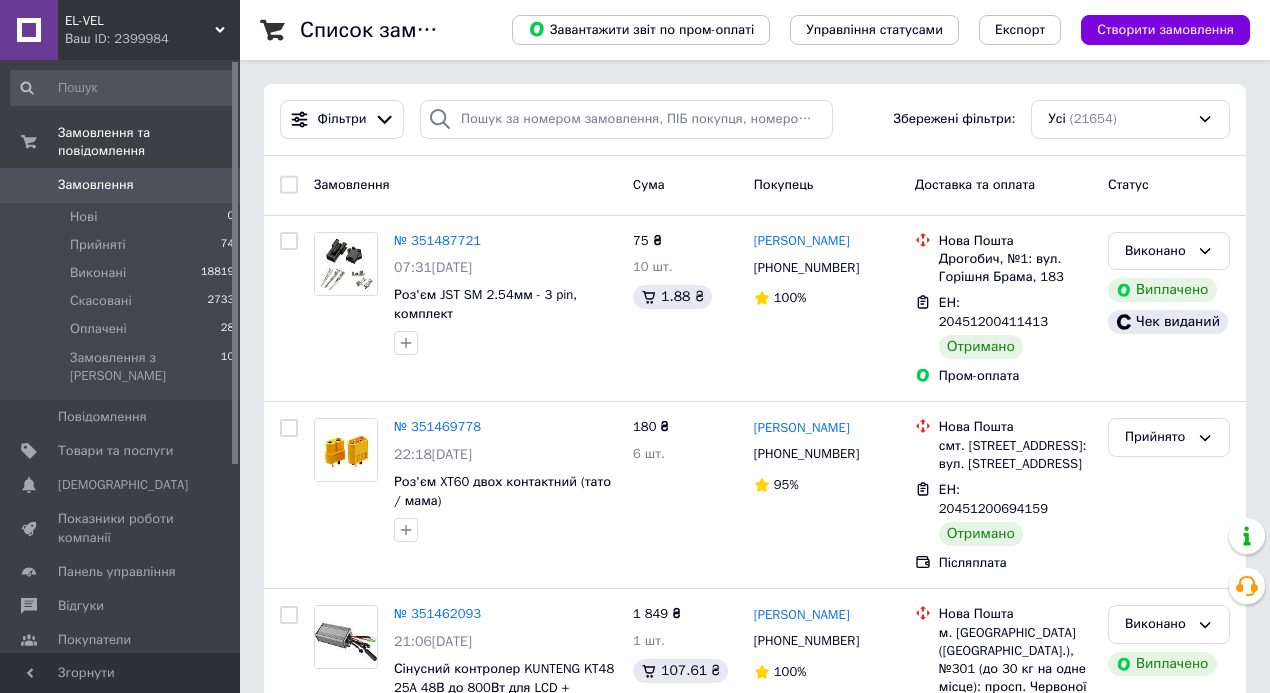 scroll, scrollTop: 878, scrollLeft: 0, axis: vertical 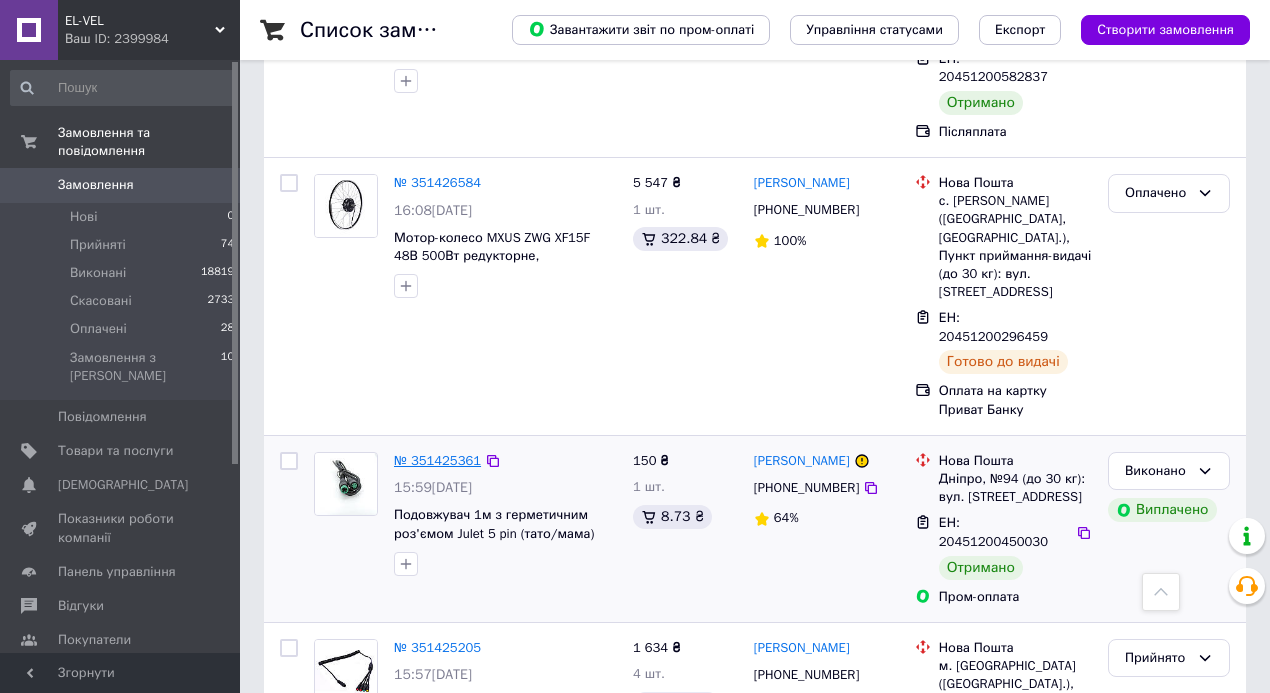 click on "№ 351425361" at bounding box center (437, 460) 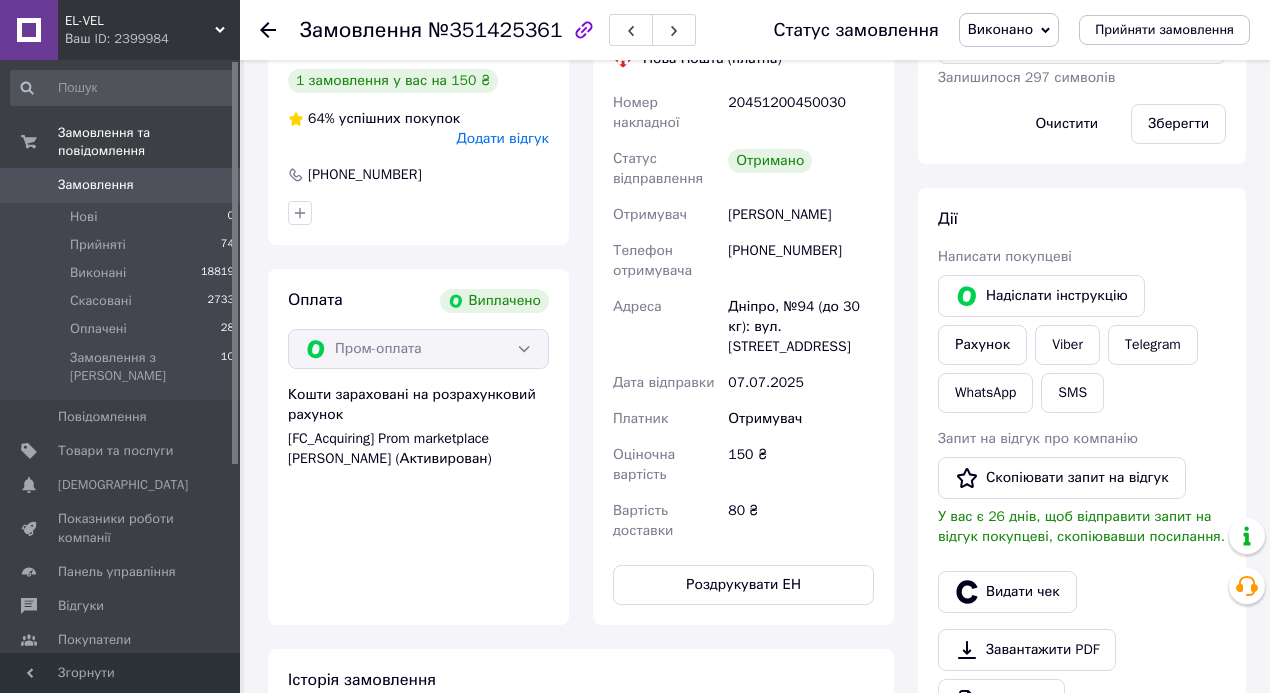 scroll, scrollTop: 878, scrollLeft: 0, axis: vertical 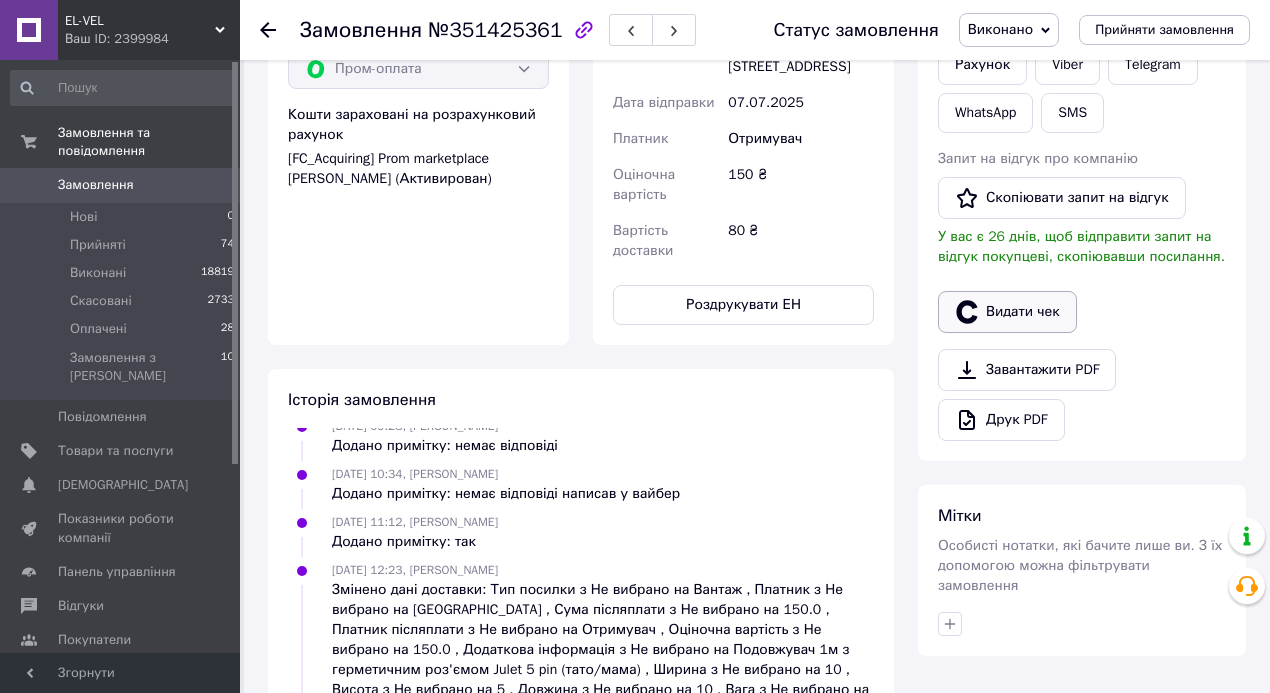 click on "Видати чек" at bounding box center (1007, 312) 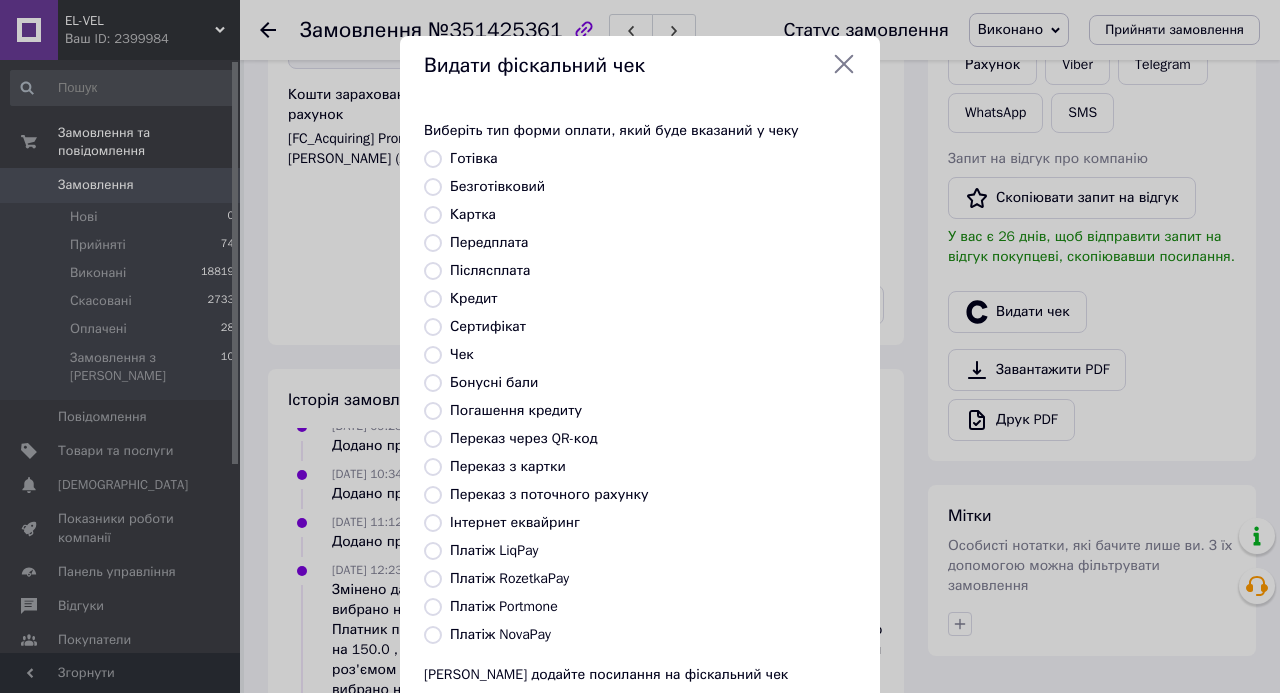 click on "Інтернет еквайринг" at bounding box center [433, 523] 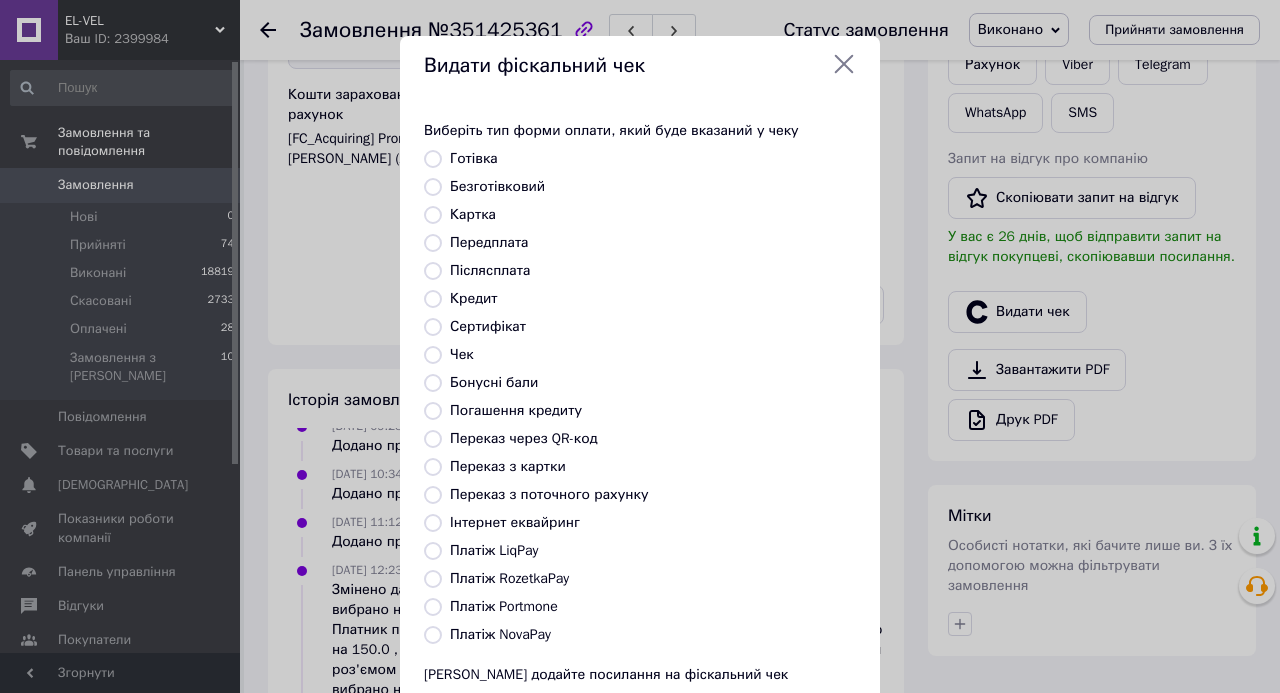 radio on "true" 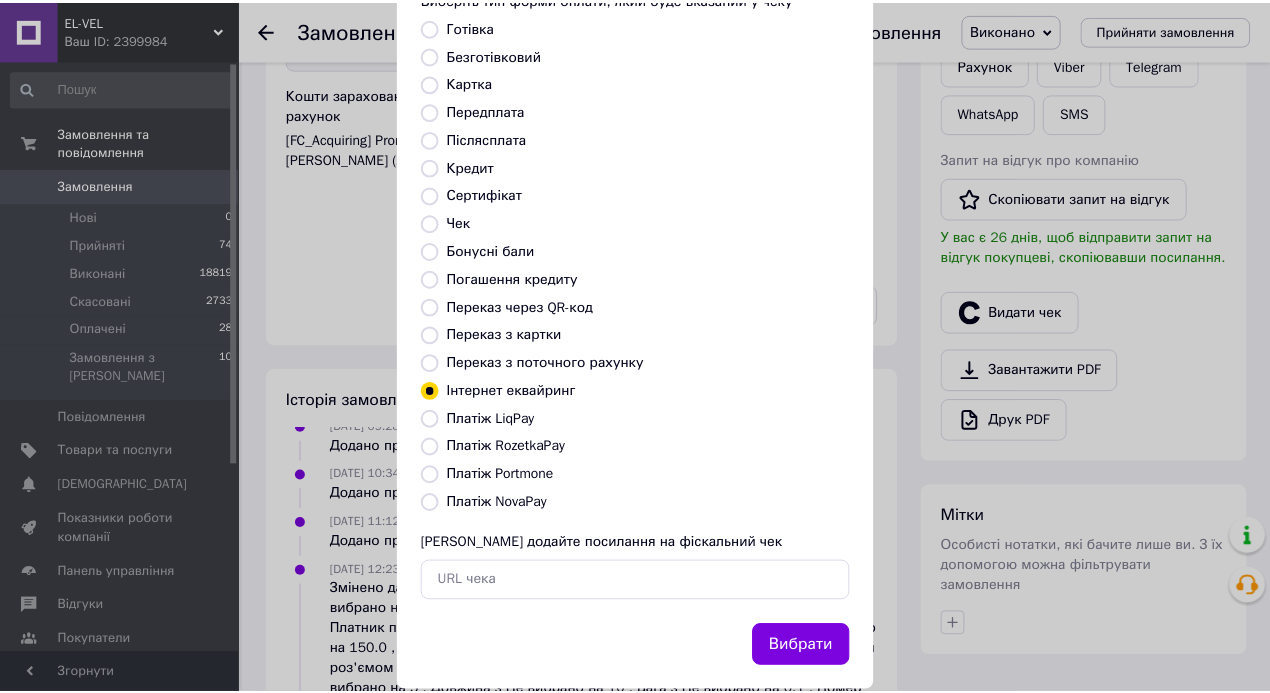 scroll, scrollTop: 133, scrollLeft: 0, axis: vertical 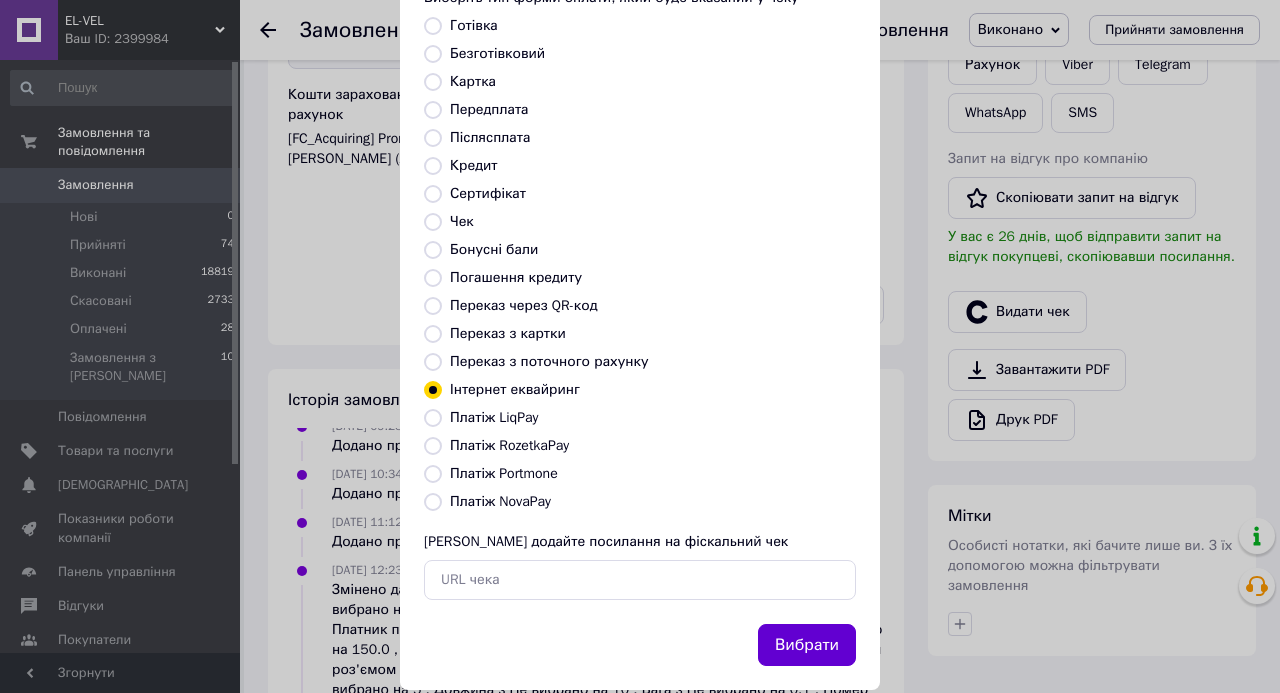 click on "Вибрати" at bounding box center (807, 645) 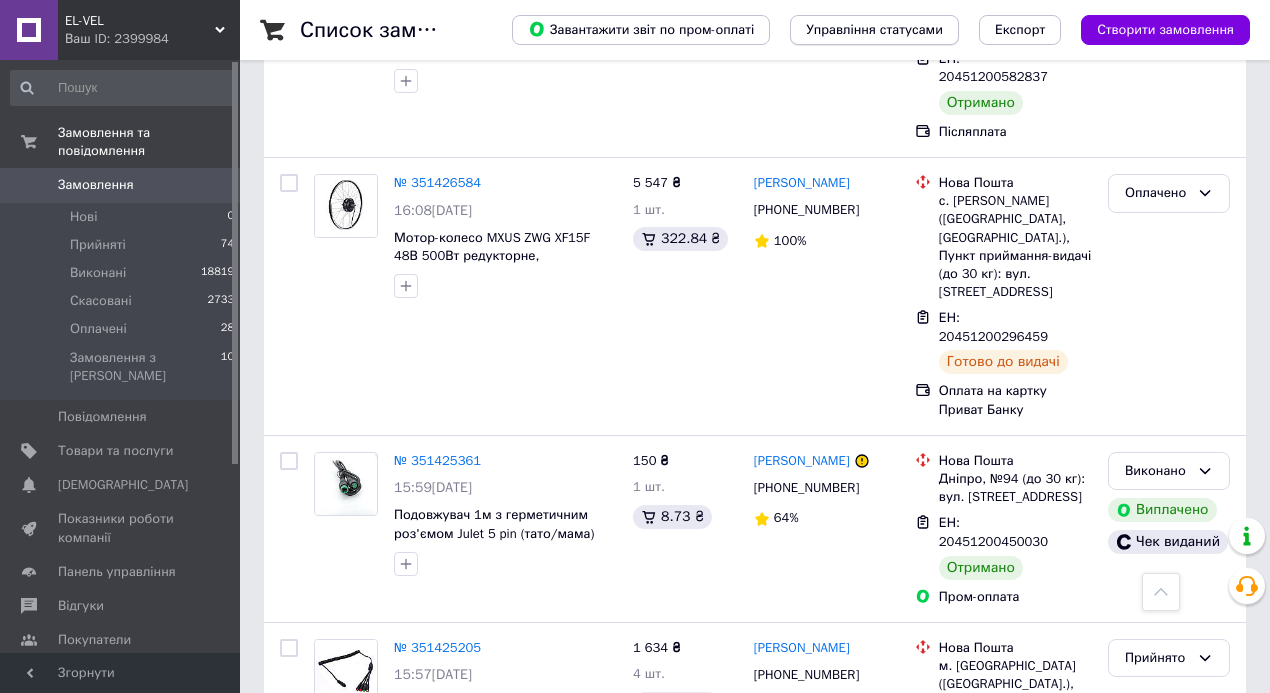 scroll, scrollTop: 1251, scrollLeft: 0, axis: vertical 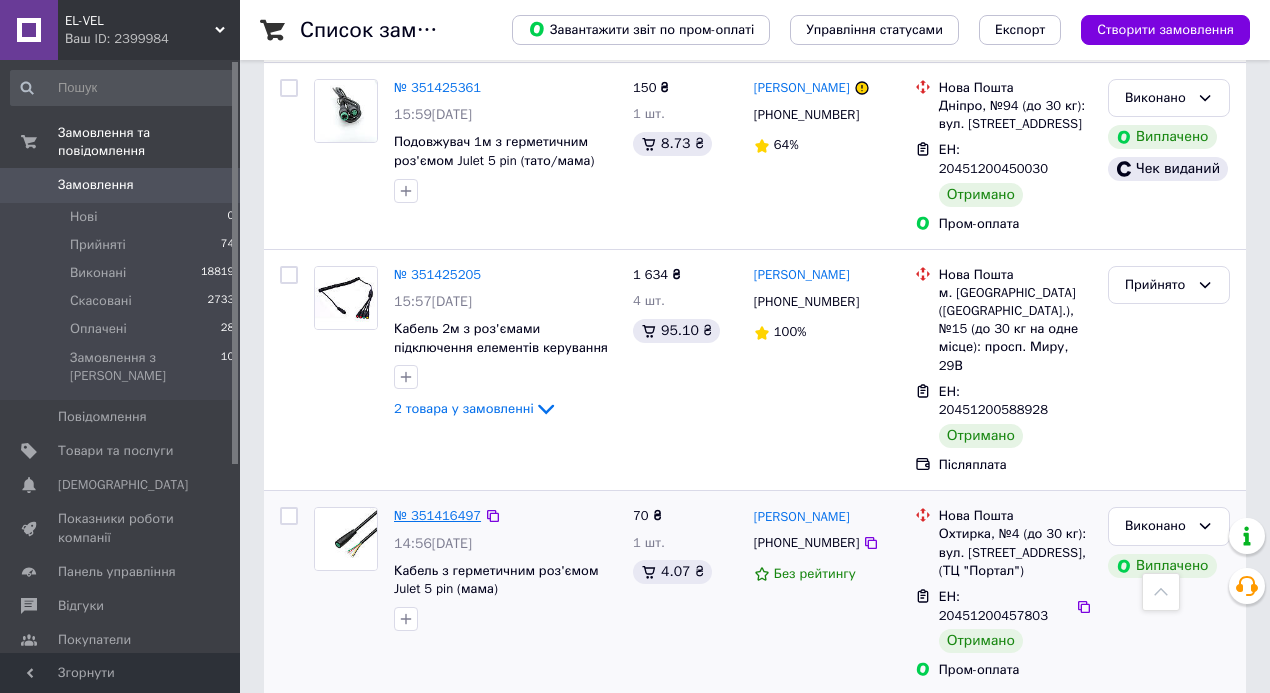 click on "№ 351416497" at bounding box center (437, 515) 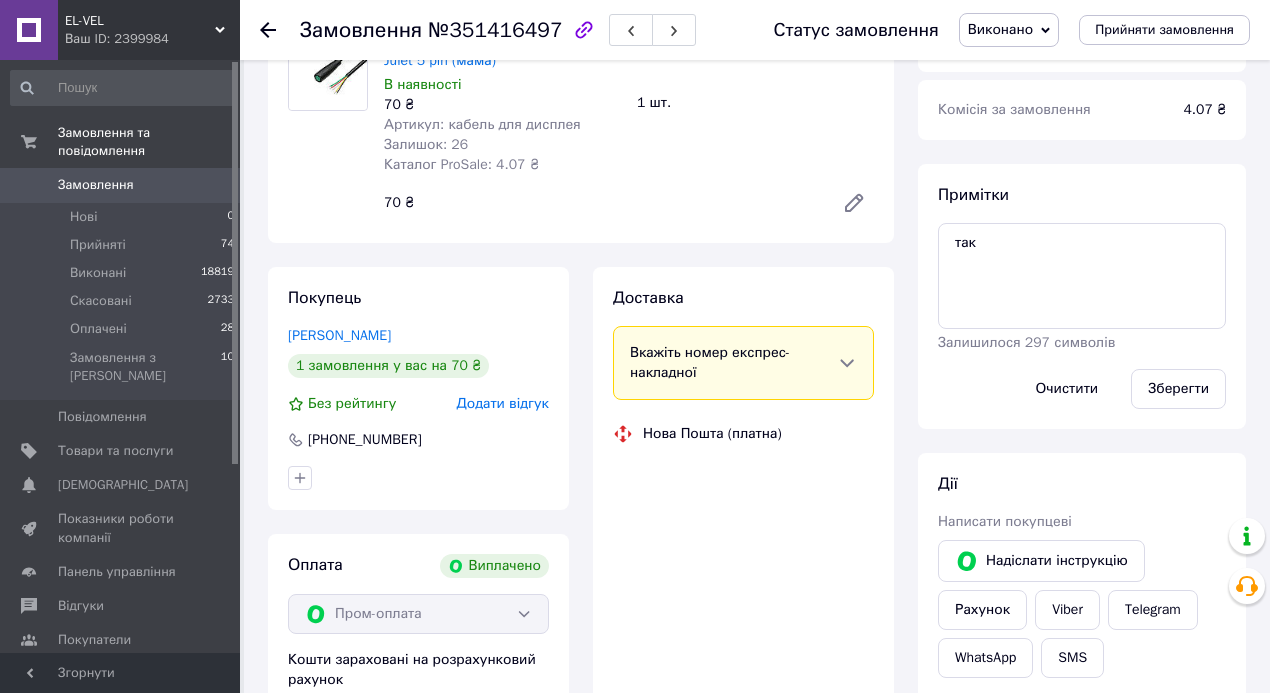 scroll, scrollTop: 181, scrollLeft: 0, axis: vertical 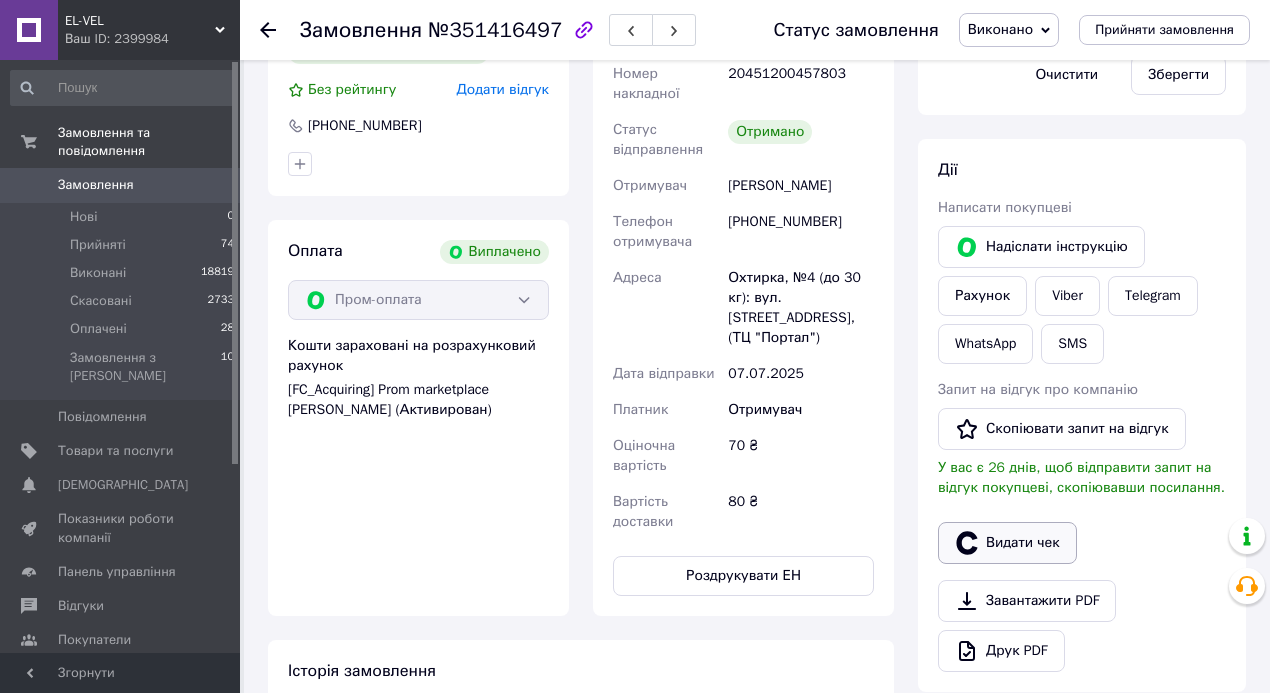 click on "Видати чек" at bounding box center [1007, 543] 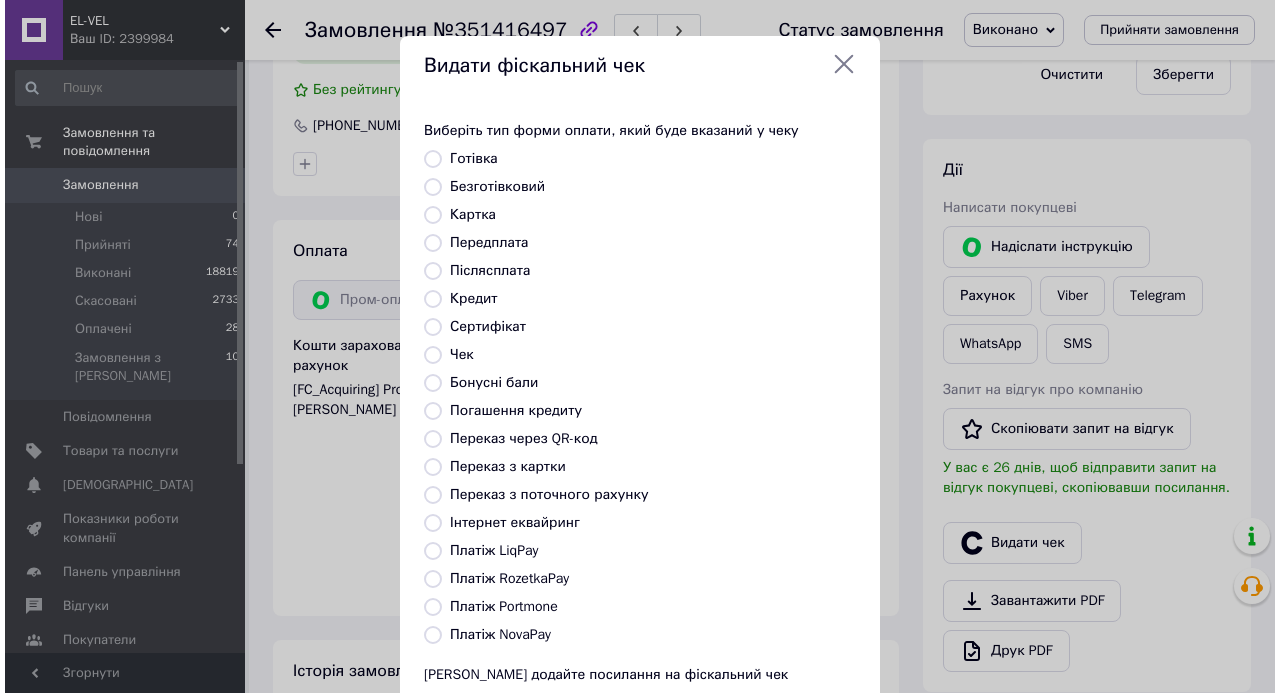 scroll, scrollTop: 45, scrollLeft: 0, axis: vertical 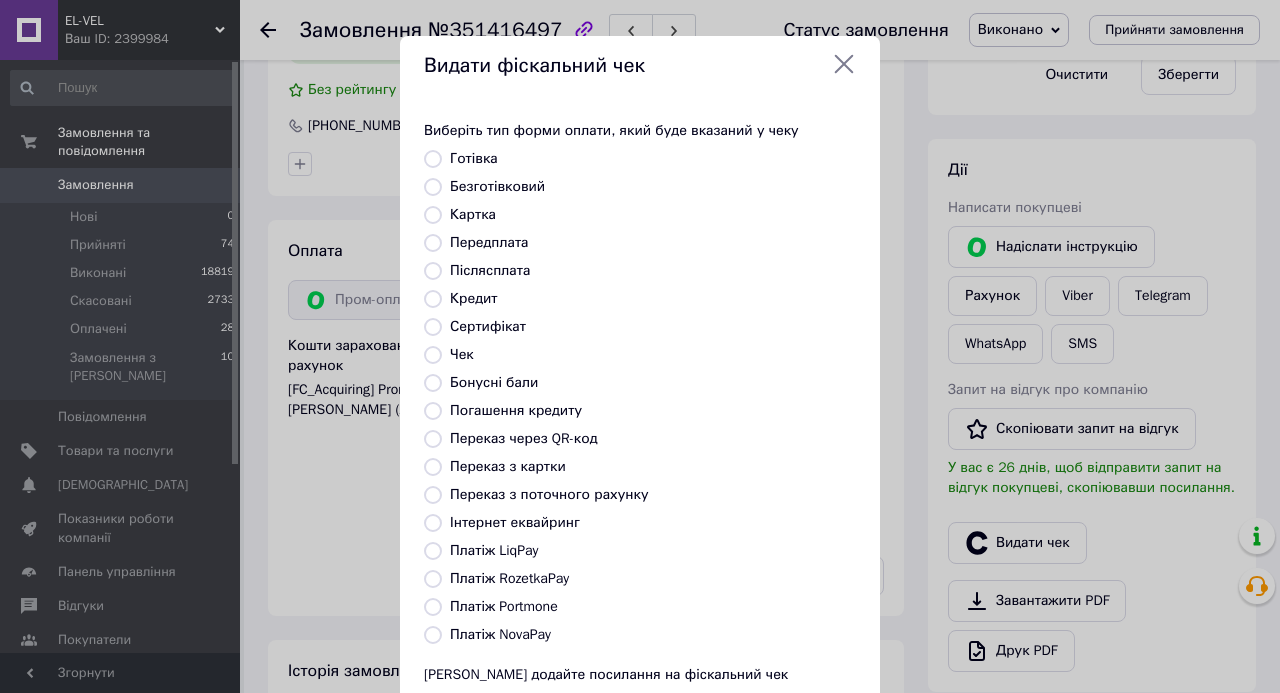 click on "Інтернет еквайринг" at bounding box center (433, 523) 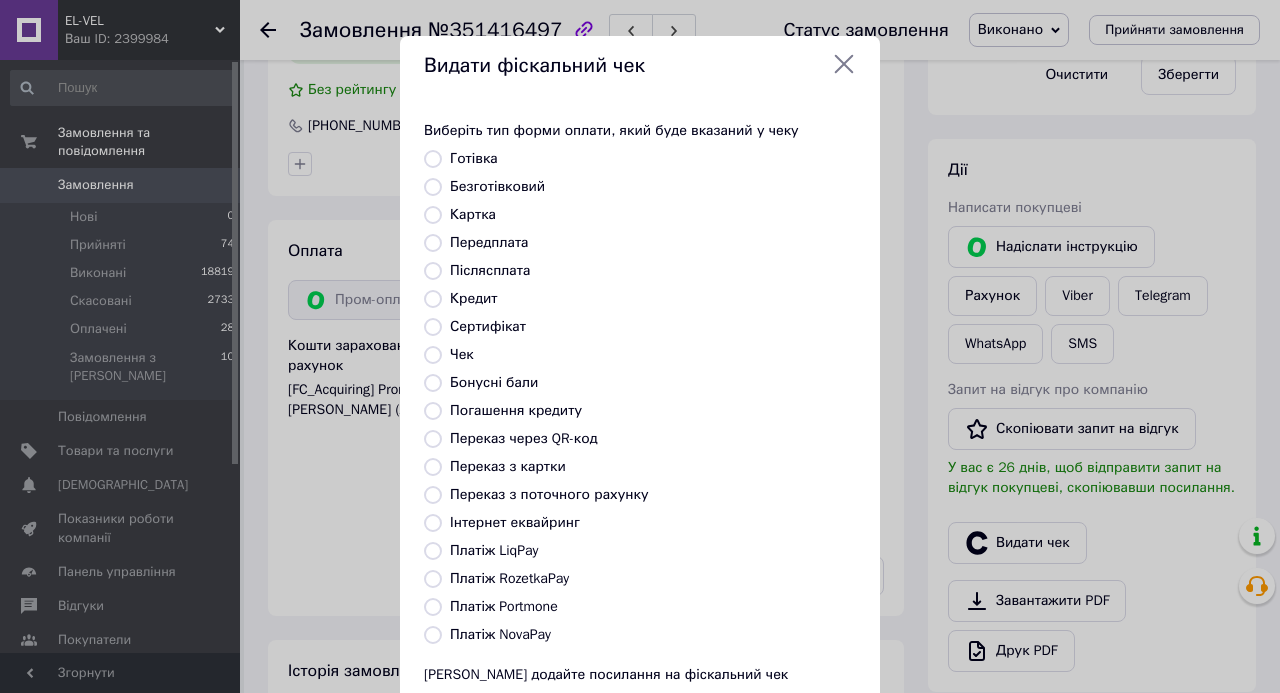 radio on "true" 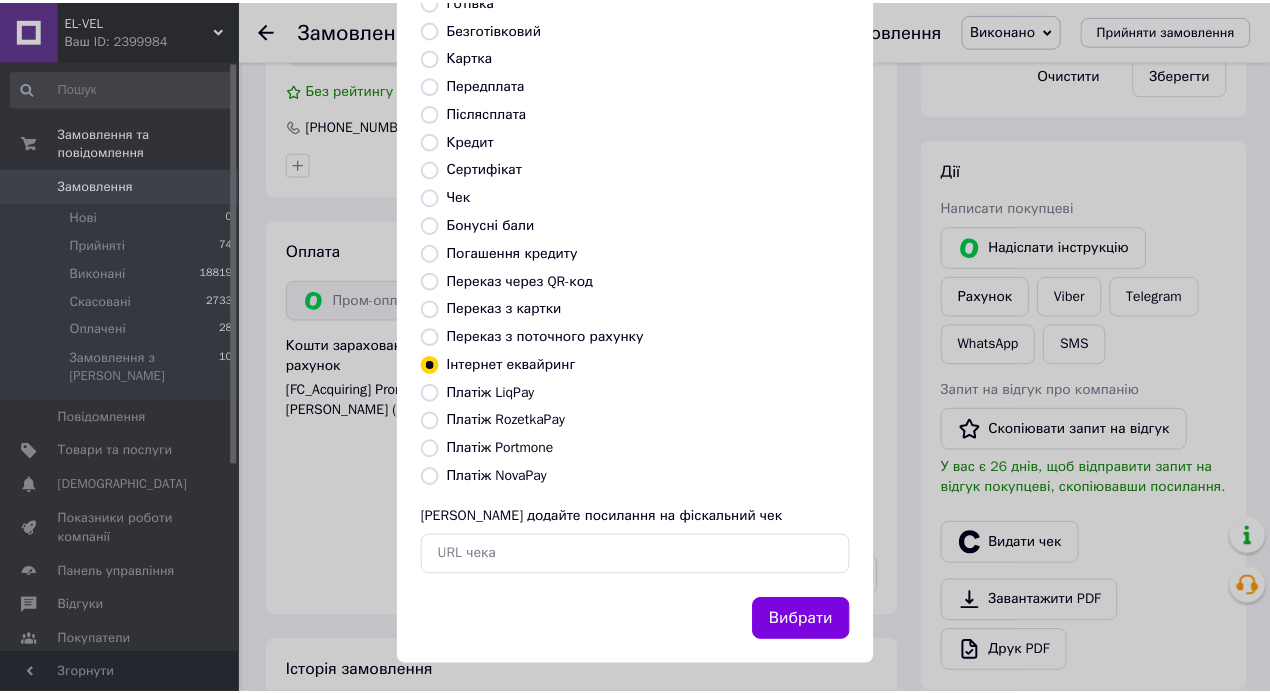scroll, scrollTop: 165, scrollLeft: 0, axis: vertical 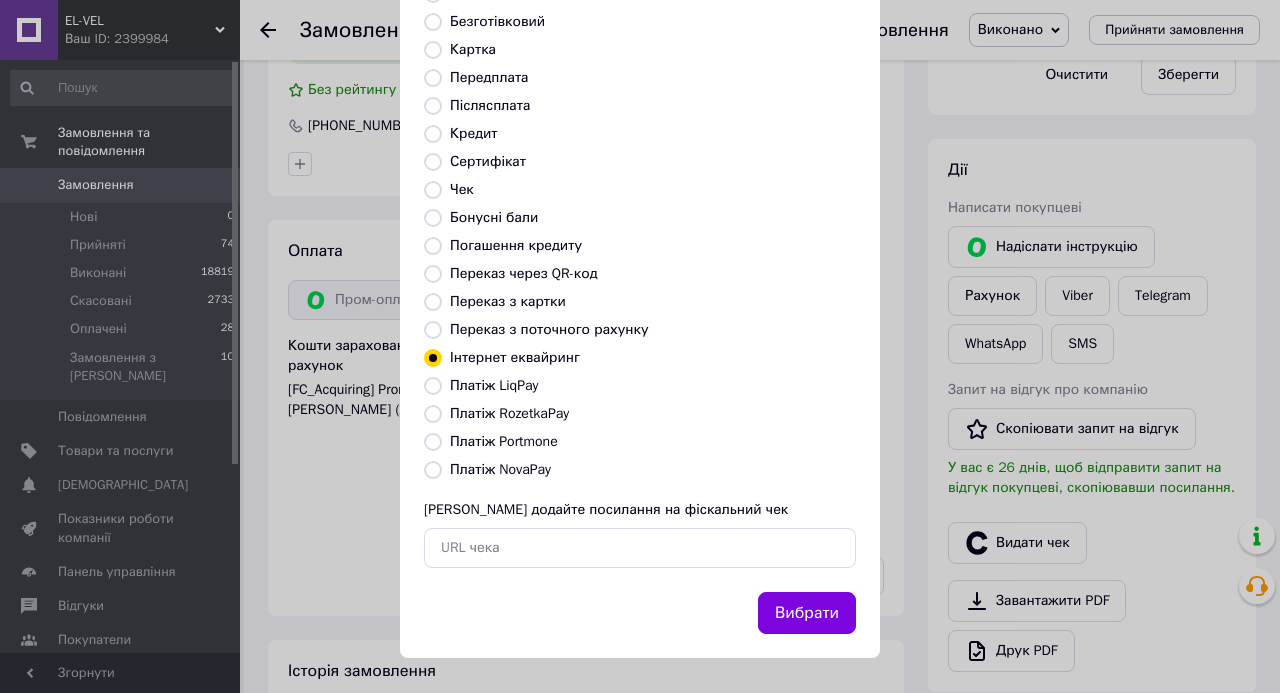click on "Вибрати" at bounding box center (807, 613) 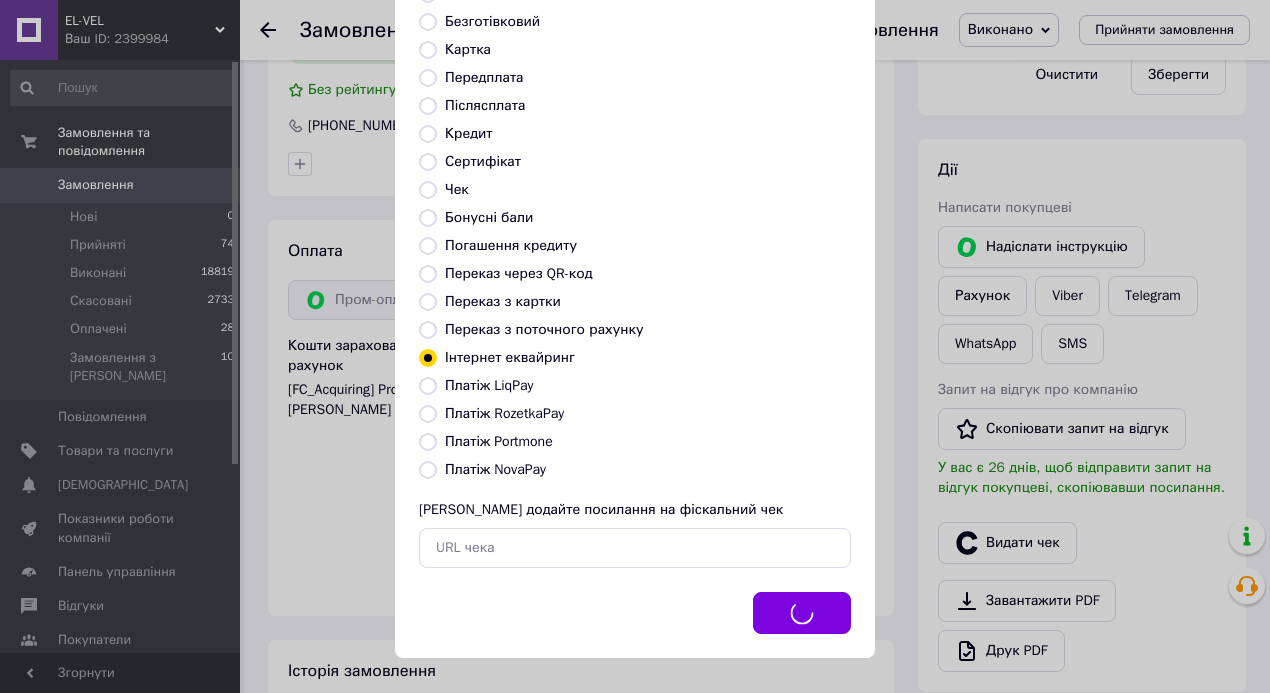 scroll, scrollTop: 65, scrollLeft: 0, axis: vertical 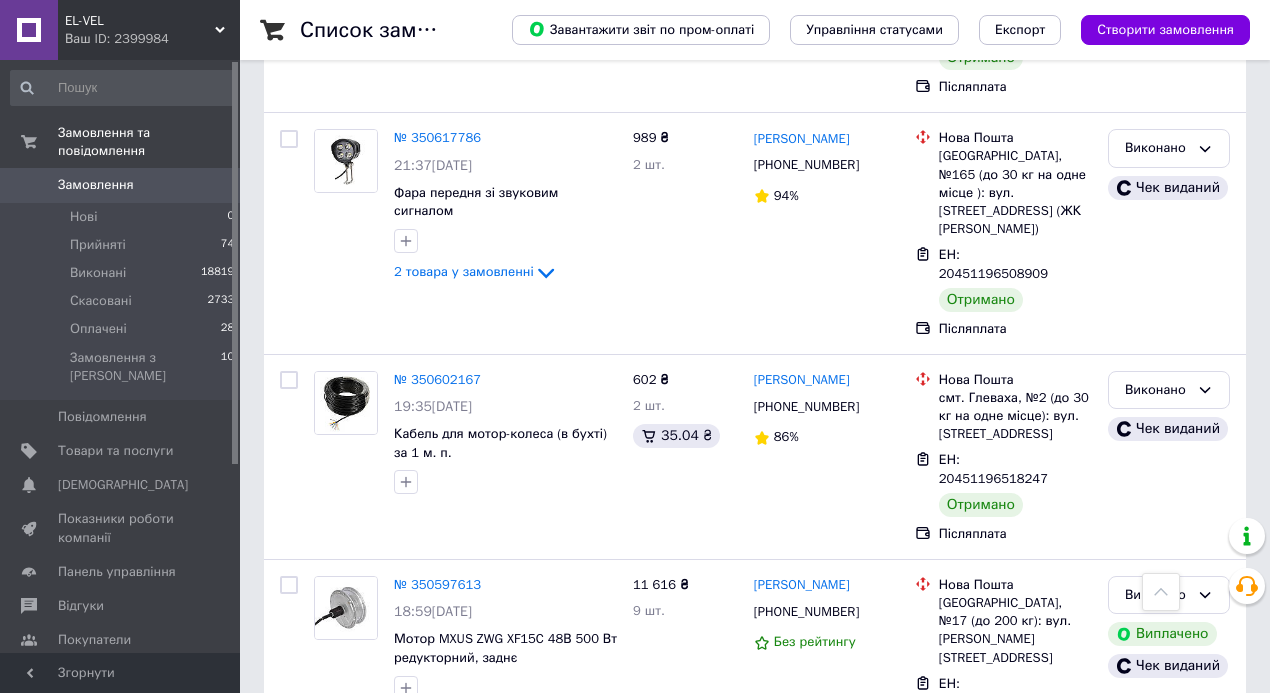 drag, startPoint x: 405, startPoint y: 650, endPoint x: 537, endPoint y: 642, distance: 132.2422 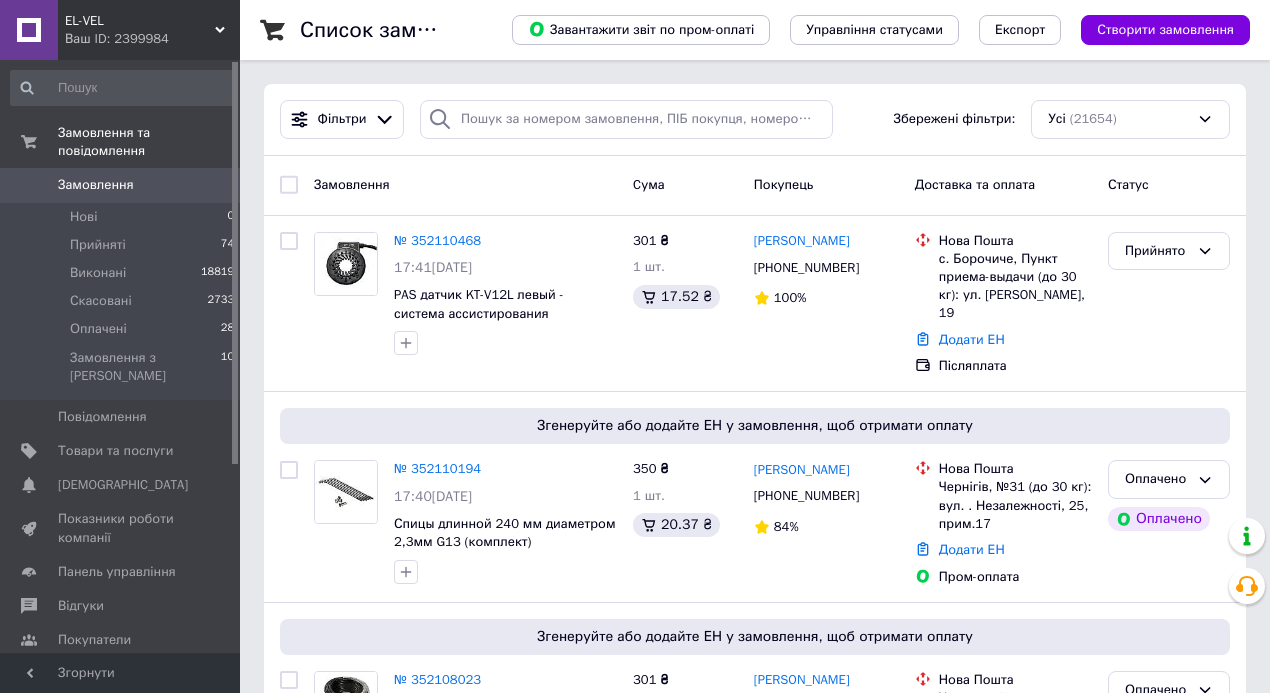 scroll, scrollTop: 18440, scrollLeft: 0, axis: vertical 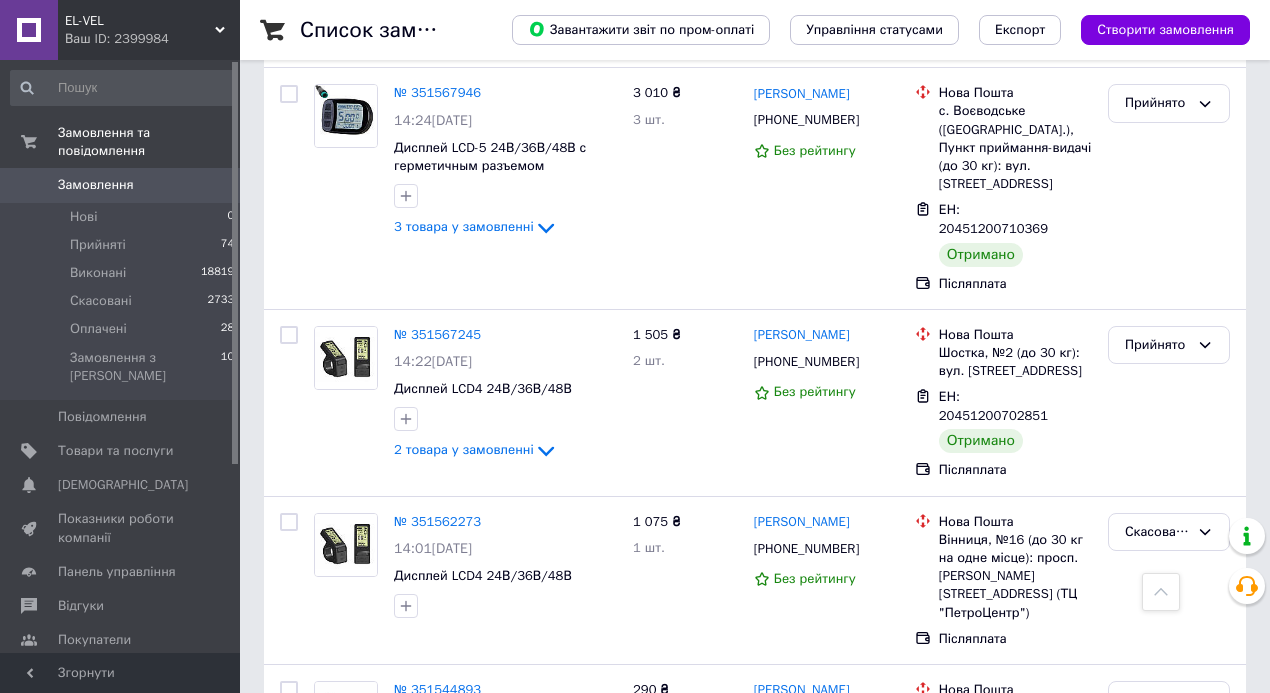 click on "№ 351504605" at bounding box center [437, 2771] 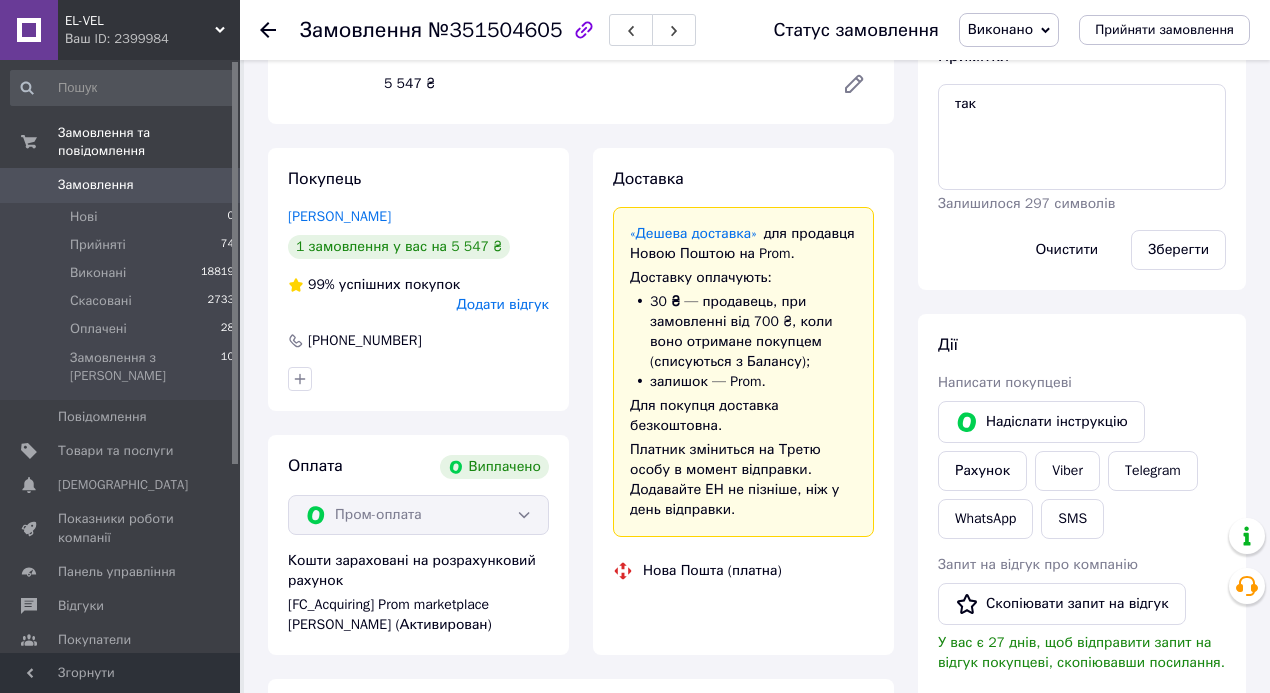 scroll, scrollTop: 1009, scrollLeft: 0, axis: vertical 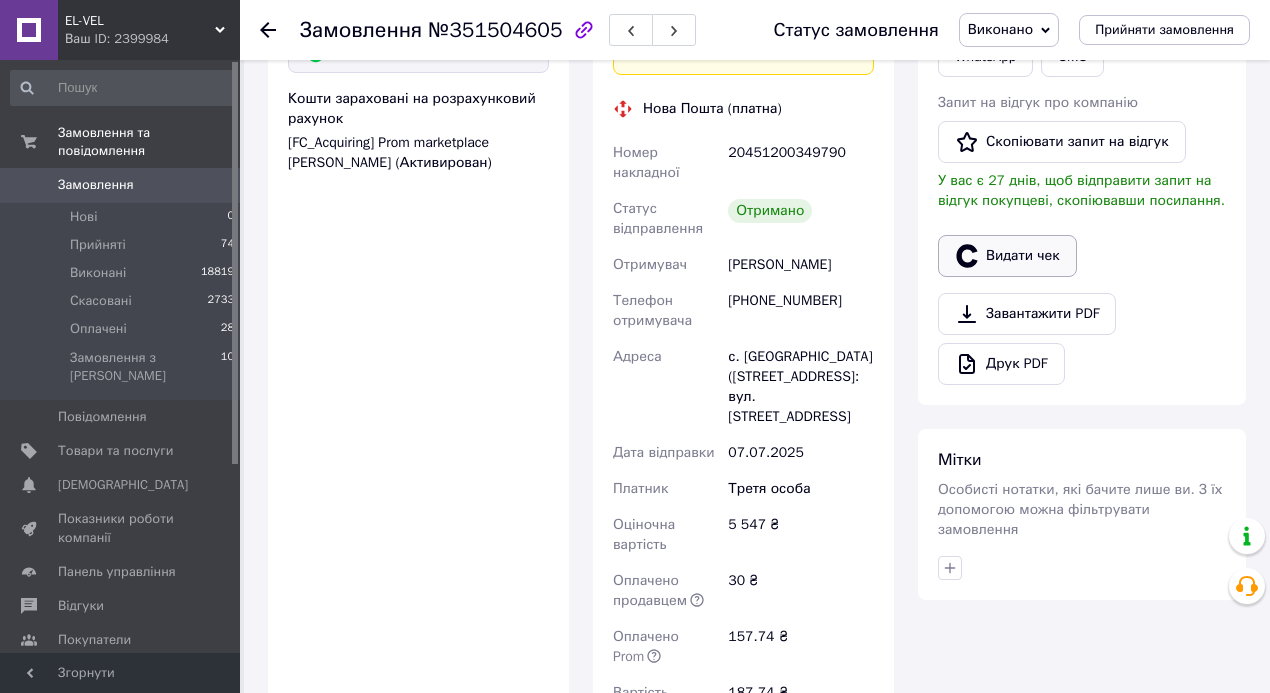 click on "Видати чек" at bounding box center [1007, 256] 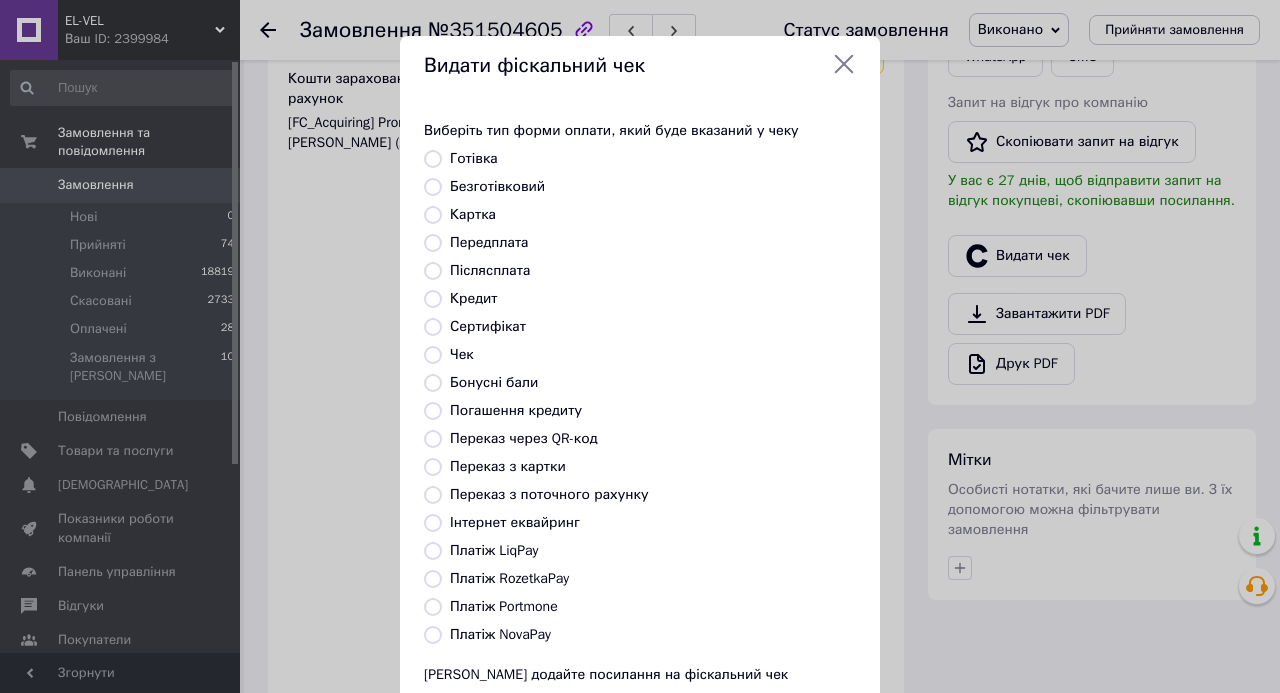 click on "Інтернет еквайринг" at bounding box center [433, 523] 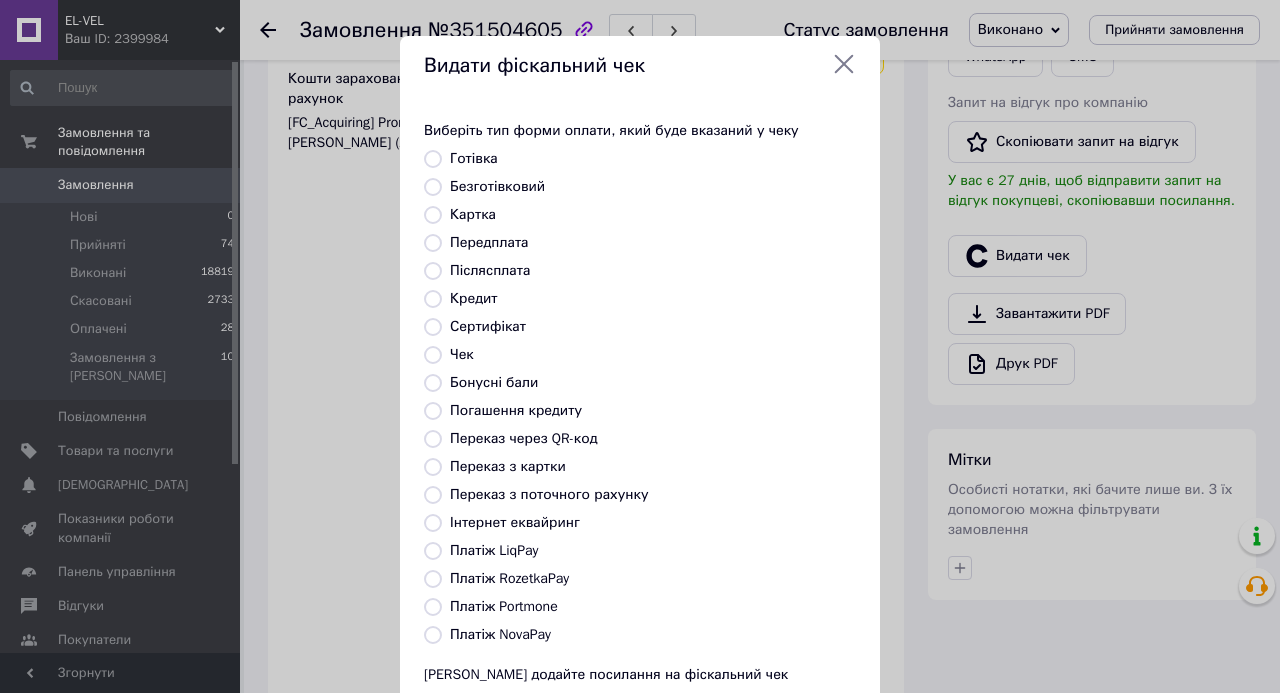 radio on "true" 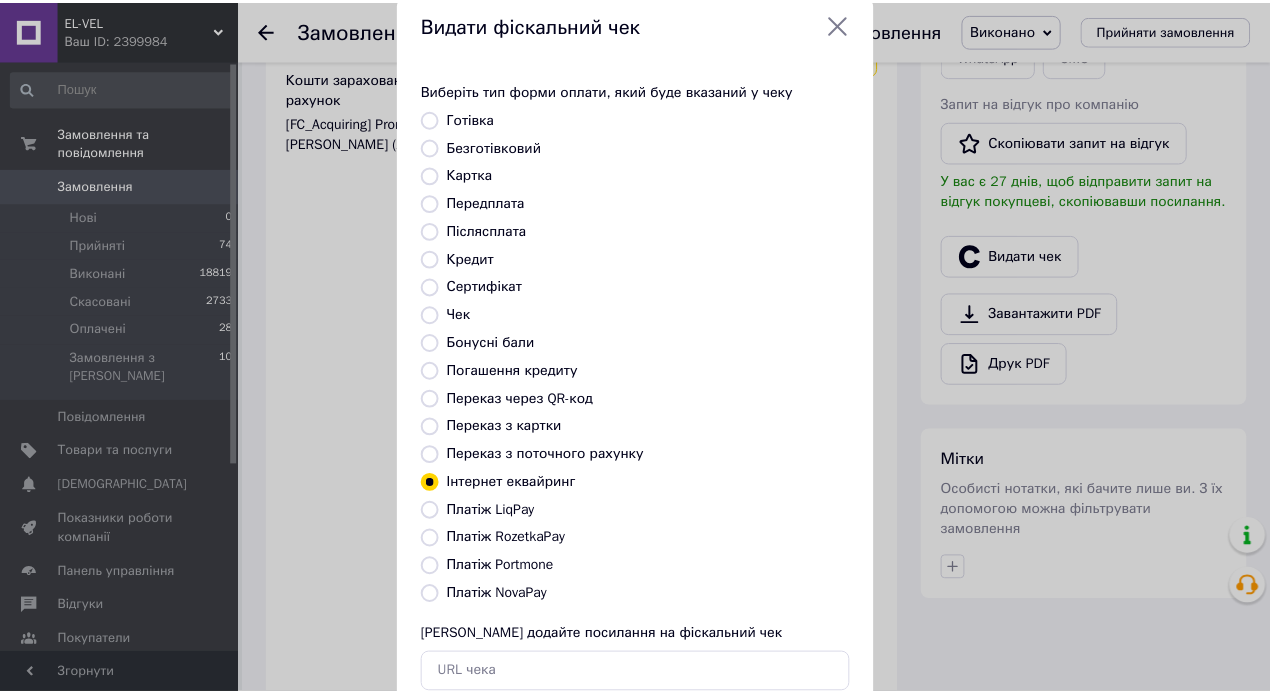 scroll, scrollTop: 165, scrollLeft: 0, axis: vertical 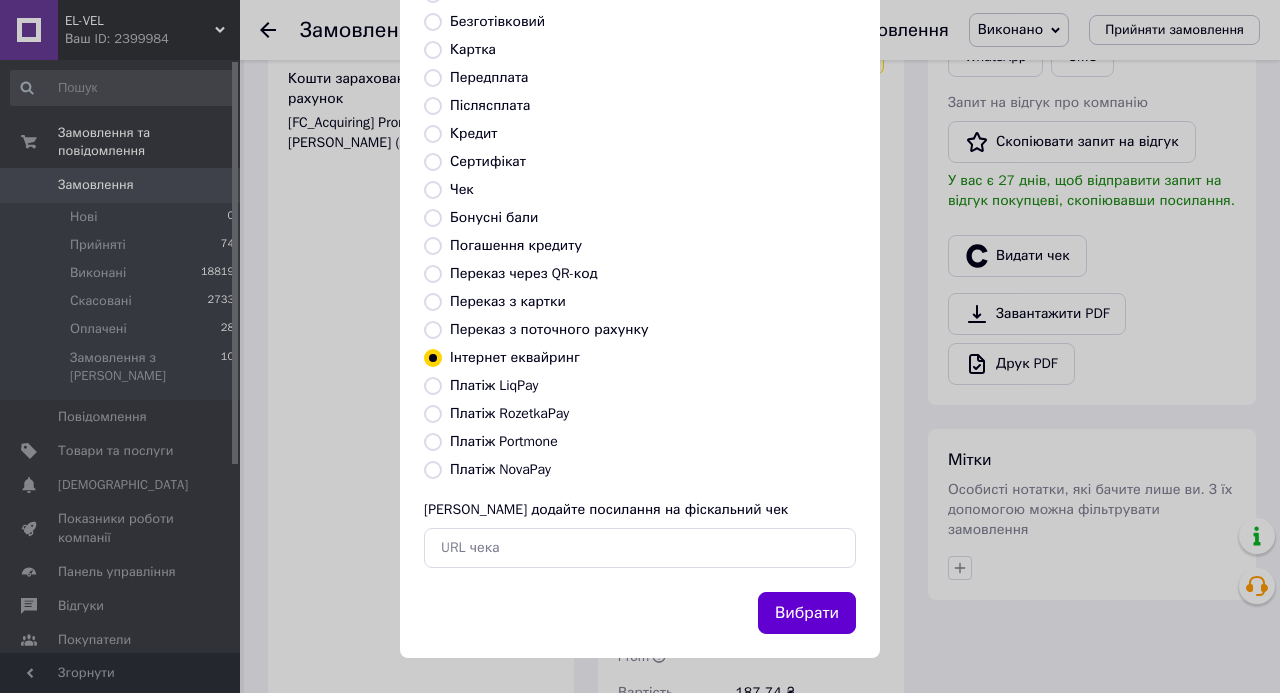 click on "Вибрати" at bounding box center [807, 613] 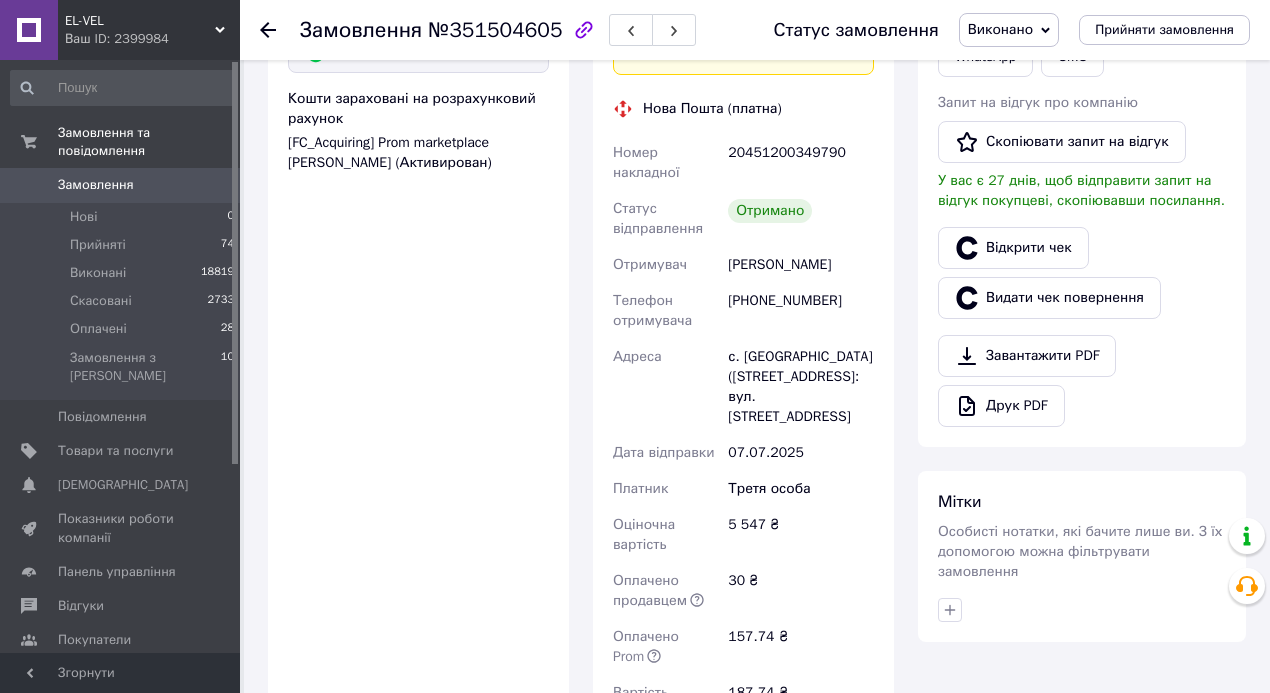 scroll, scrollTop: 0, scrollLeft: 0, axis: both 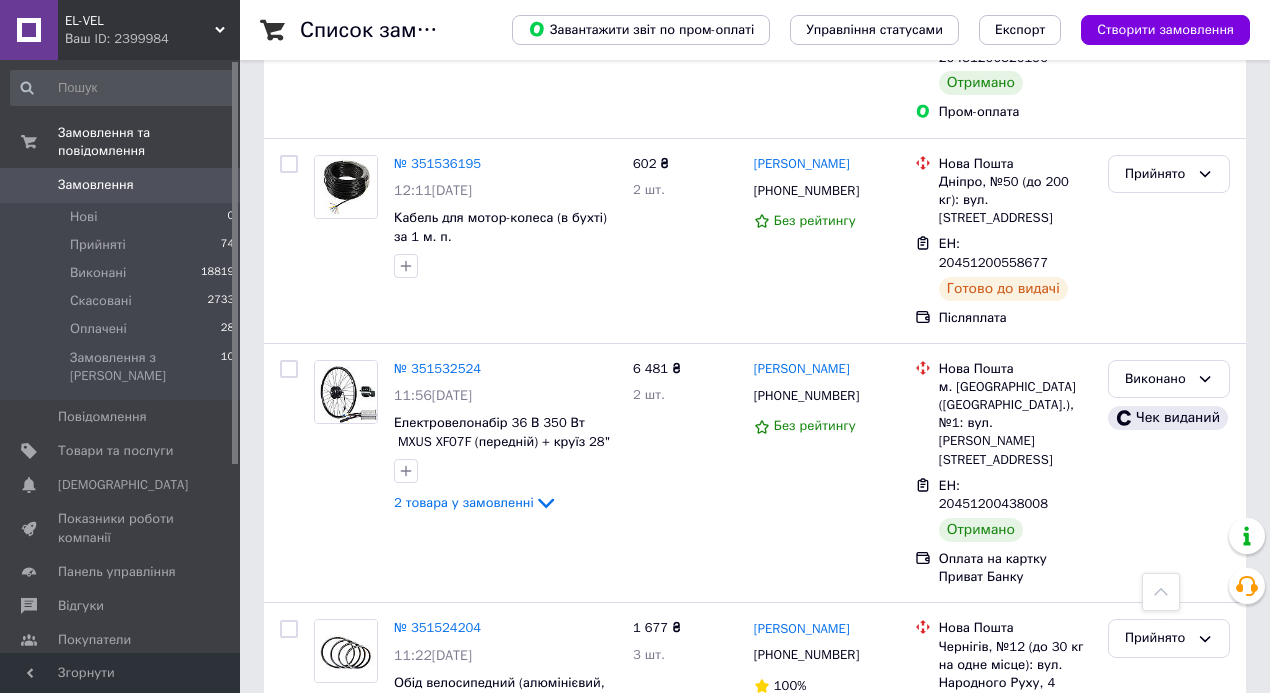 click on "2" at bounding box center (327, 3206) 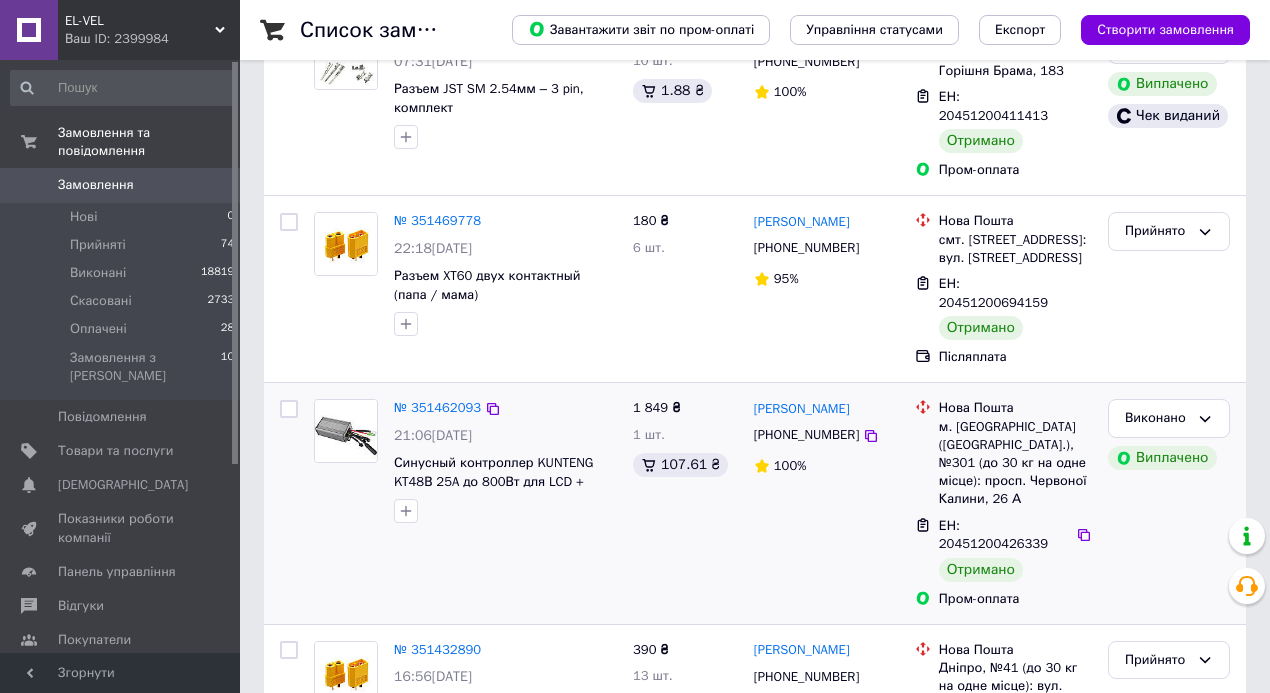 scroll, scrollTop: 266, scrollLeft: 0, axis: vertical 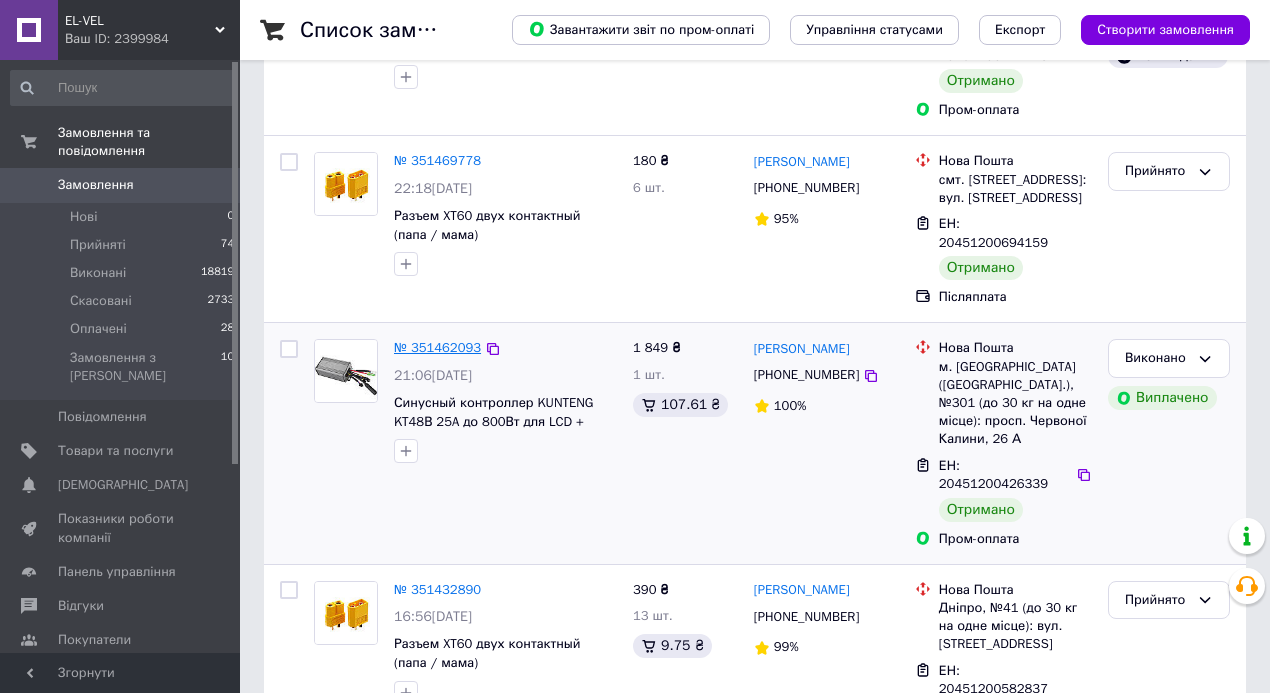 click on "№ 351462093" at bounding box center (437, 347) 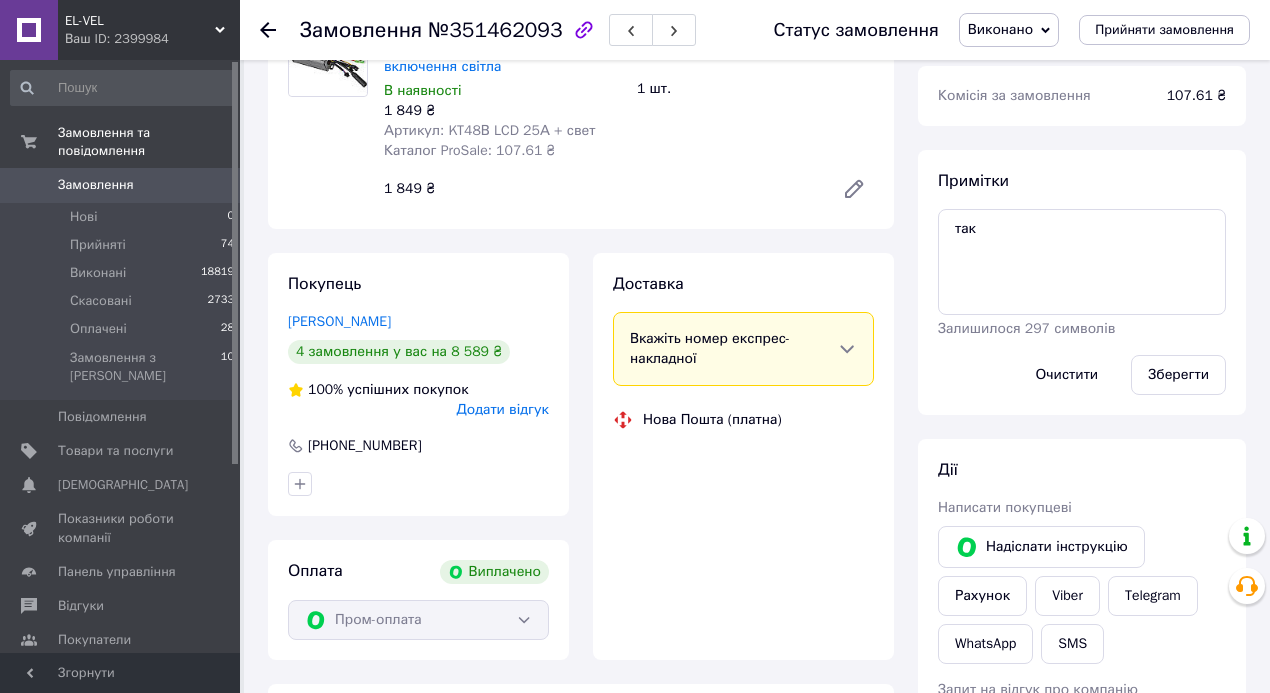 scroll, scrollTop: 152, scrollLeft: 0, axis: vertical 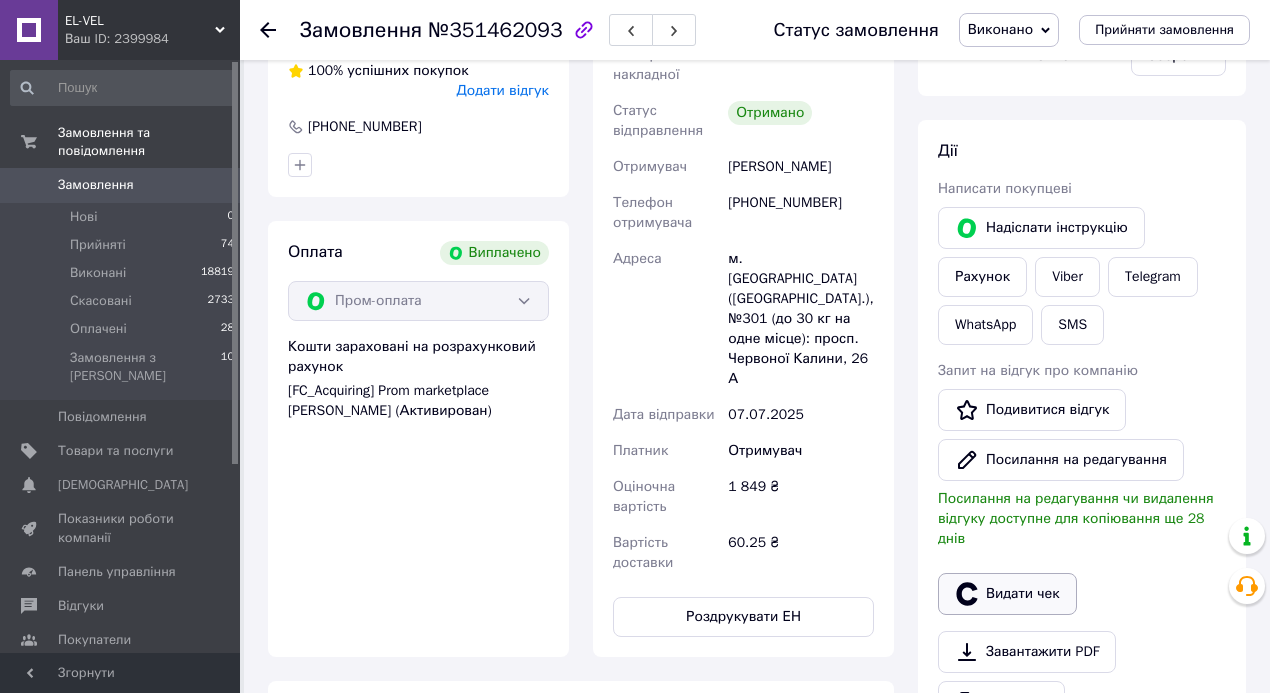 click on "Видати чек" at bounding box center (1007, 594) 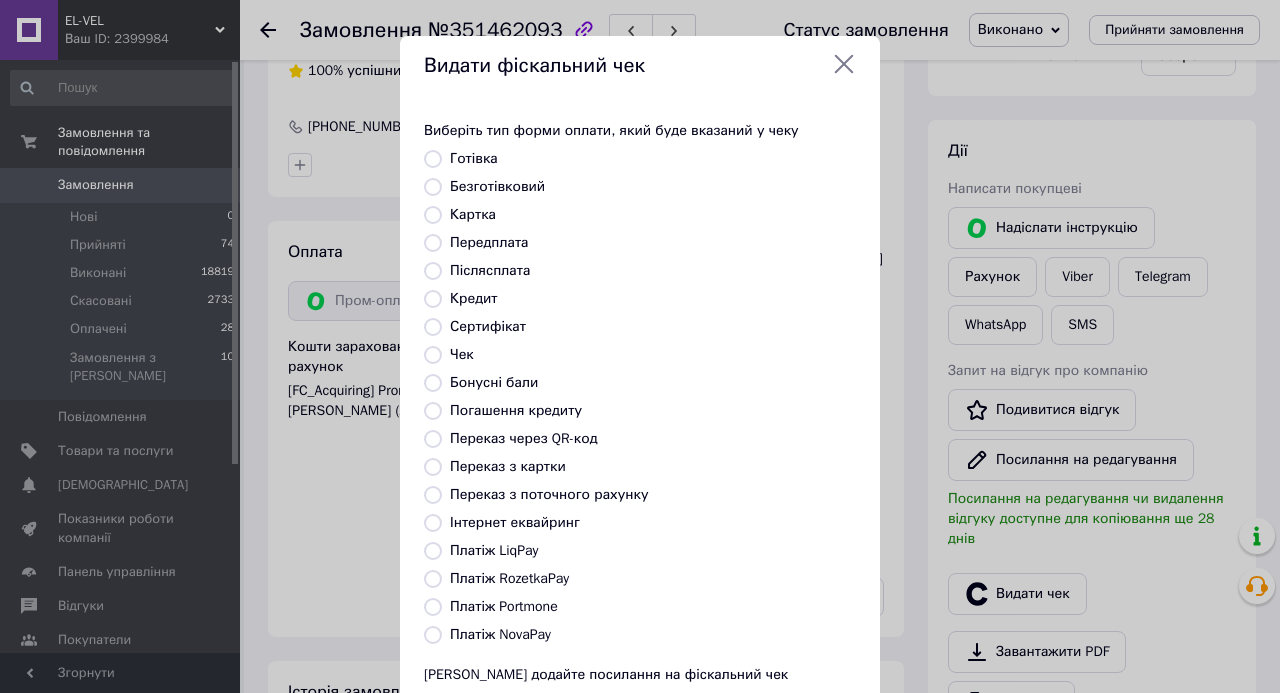 click on "Інтернет еквайринг" at bounding box center [433, 523] 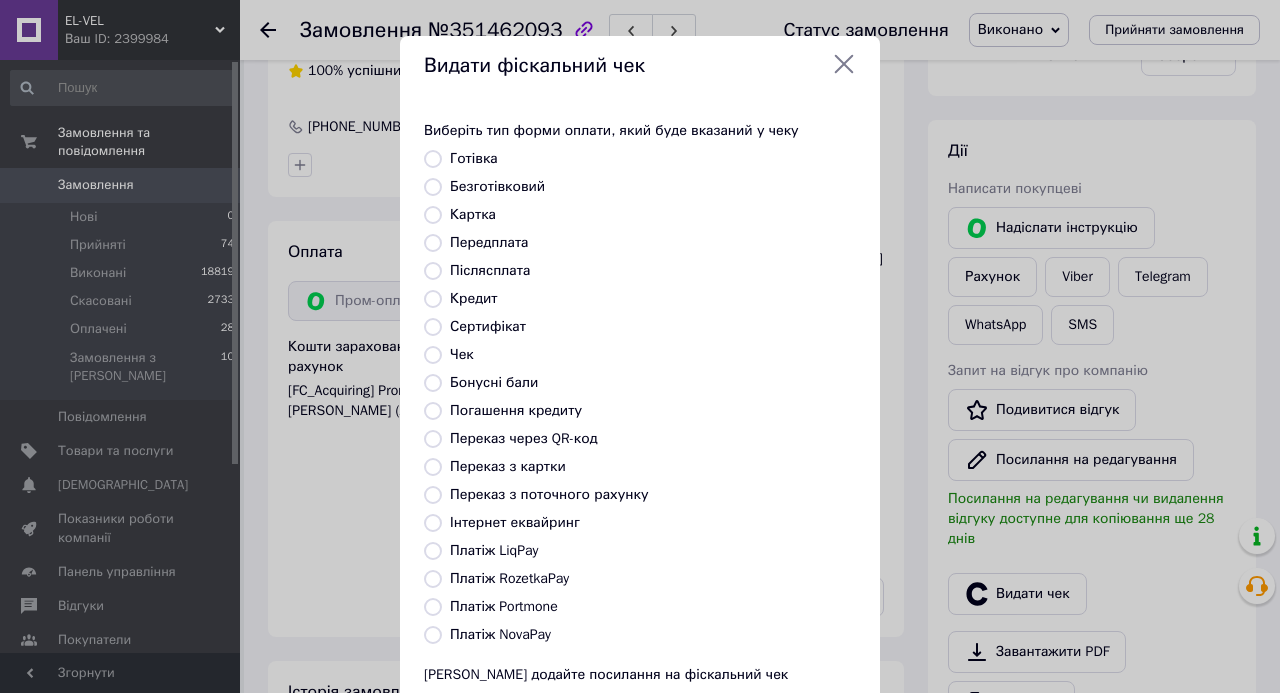 radio on "true" 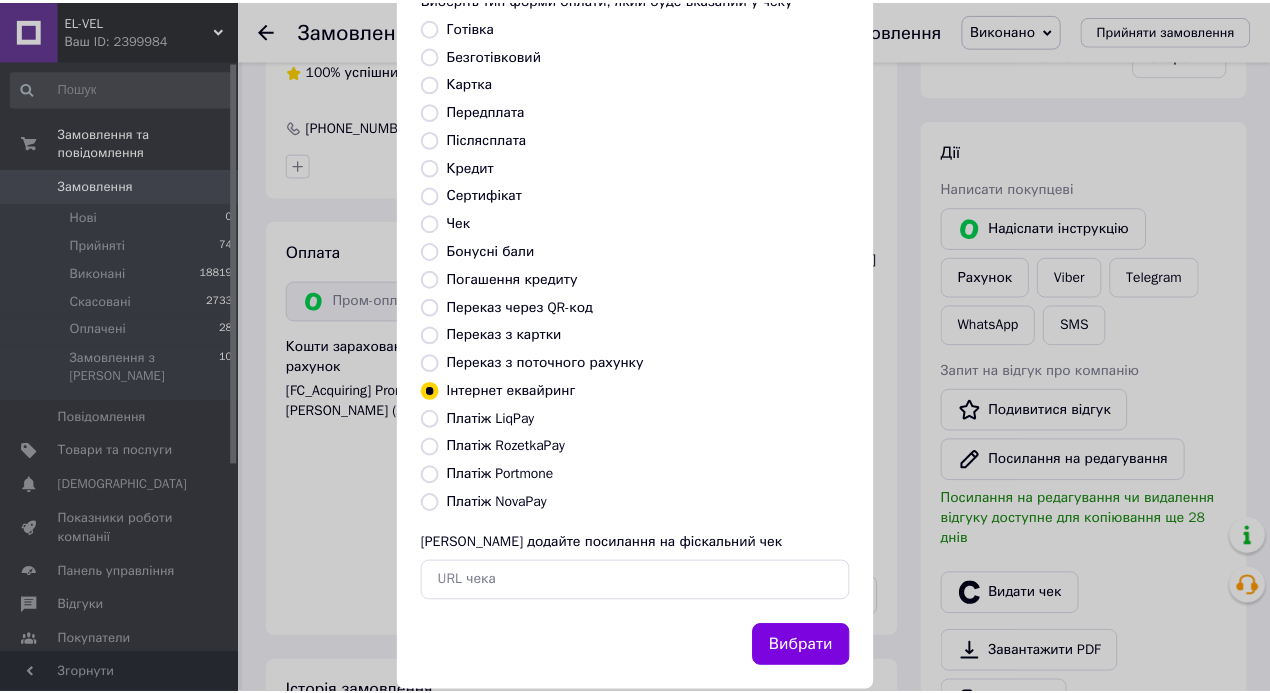scroll, scrollTop: 133, scrollLeft: 0, axis: vertical 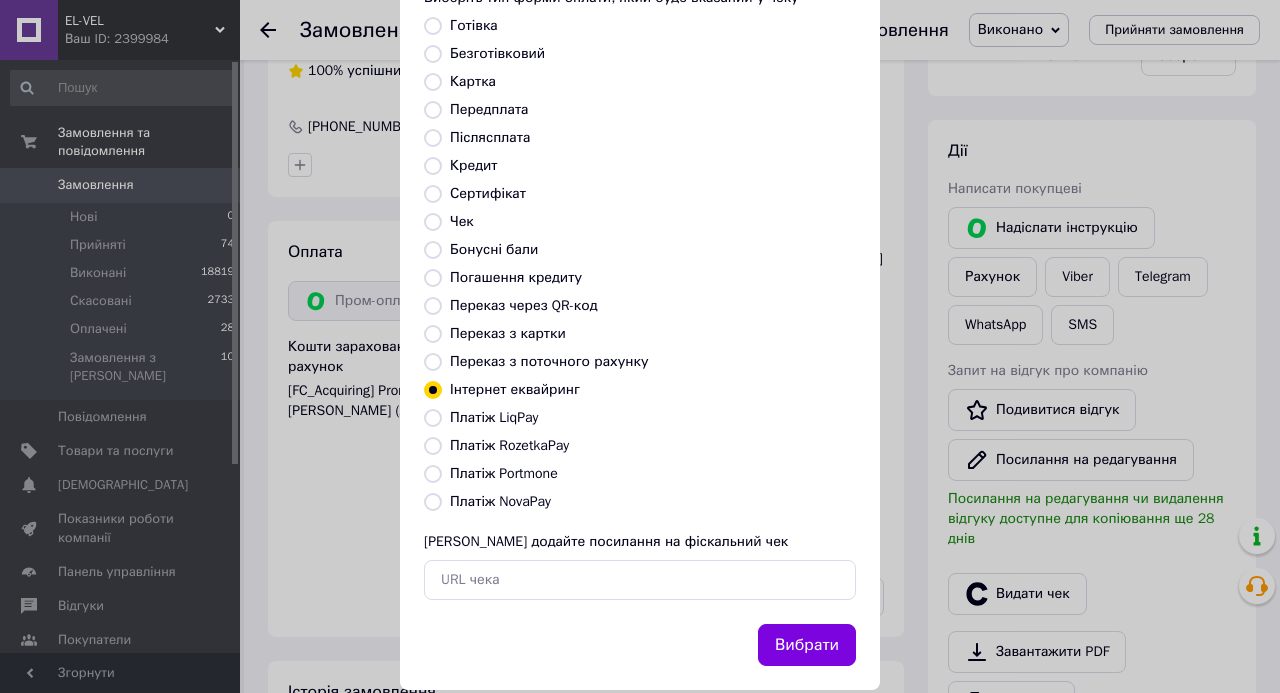 click on "Вибрати" at bounding box center [807, 645] 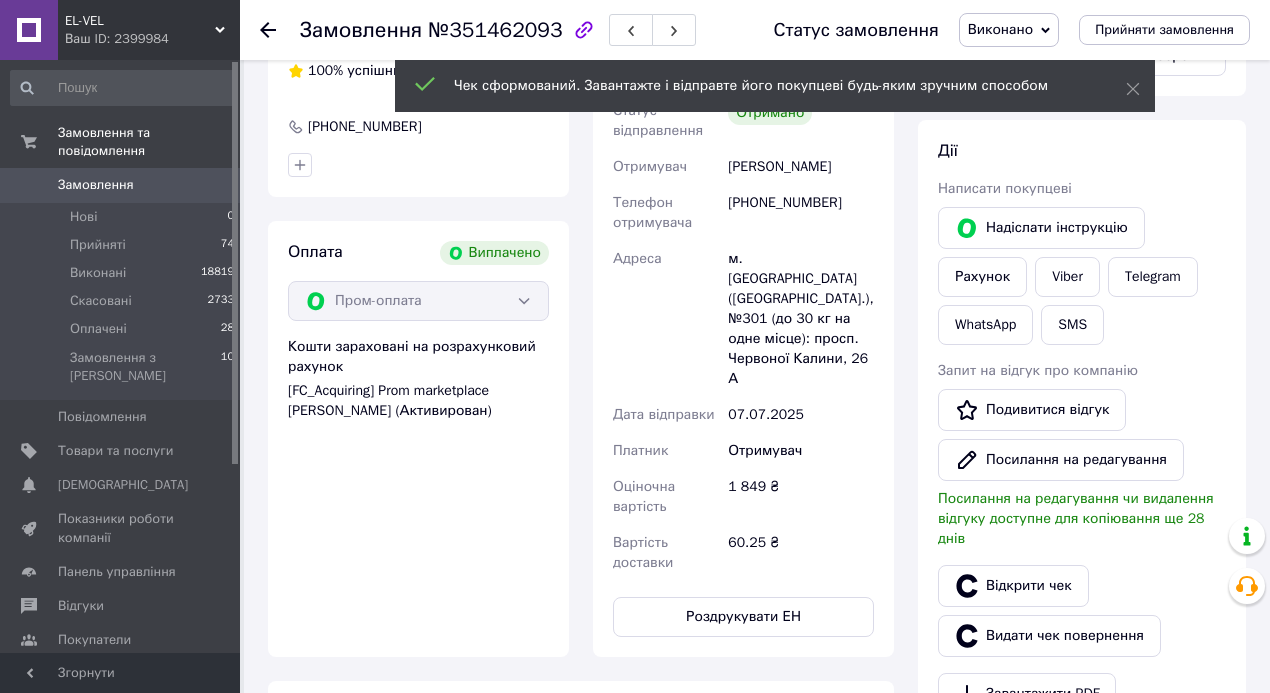 scroll, scrollTop: 0, scrollLeft: 0, axis: both 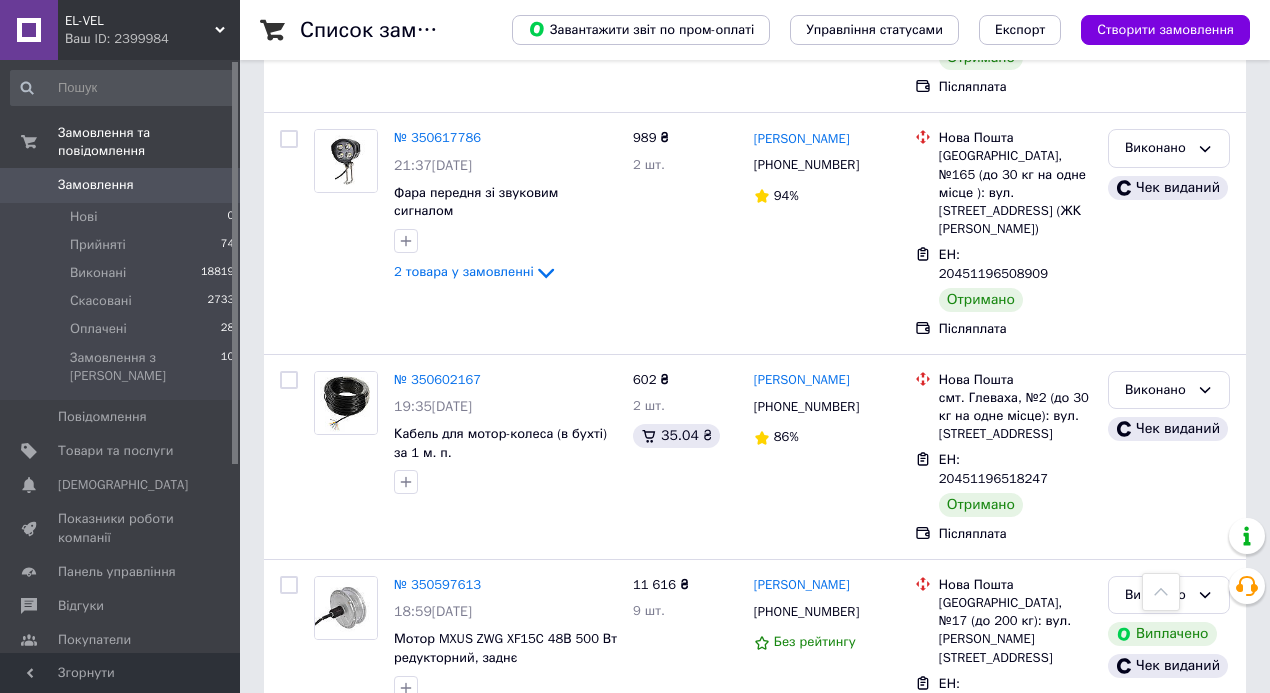 click on "1" at bounding box center (404, 2977) 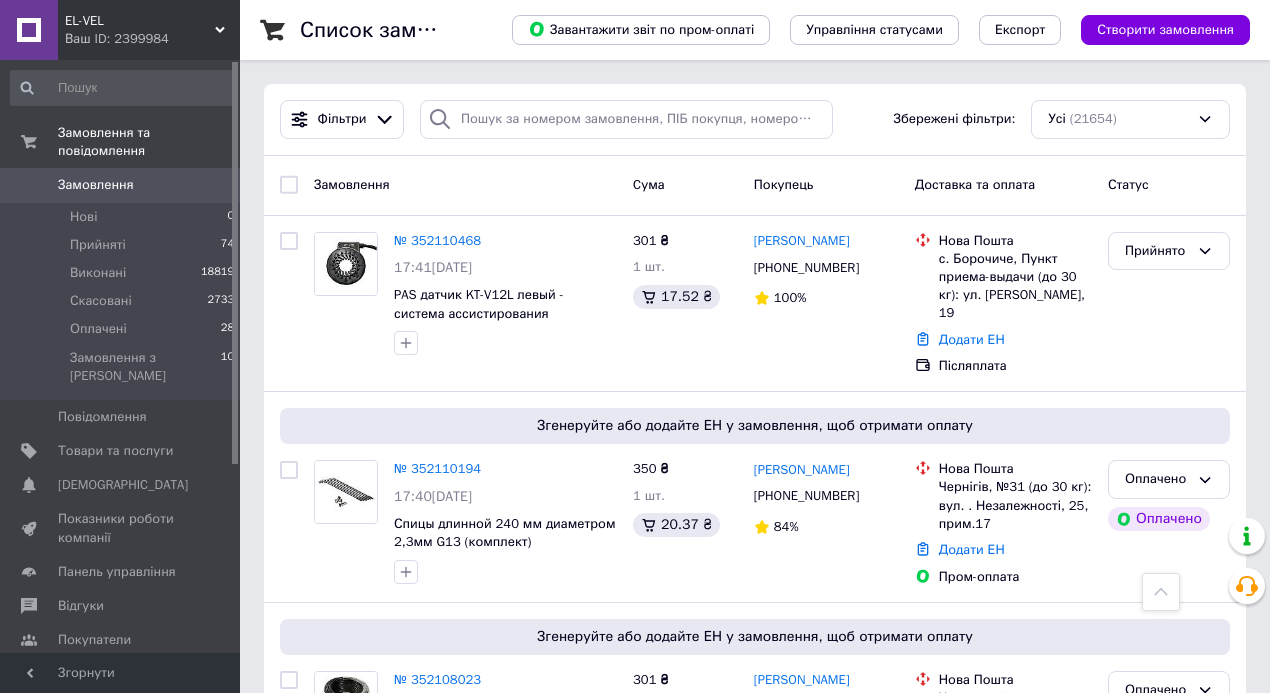 scroll, scrollTop: 17454, scrollLeft: 0, axis: vertical 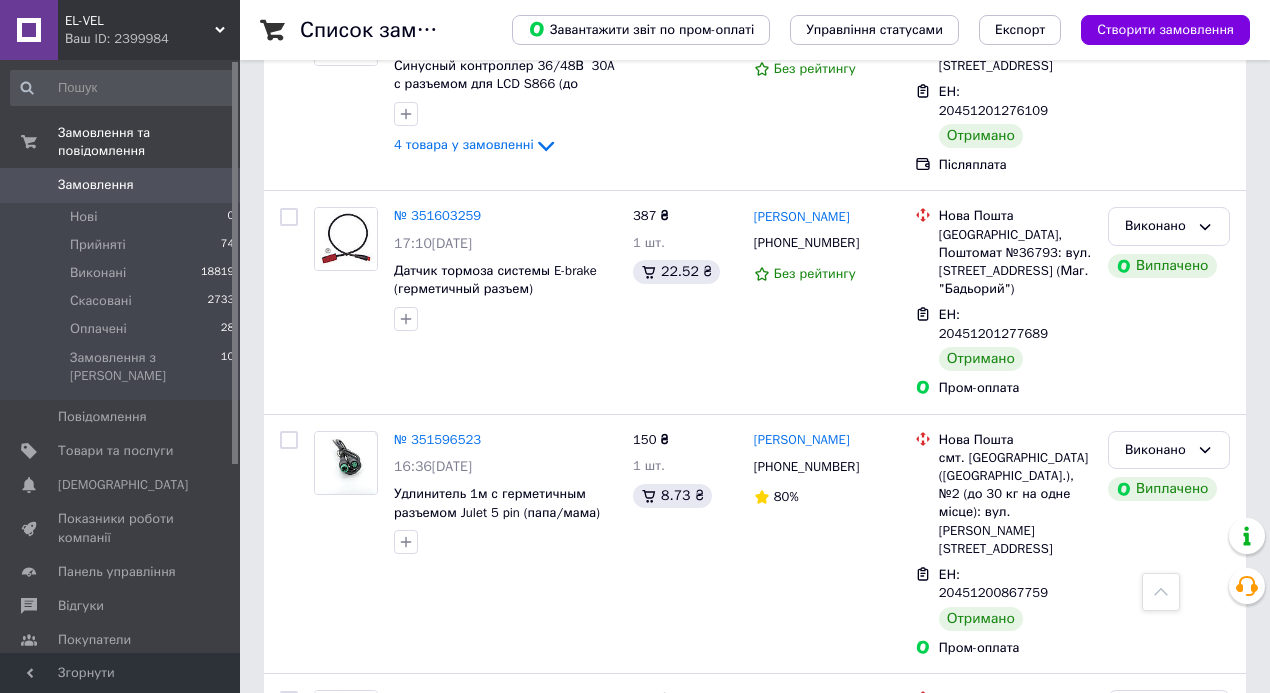 click on "№ 351516989" at bounding box center (437, 2604) 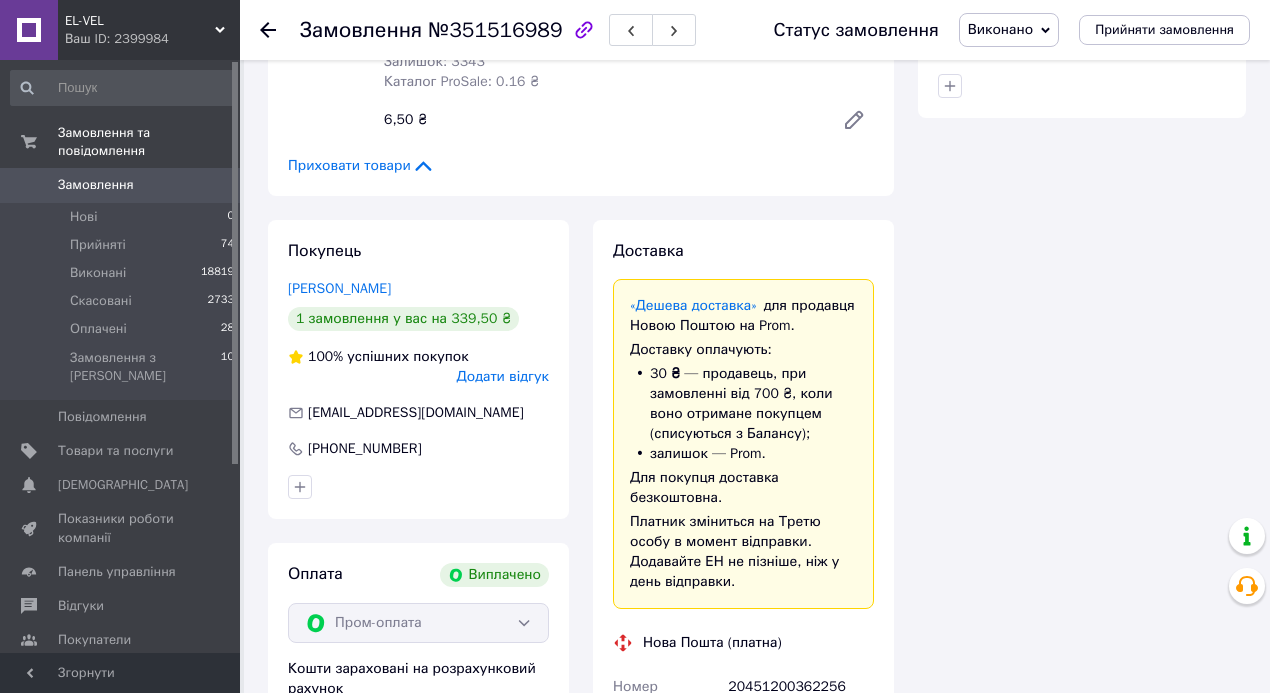 scroll, scrollTop: 1226, scrollLeft: 0, axis: vertical 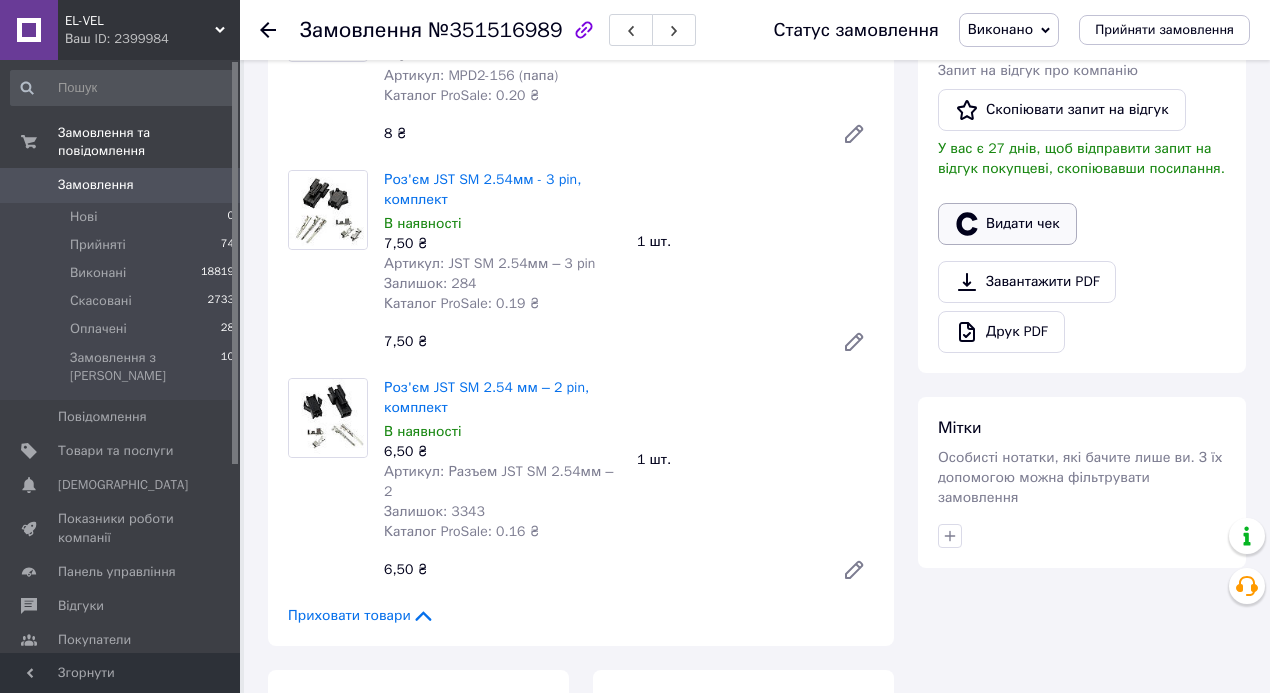click on "Видати чек" at bounding box center (1007, 224) 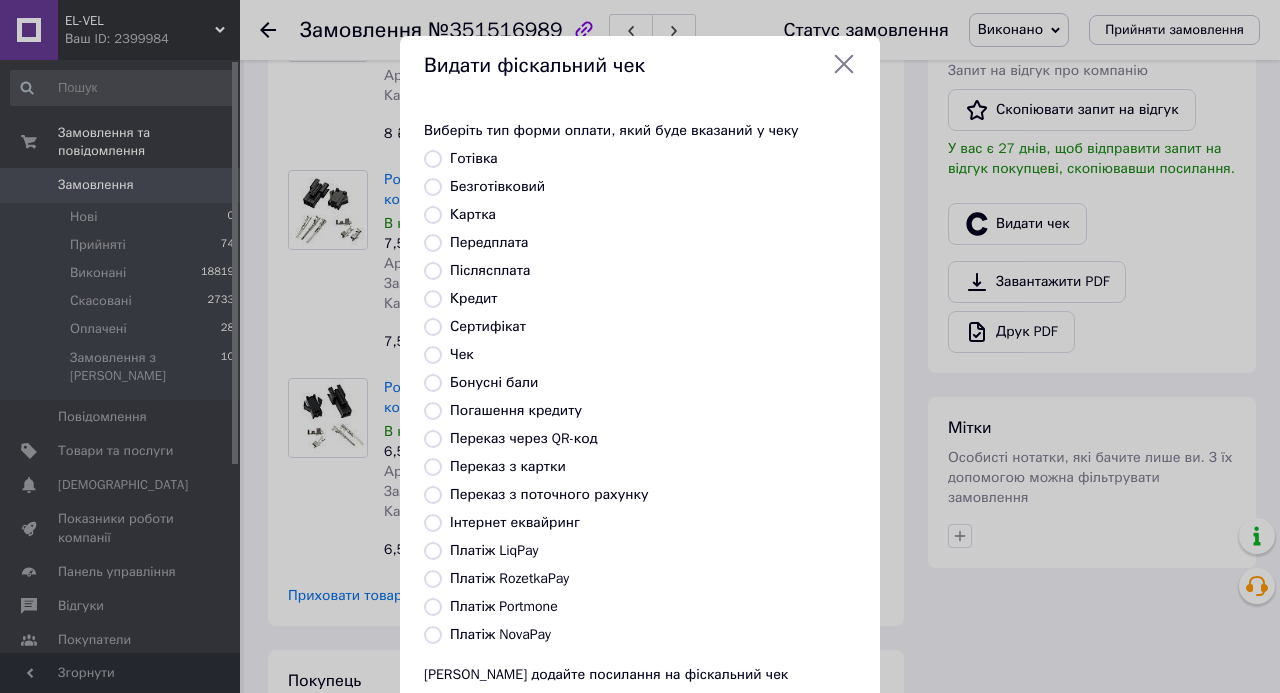drag, startPoint x: 427, startPoint y: 520, endPoint x: 470, endPoint y: 530, distance: 44.14748 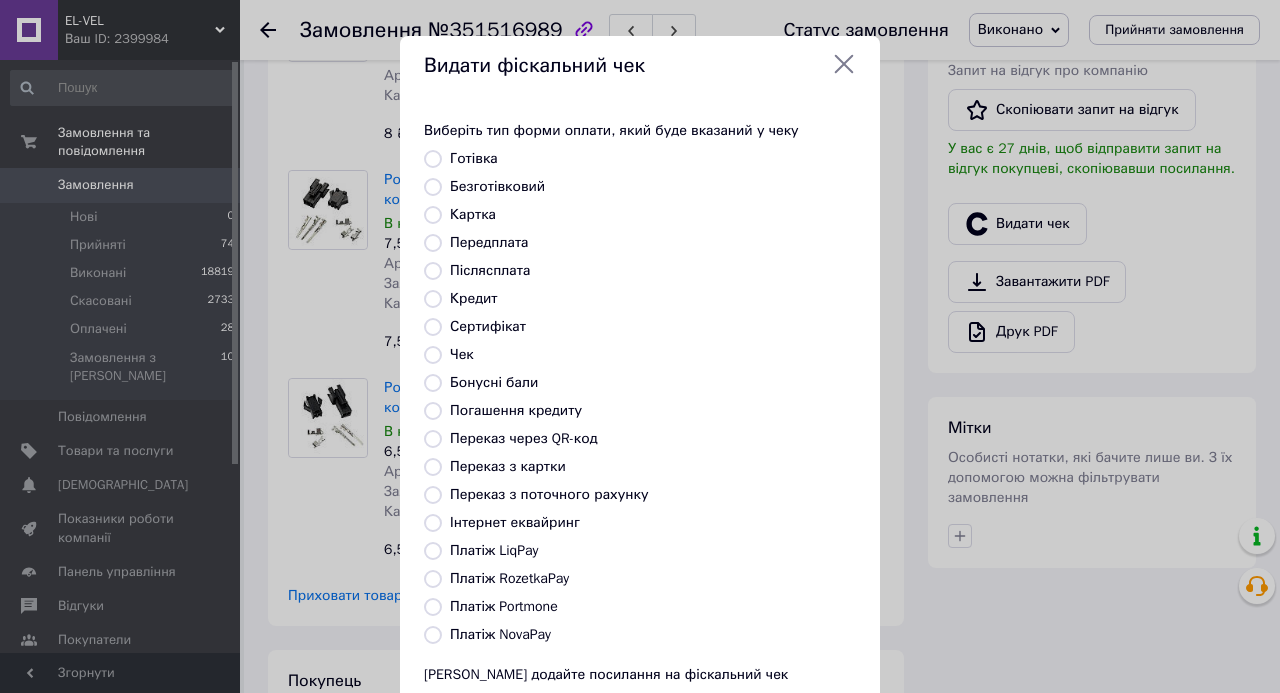 radio on "true" 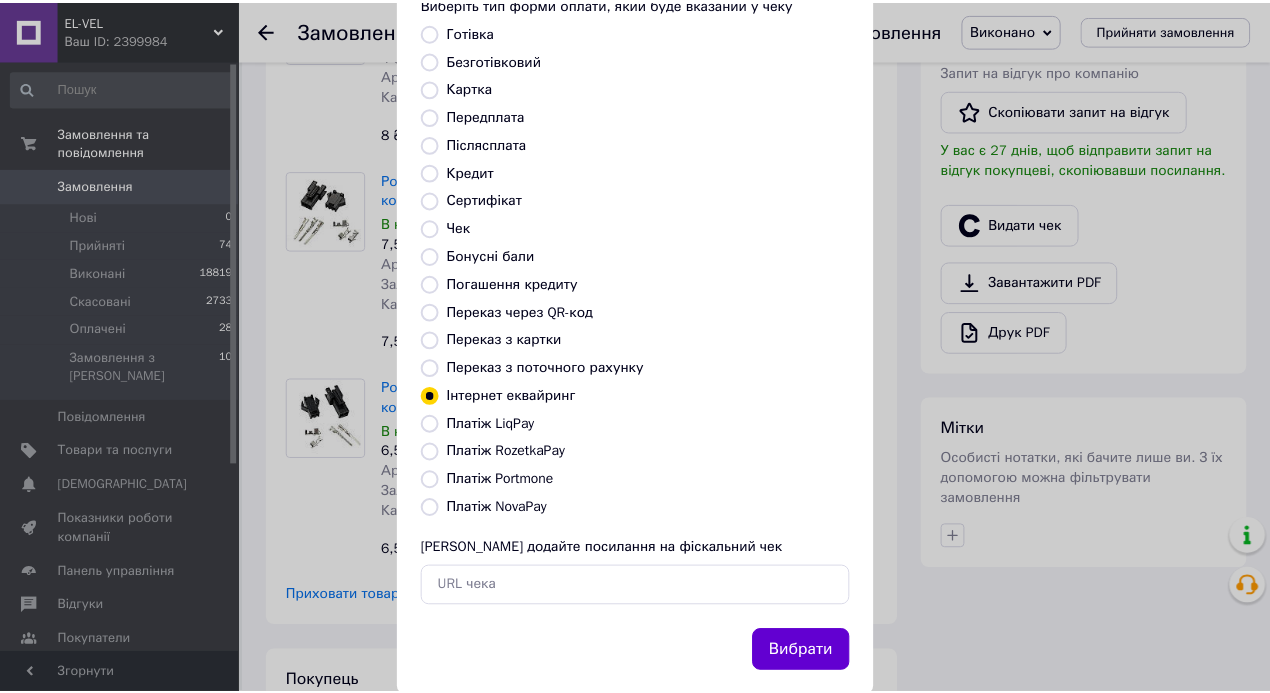 scroll, scrollTop: 133, scrollLeft: 0, axis: vertical 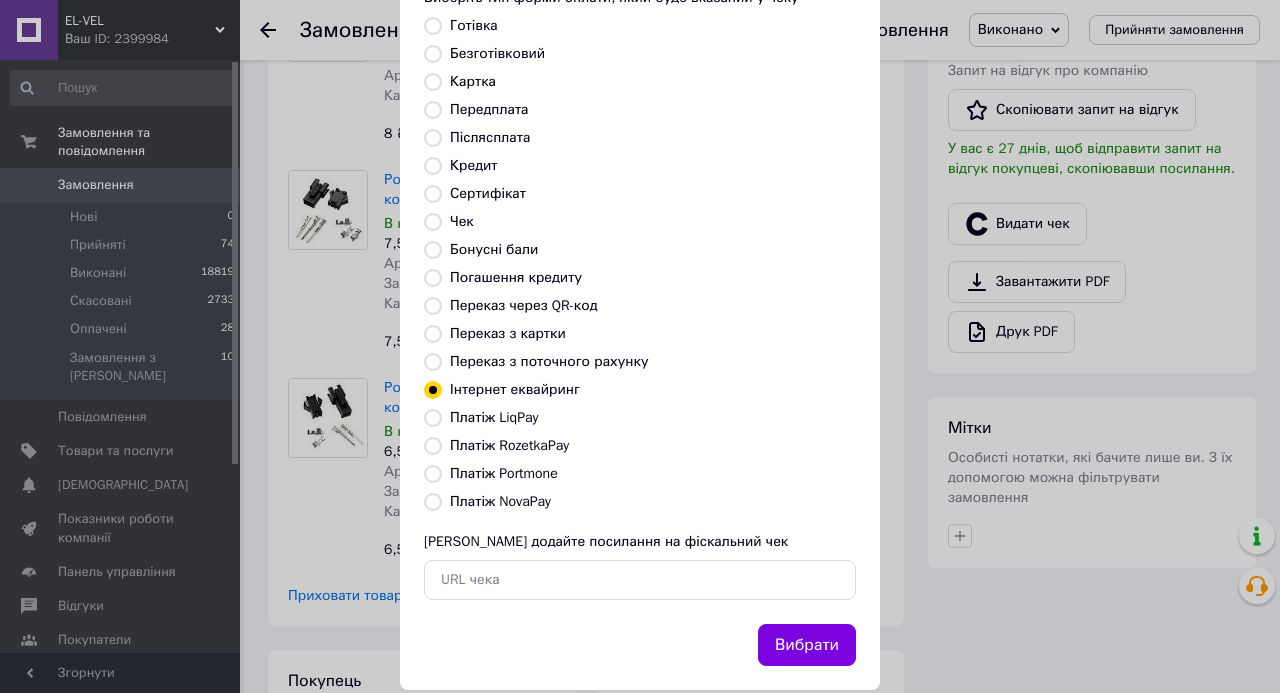 click on "Вибрати" at bounding box center (807, 645) 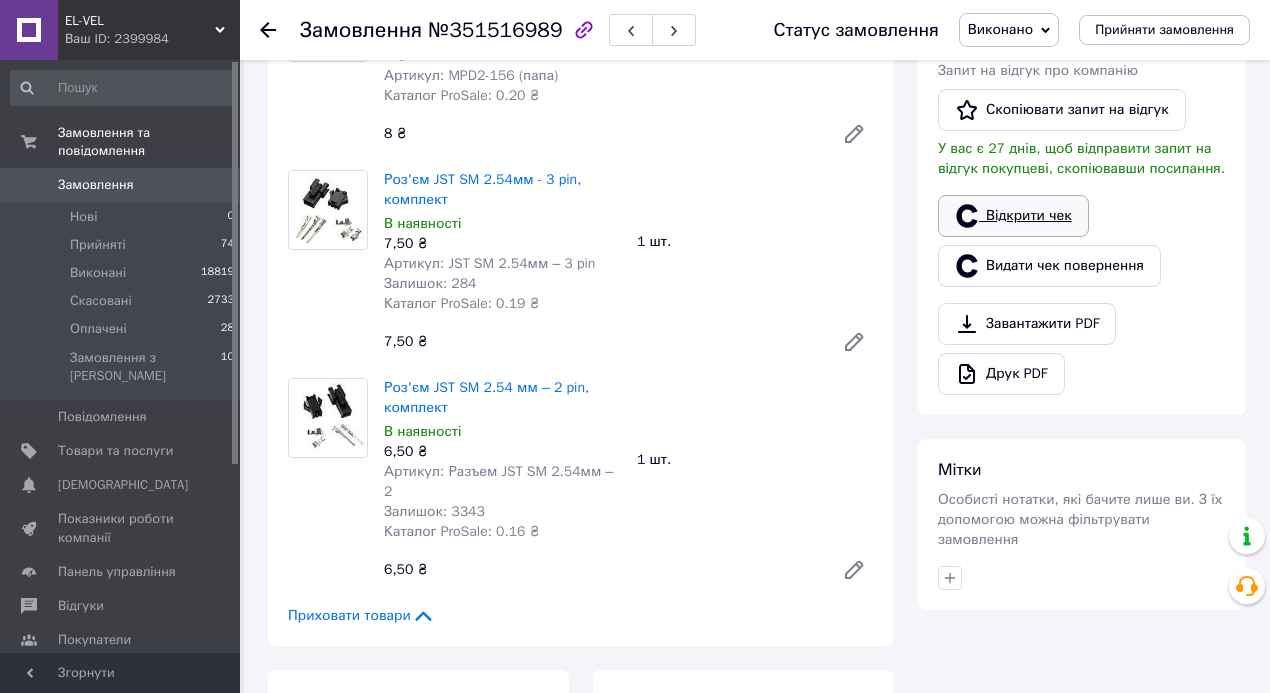 click on "Відкрити чек" at bounding box center (1013, 216) 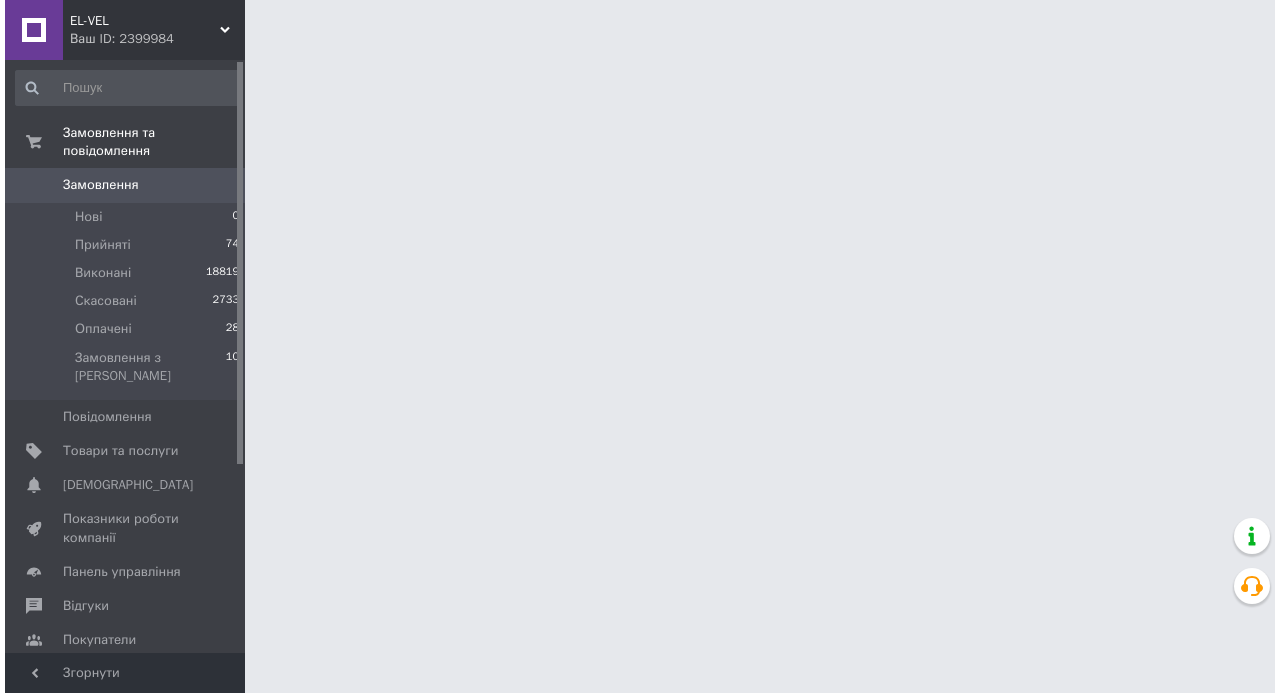 scroll, scrollTop: 0, scrollLeft: 0, axis: both 